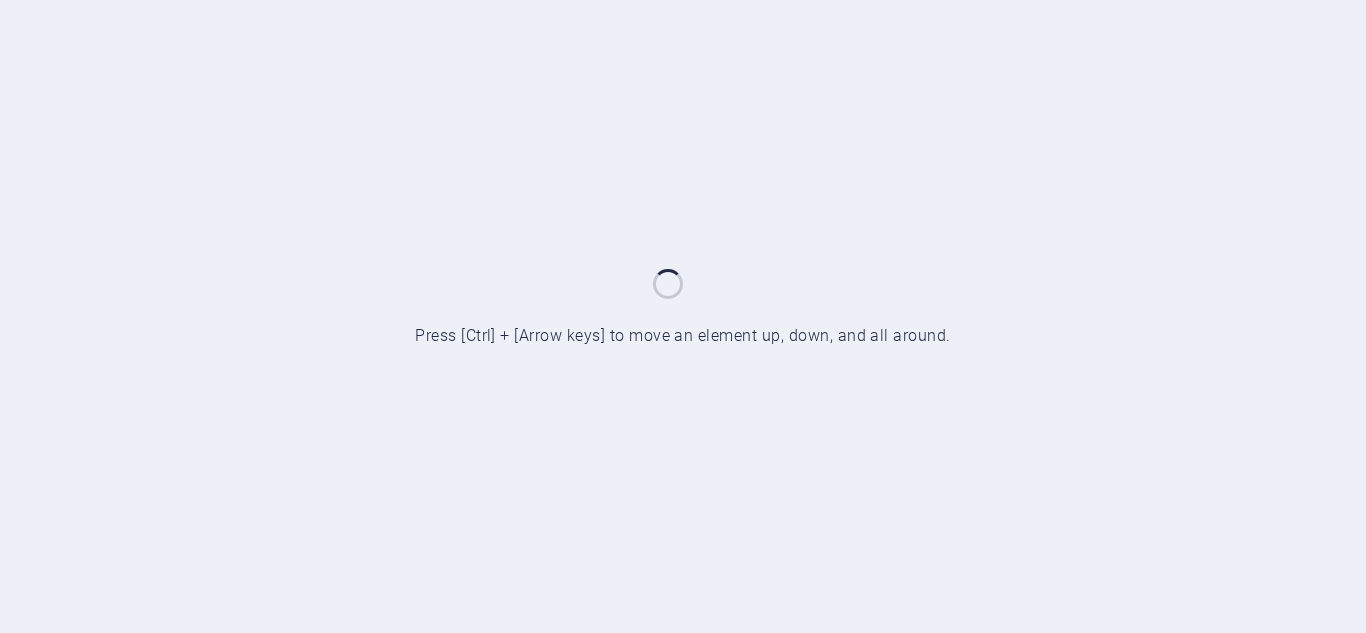 scroll, scrollTop: 0, scrollLeft: 0, axis: both 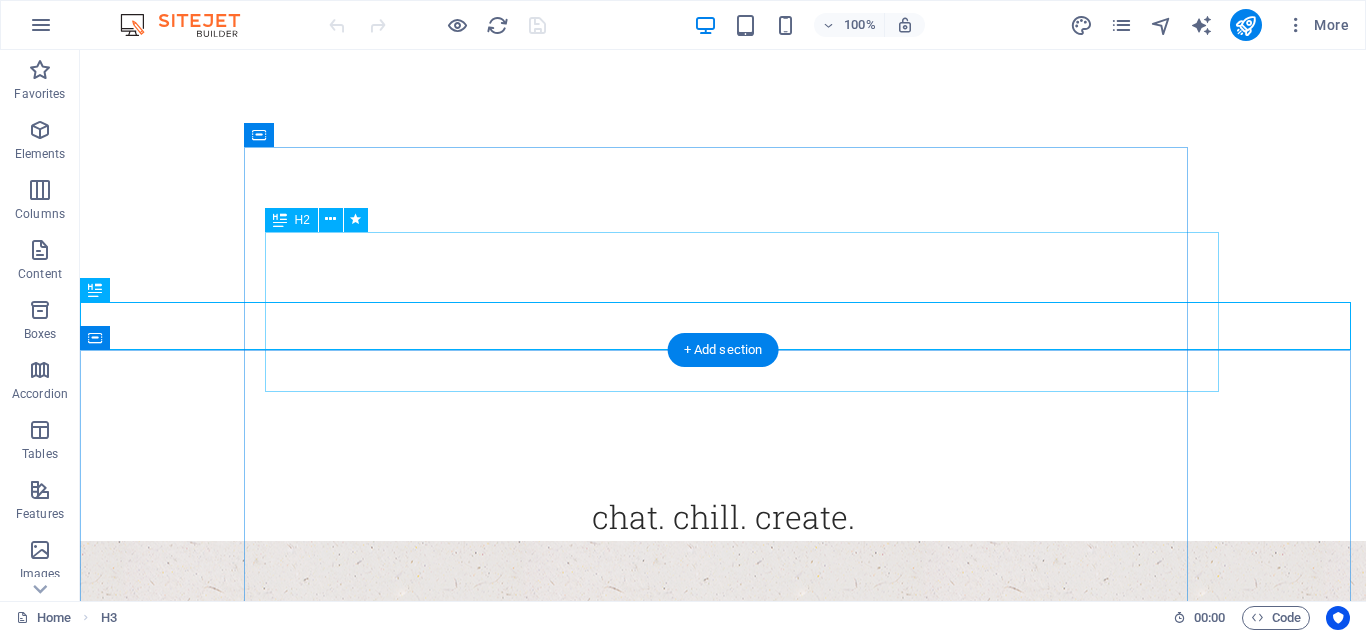 click on "Welcome to the [EMAIL]" at bounding box center (723, 856) 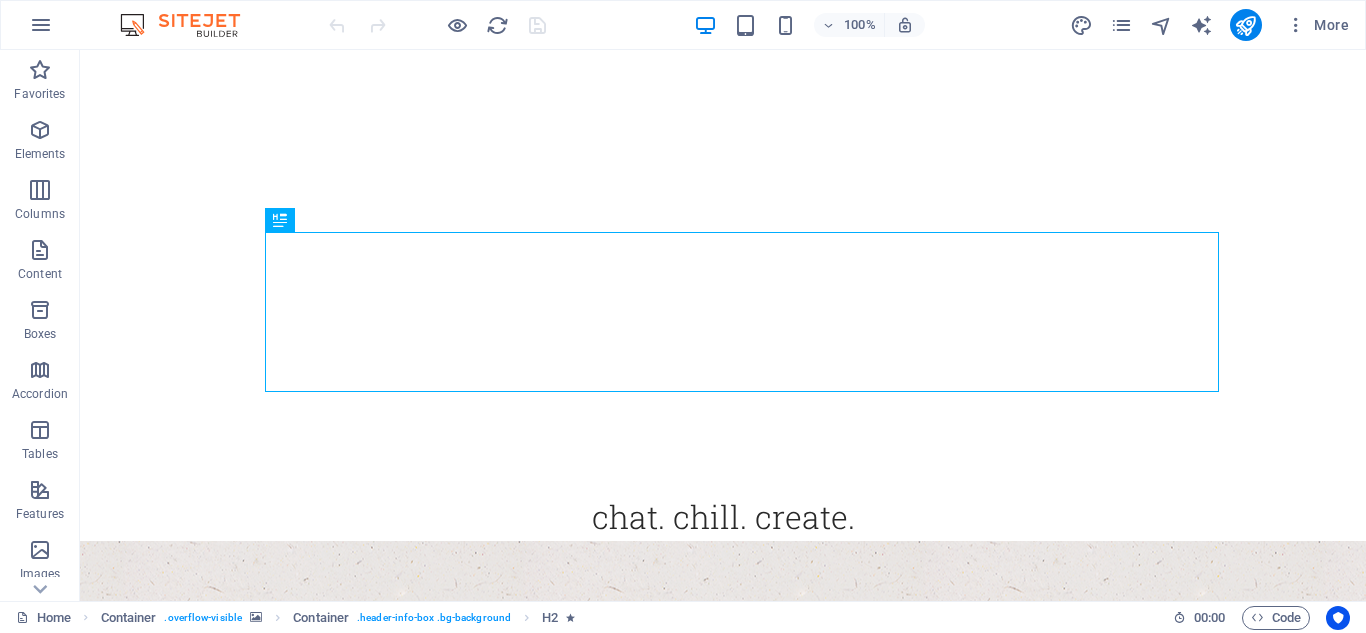 click at bounding box center [280, 220] 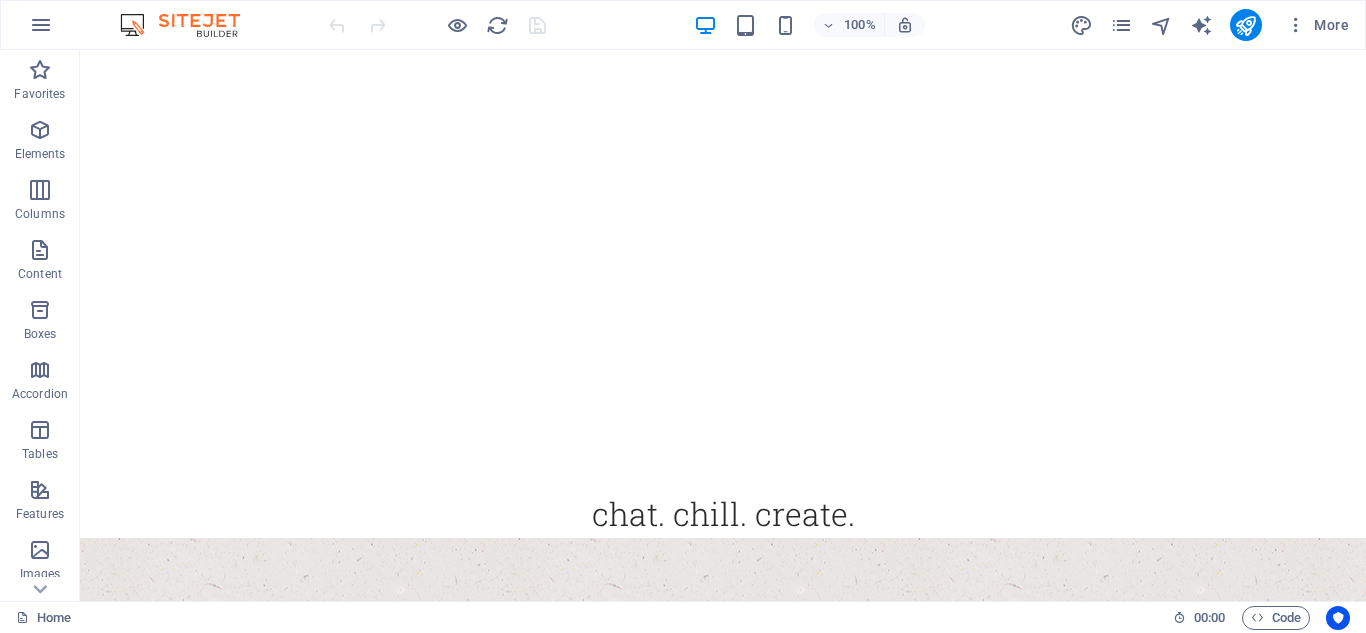 scroll, scrollTop: 2322, scrollLeft: 0, axis: vertical 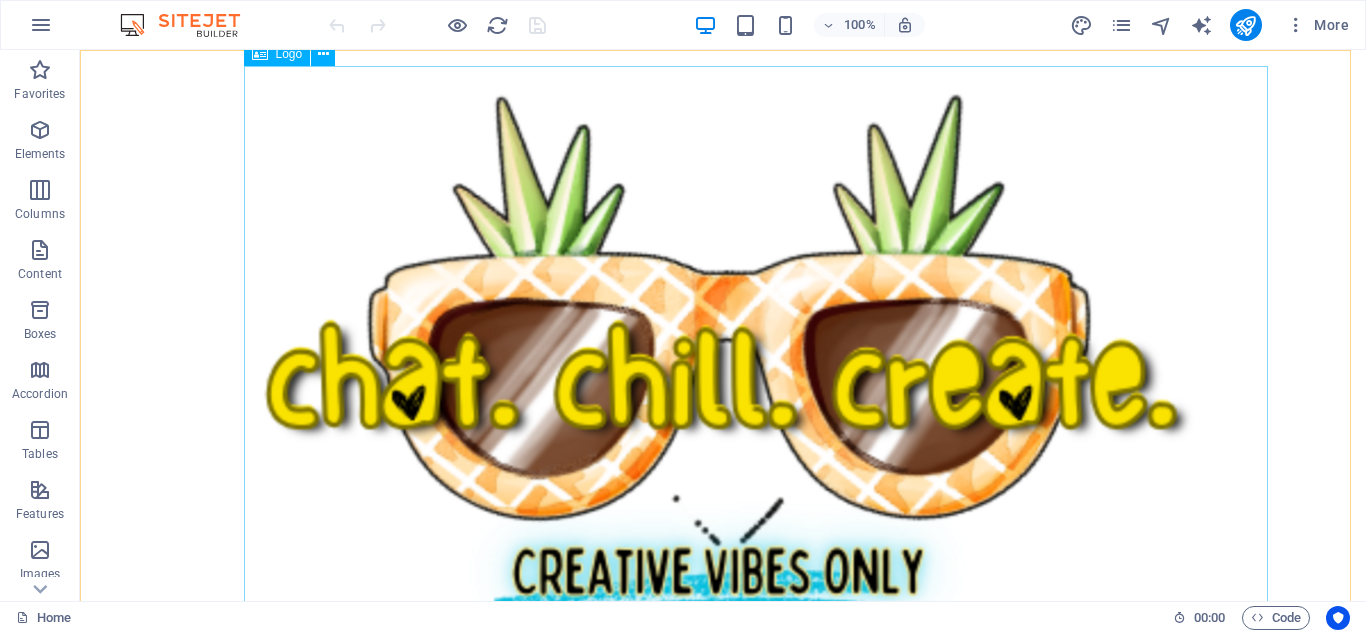 click at bounding box center [723, 372] 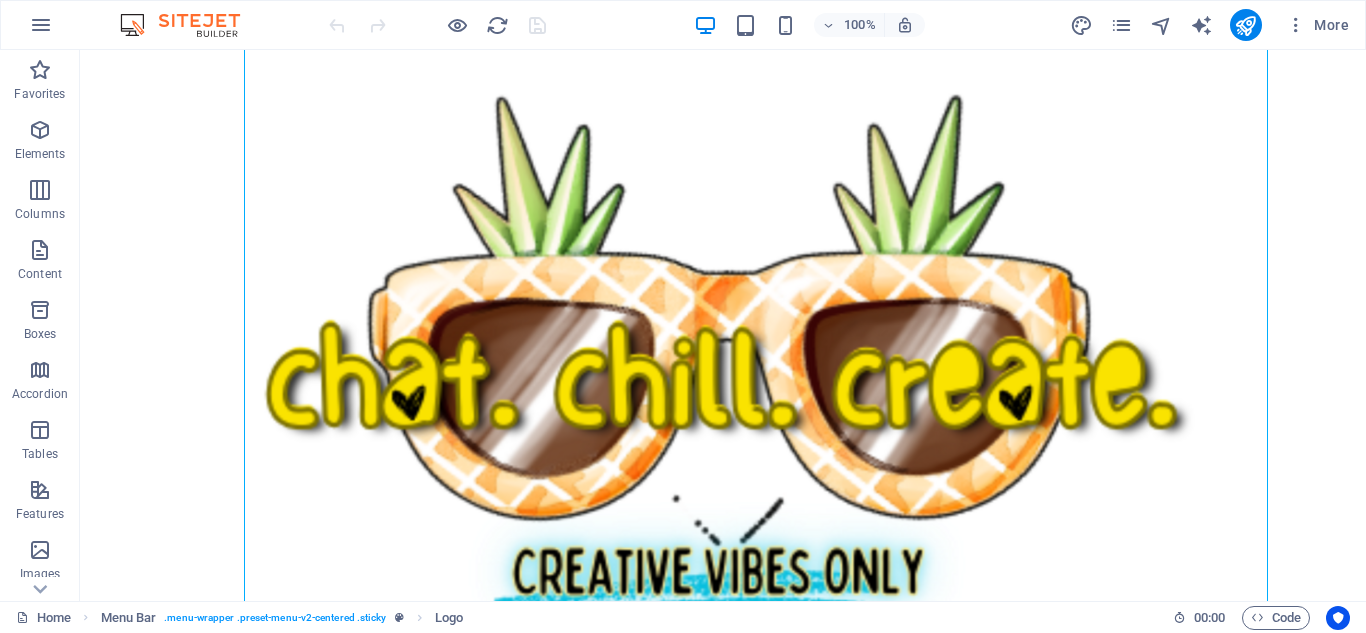 scroll, scrollTop: 4667, scrollLeft: 0, axis: vertical 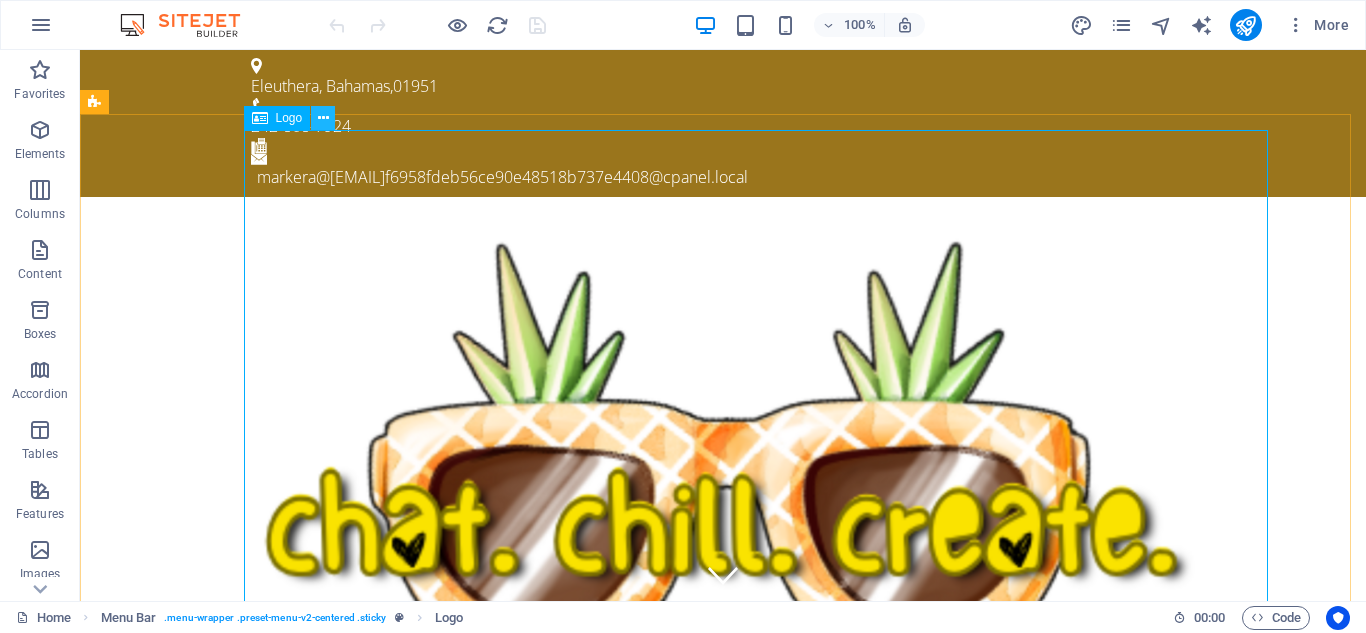click at bounding box center (323, 118) 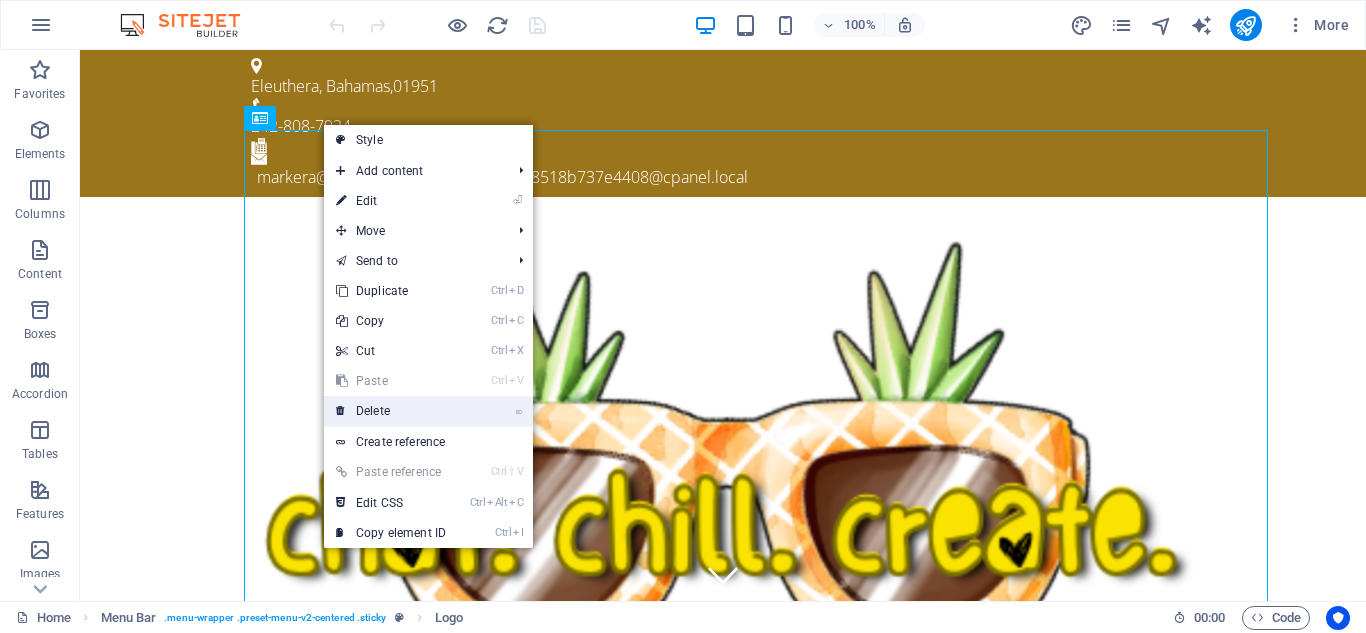 click on "⌦  Delete" at bounding box center (391, 411) 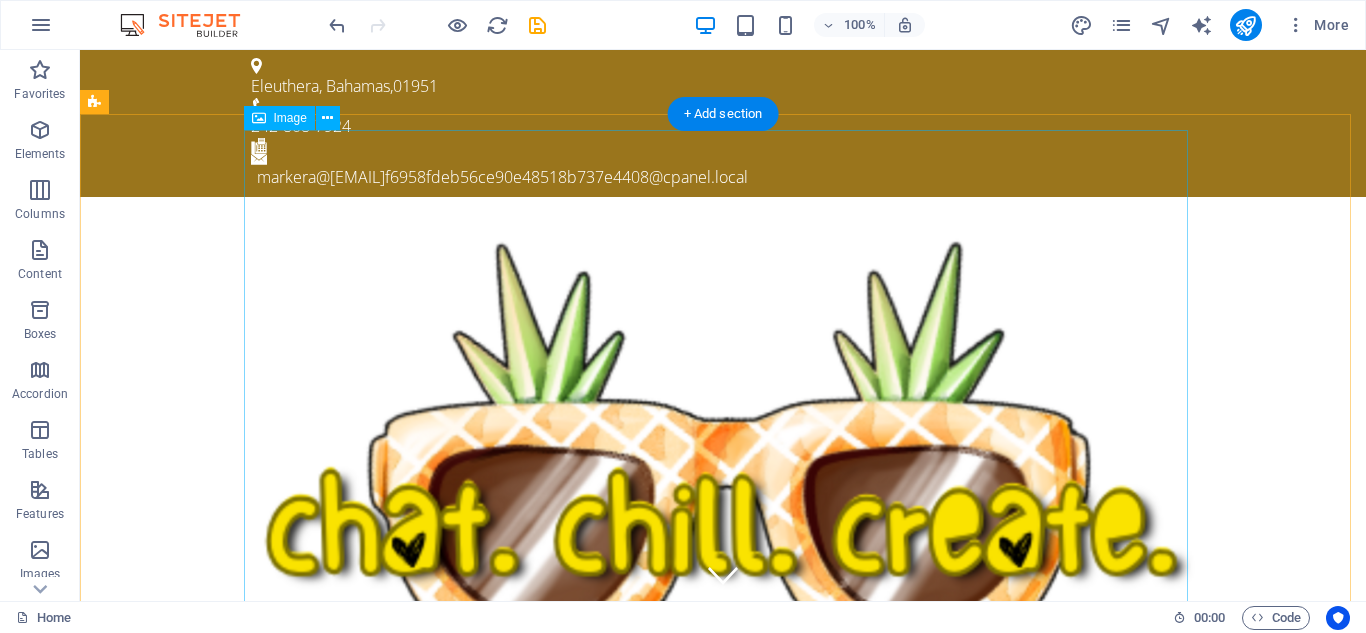 click at bounding box center [723, 519] 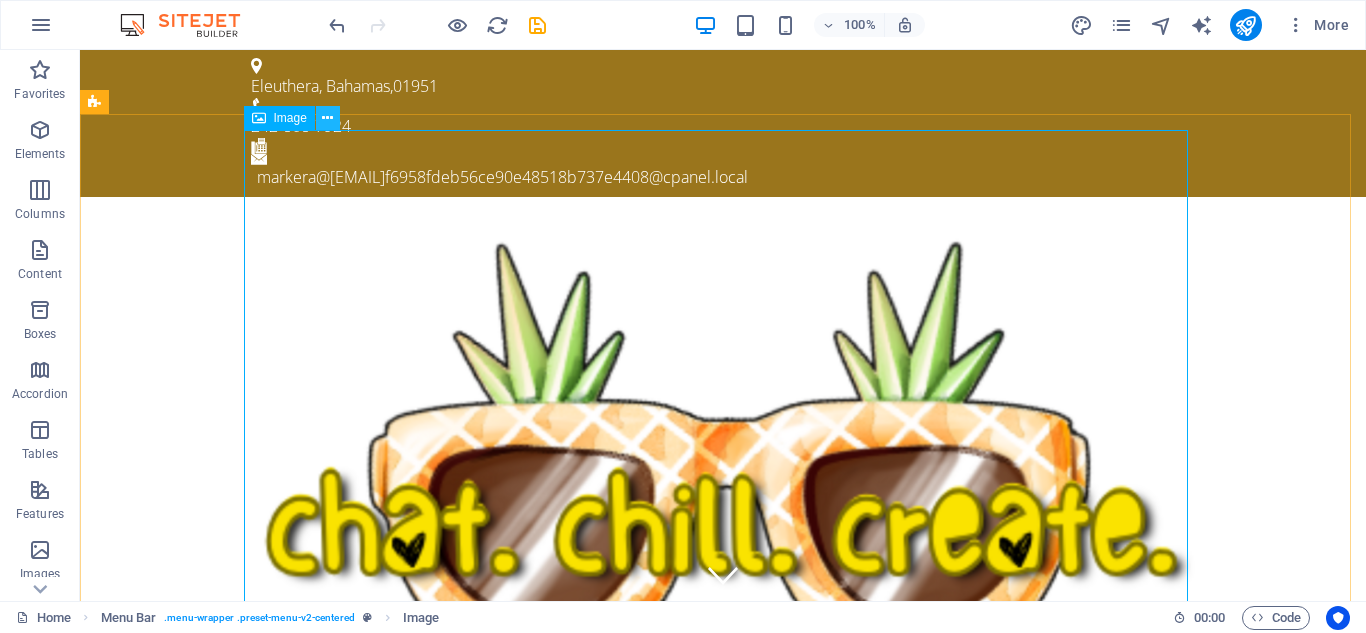 click at bounding box center (327, 118) 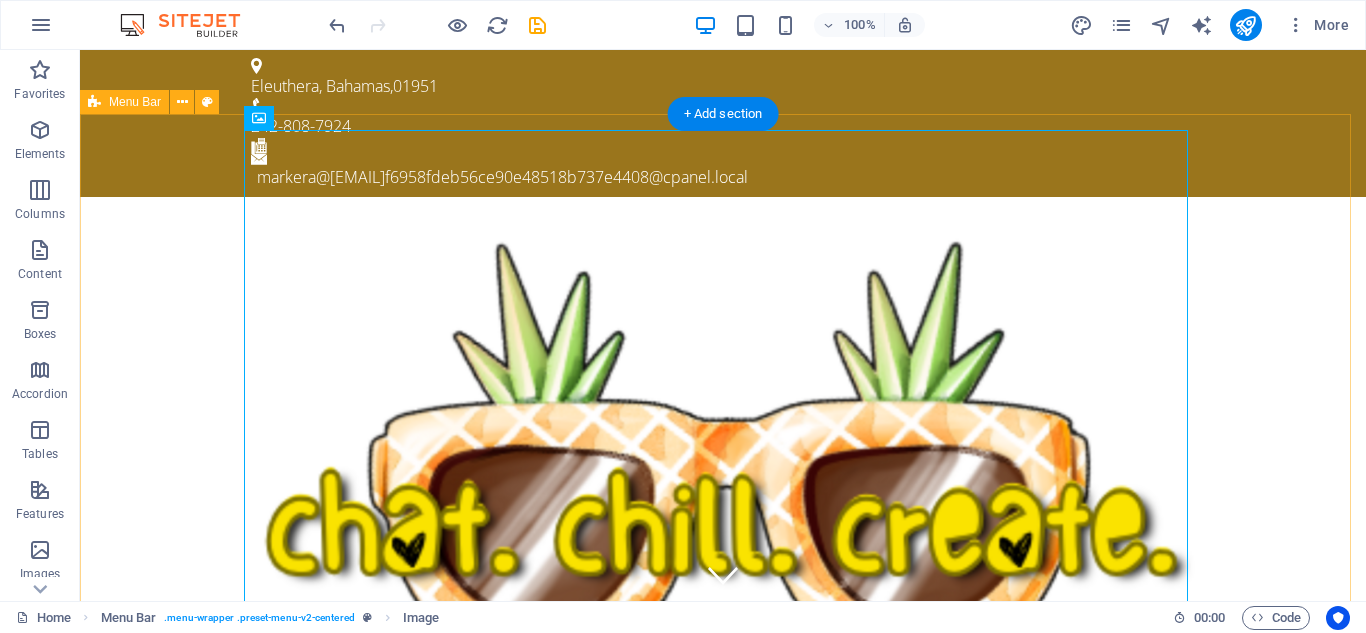 click on "Menu Home Our Farm Our Products Services Partners Contact" at bounding box center (723, 849) 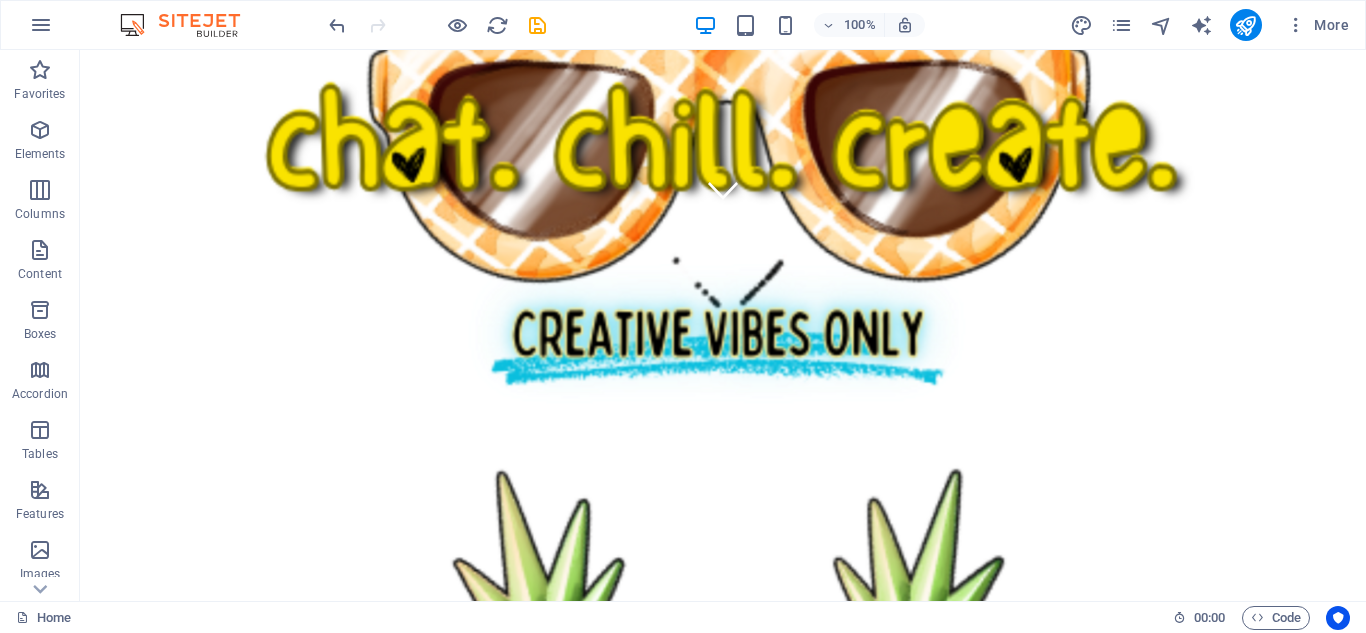 scroll, scrollTop: 679, scrollLeft: 0, axis: vertical 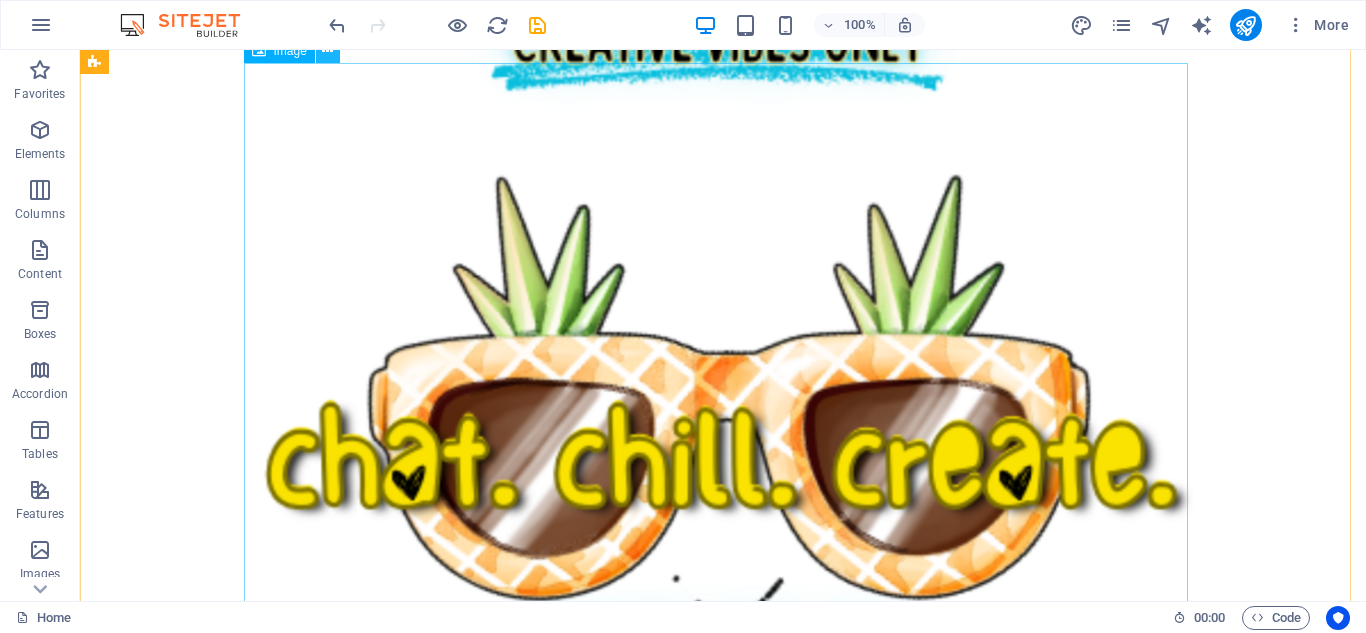 click at bounding box center (327, 51) 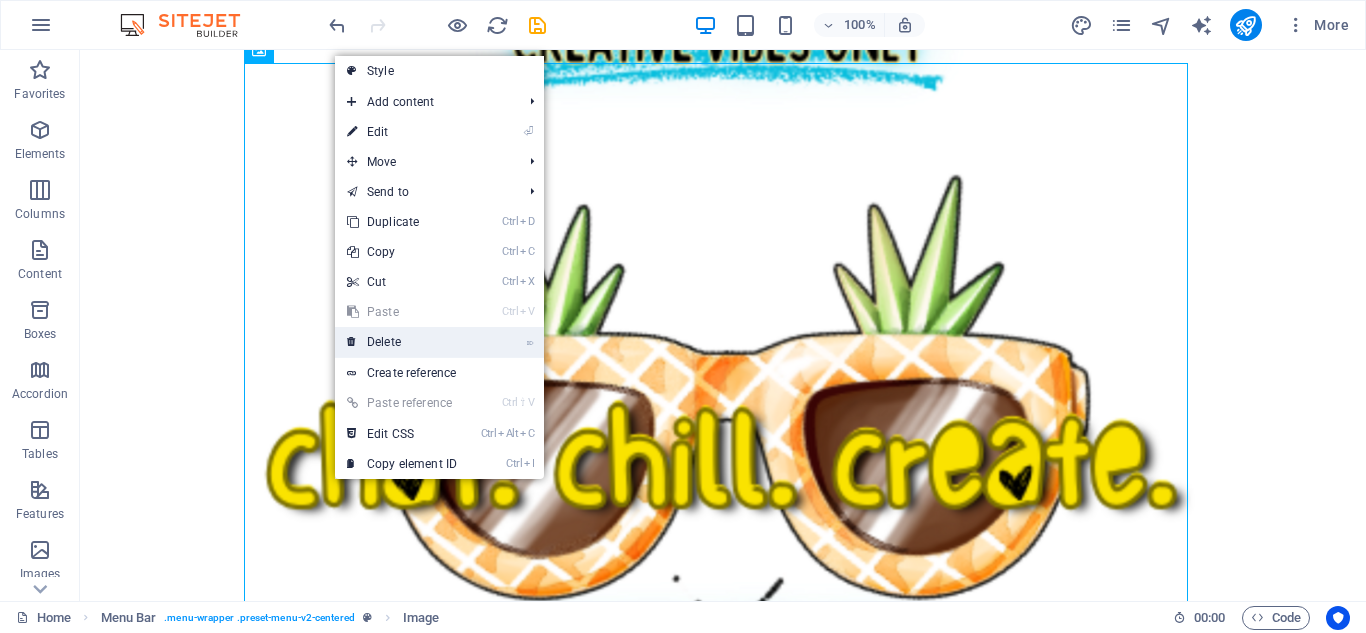 click on "⌦  Delete" at bounding box center [402, 342] 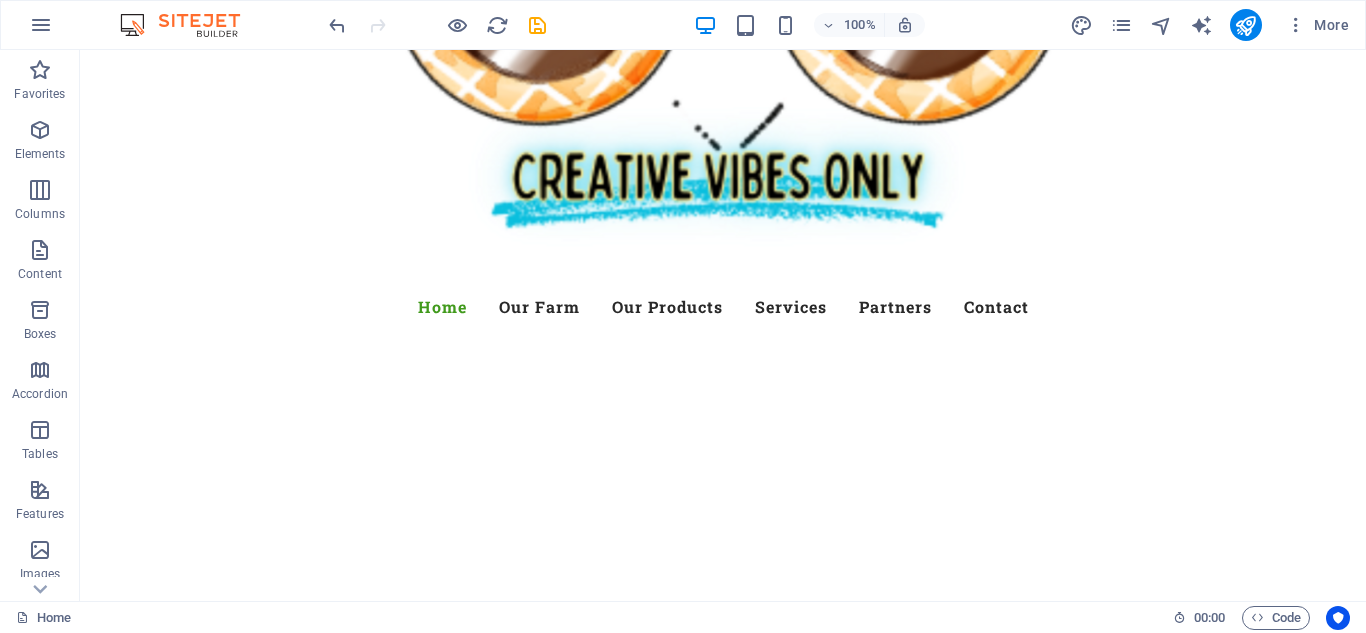 scroll, scrollTop: 435, scrollLeft: 0, axis: vertical 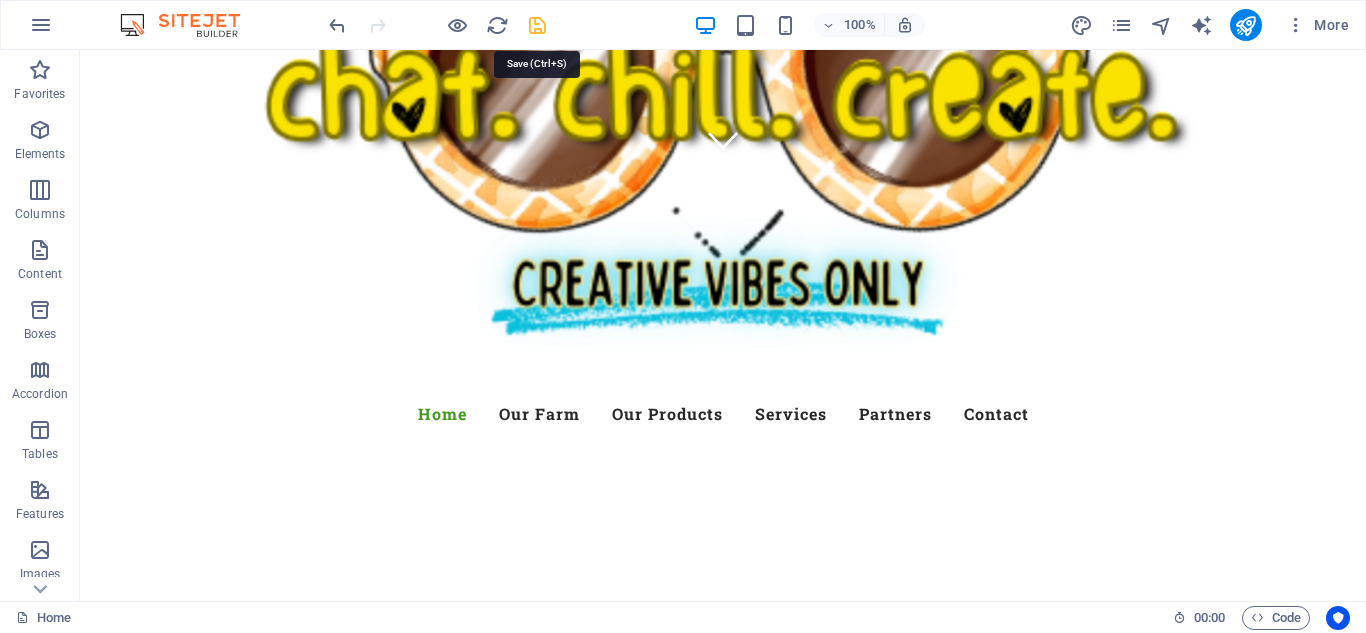 click at bounding box center [537, 25] 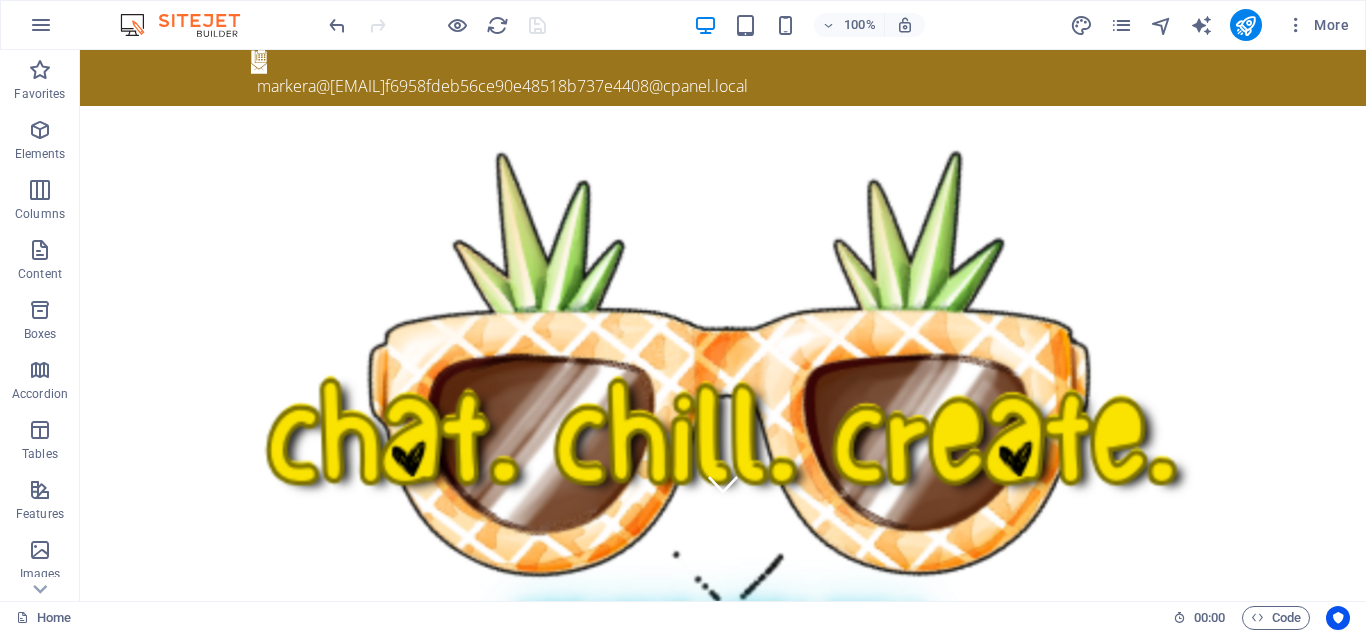 scroll, scrollTop: 0, scrollLeft: 0, axis: both 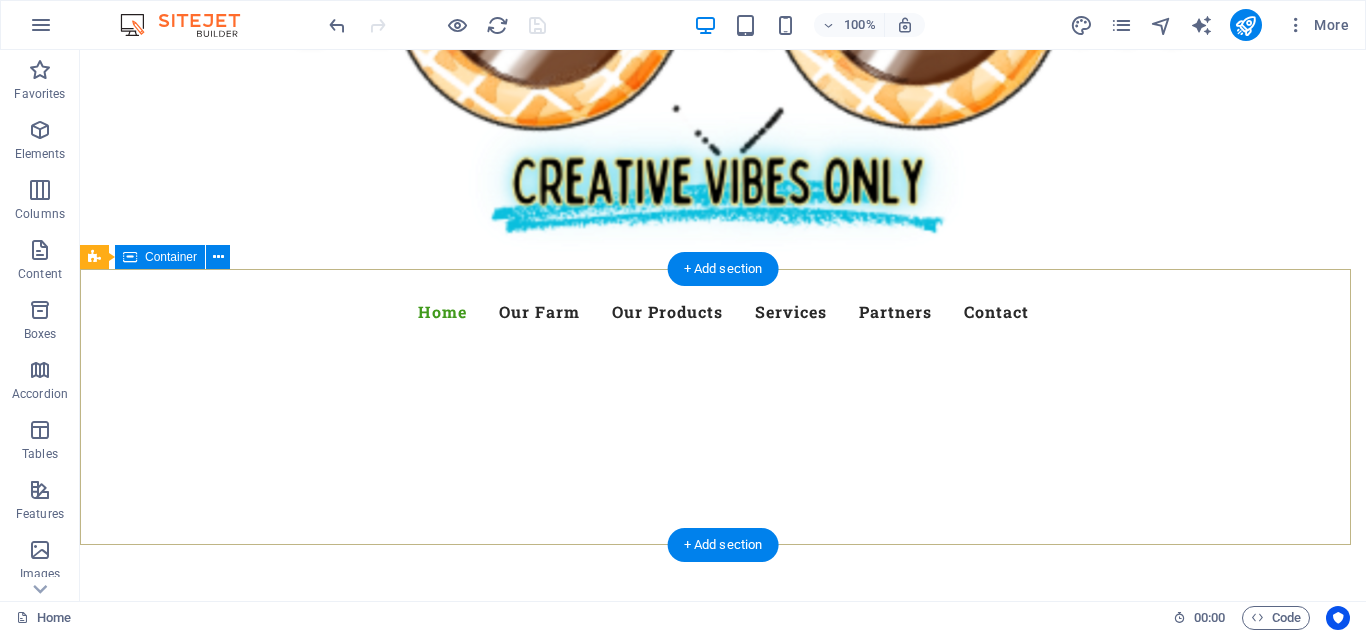 click at bounding box center (723, 708) 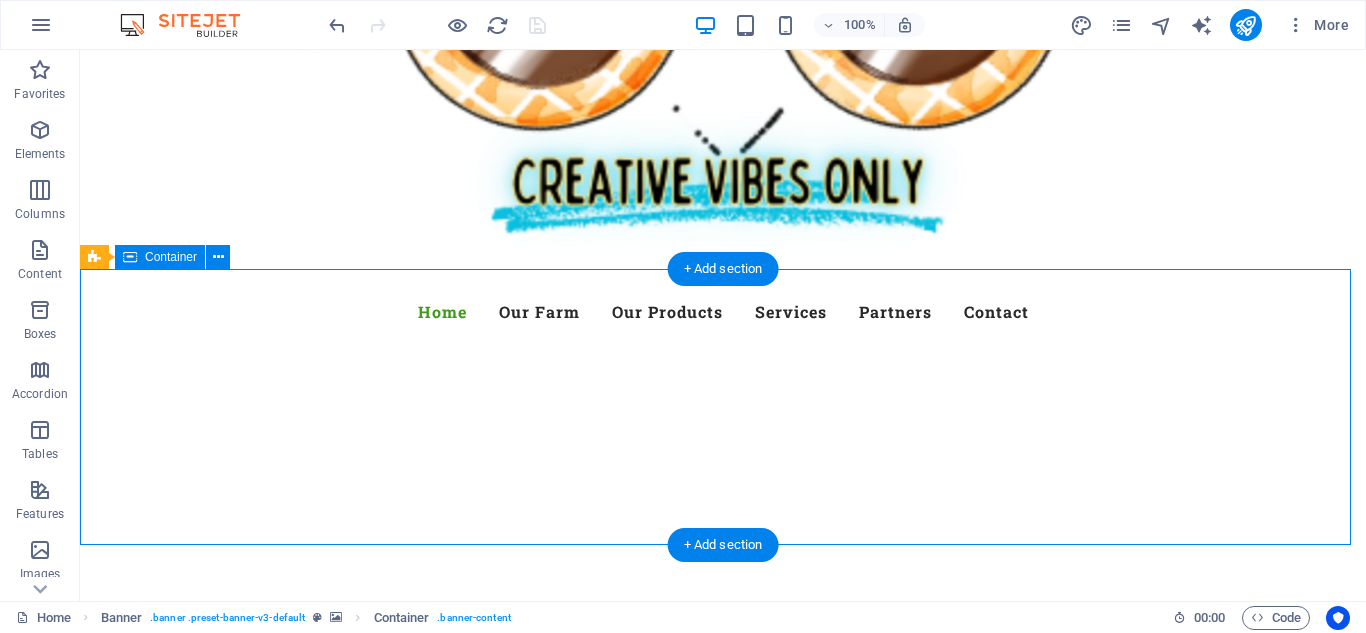 click at bounding box center [723, 708] 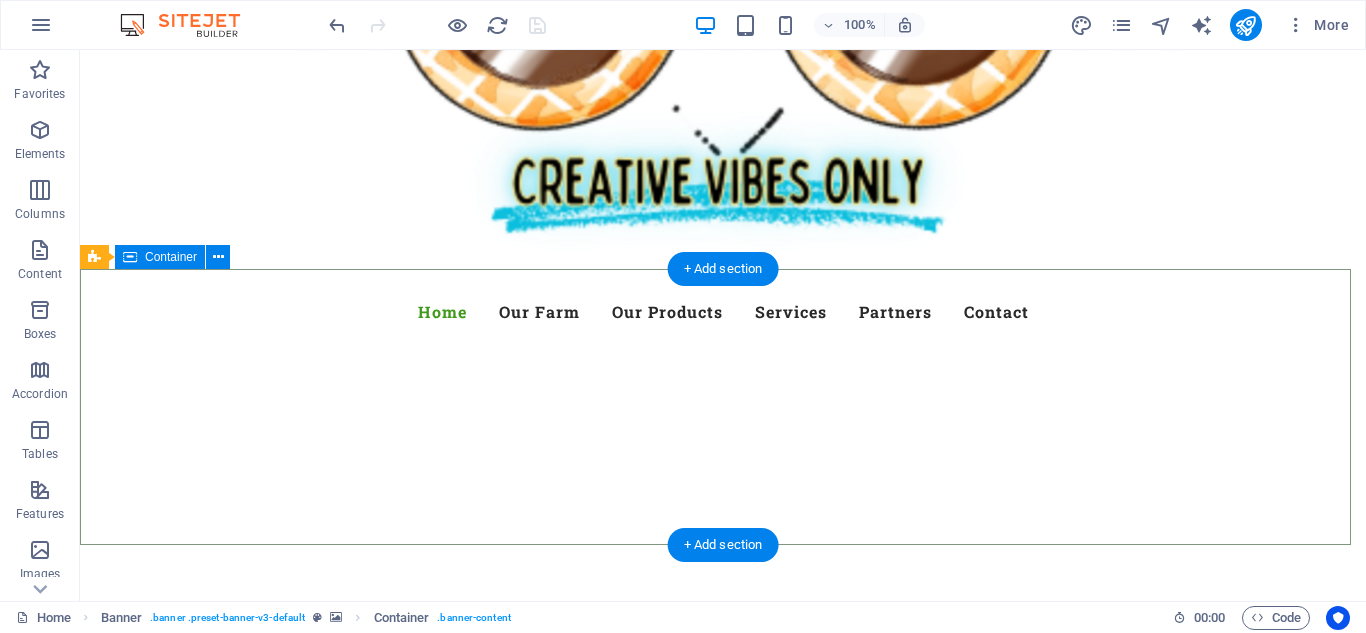 click at bounding box center [723, 708] 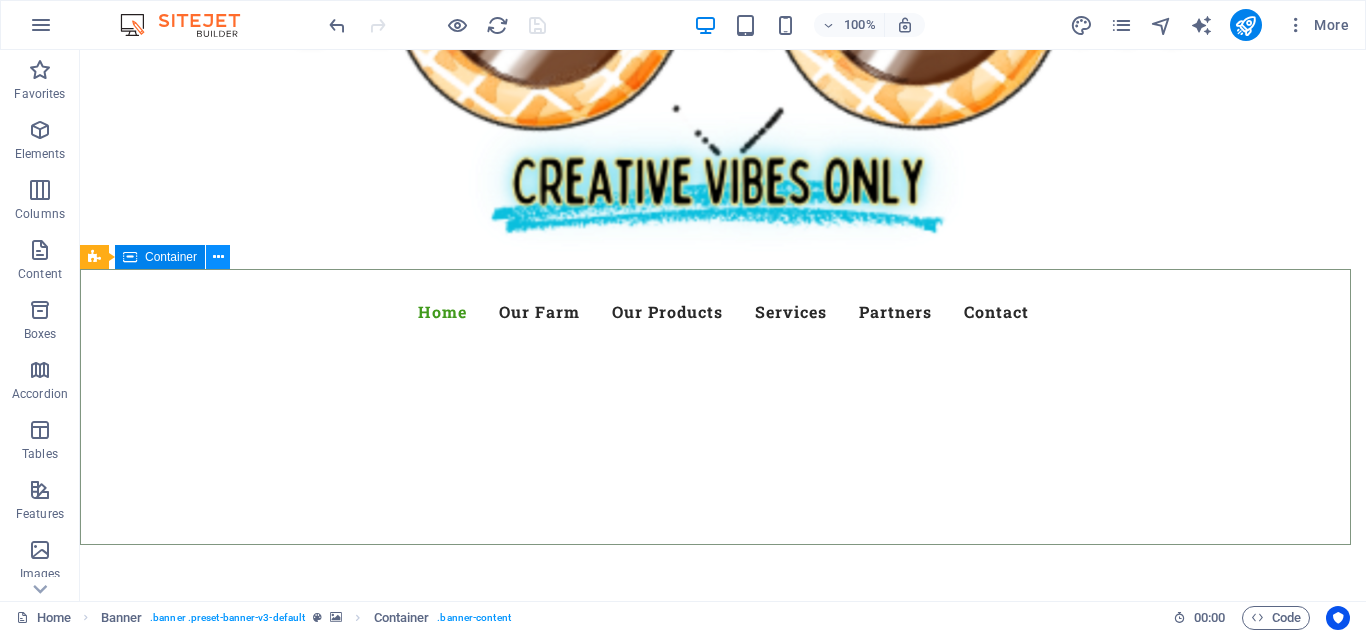 click at bounding box center (218, 257) 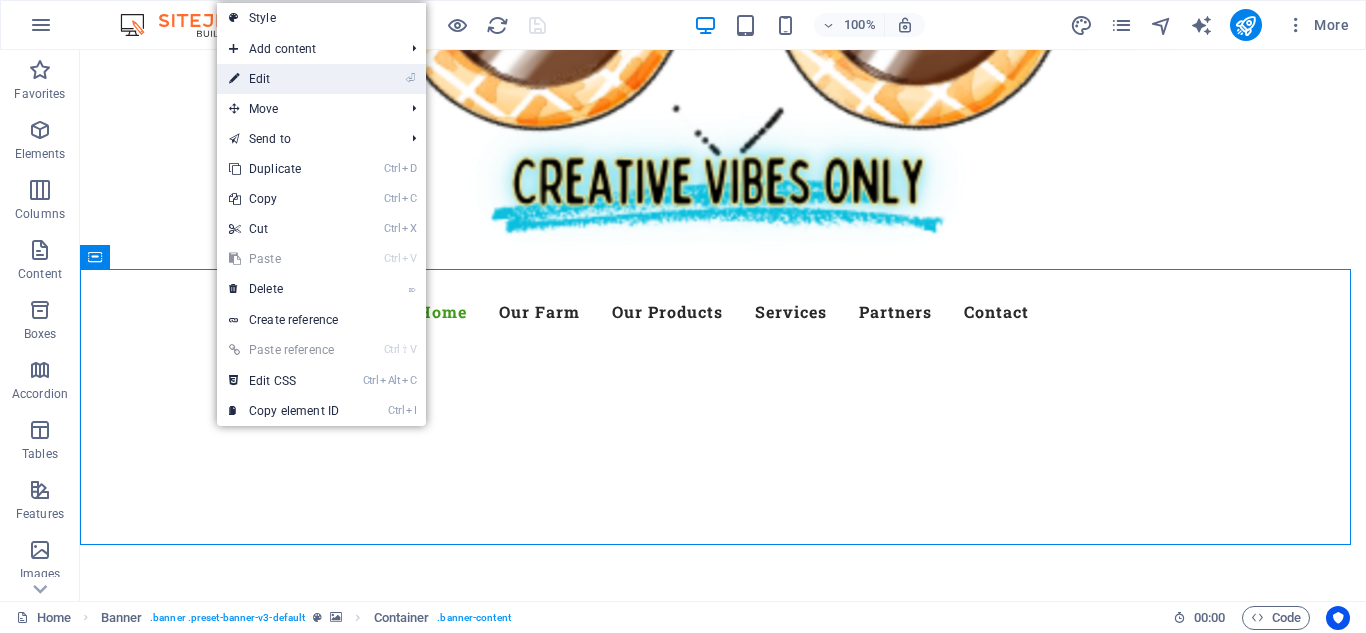click on "⏎  Edit" at bounding box center [284, 79] 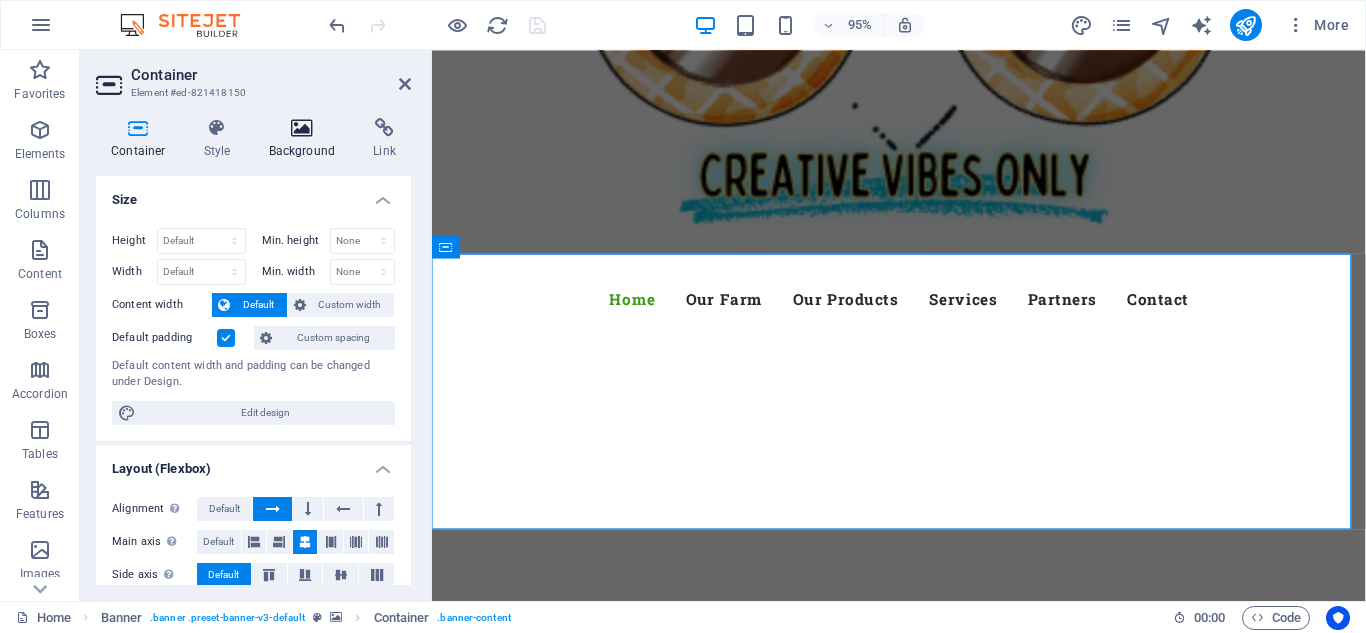click at bounding box center (302, 128) 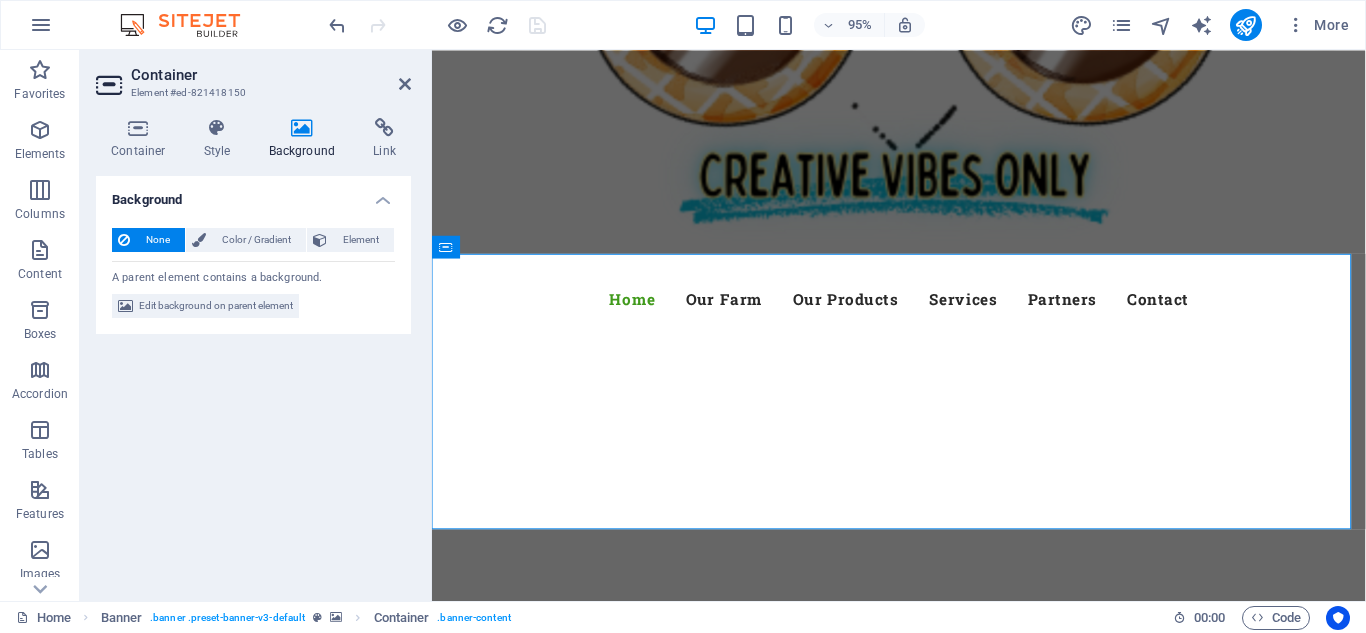 click on "Container Style Background Link Size Height Default px rem % vh vw Min. height None px rem % vh vw Width Default px rem % em vh vw Min. width None px rem % vh vw Content width Default Custom width Width Default px rem % em vh vw Min. width None px rem % vh vw Default padding Custom spacing Default content width and padding can be changed under Design. Edit design Layout (Flexbox) Alignment Determines the flex direction. Default Main axis Determine how elements should behave along the main axis inside this container (justify content). Default Side axis Control the vertical direction of the element inside of the container (align items). Default Wrap Default On Off Fill Controls the distances and direction of elements on the y-axis across several lines (align content). Default Accessibility ARIA helps assistive technologies (like screen readers) to understand the role, state, and behavior of web elements Role The ARIA role defines the purpose of an element.  None Alert Article Banner Comment Fan" at bounding box center (253, 351) 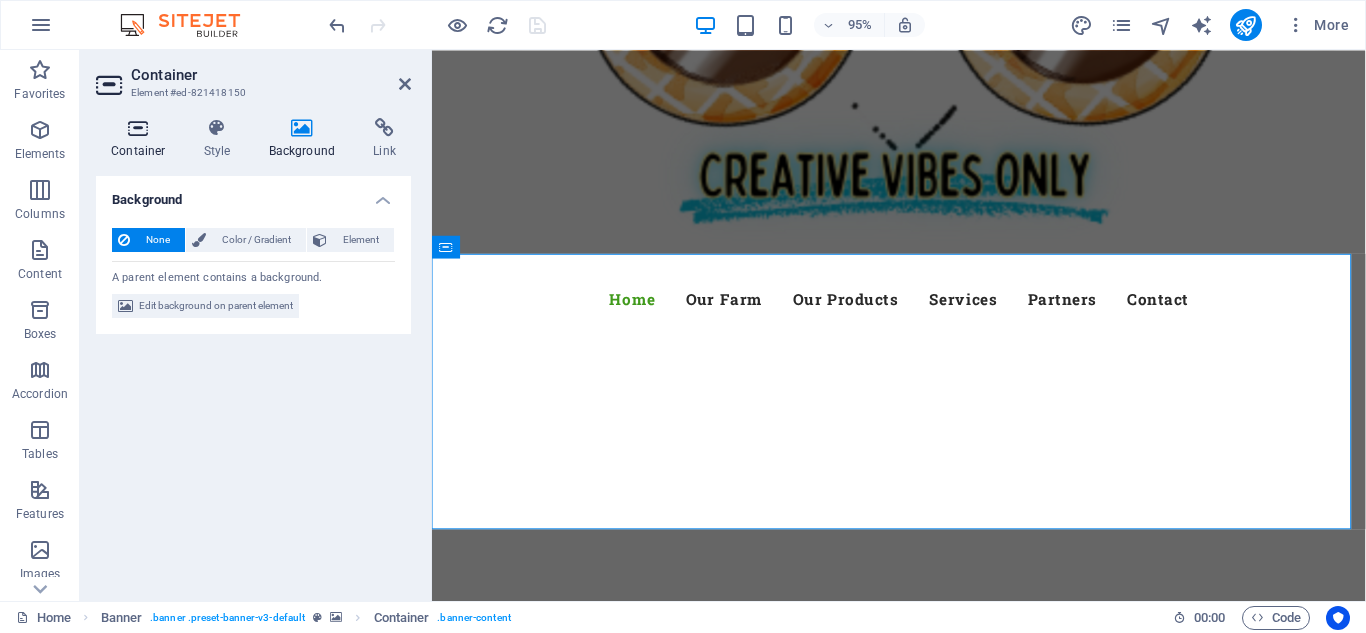 click at bounding box center [138, 128] 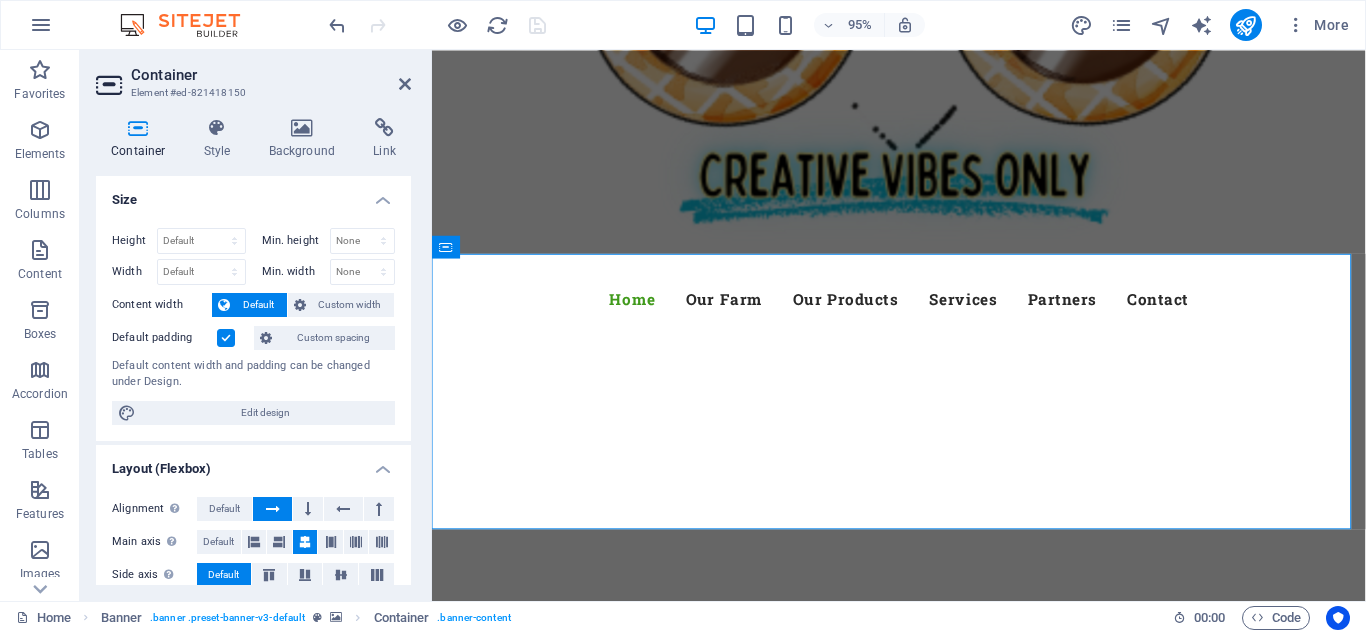 drag, startPoint x: 406, startPoint y: 254, endPoint x: 406, endPoint y: 313, distance: 59 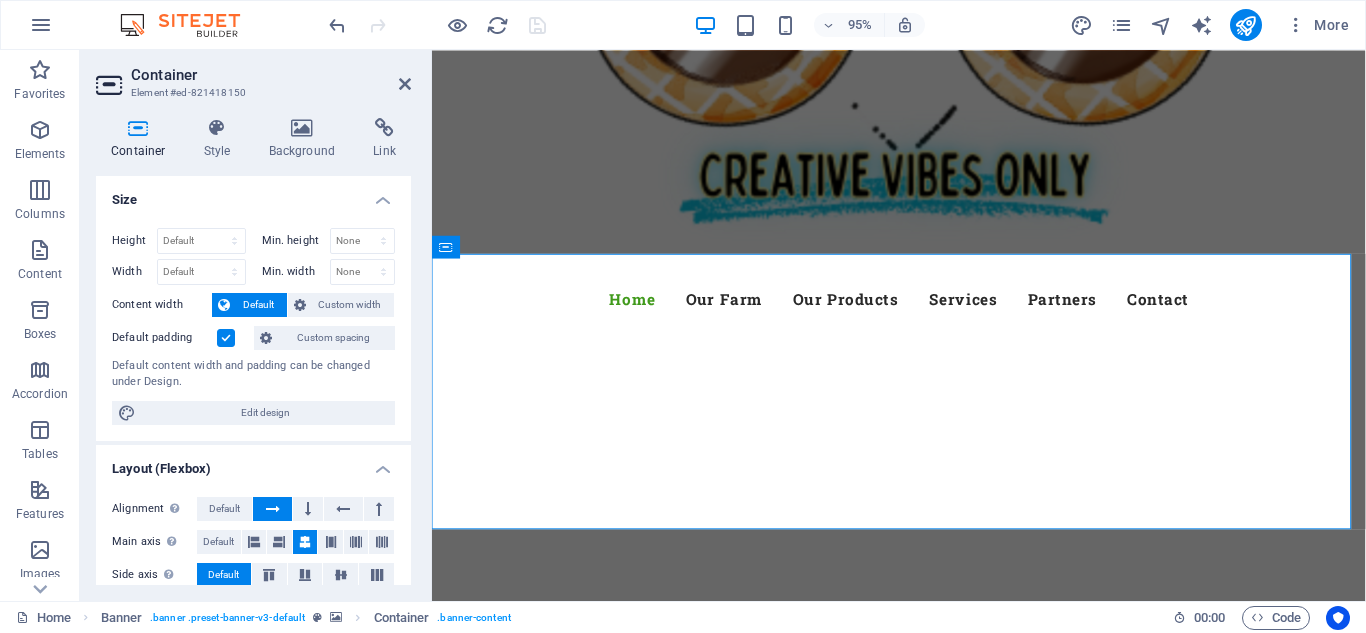 click on "Height Default px rem % vh vw Min. height None px rem % vh vw Width Default px rem % em vh vw Min. width None px rem % vh vw Content width Default Custom width Width Default px rem % em vh vw Min. width None px rem % vh vw Default padding Custom spacing Default content width and padding can be changed under Design. Edit design" at bounding box center (253, 326) 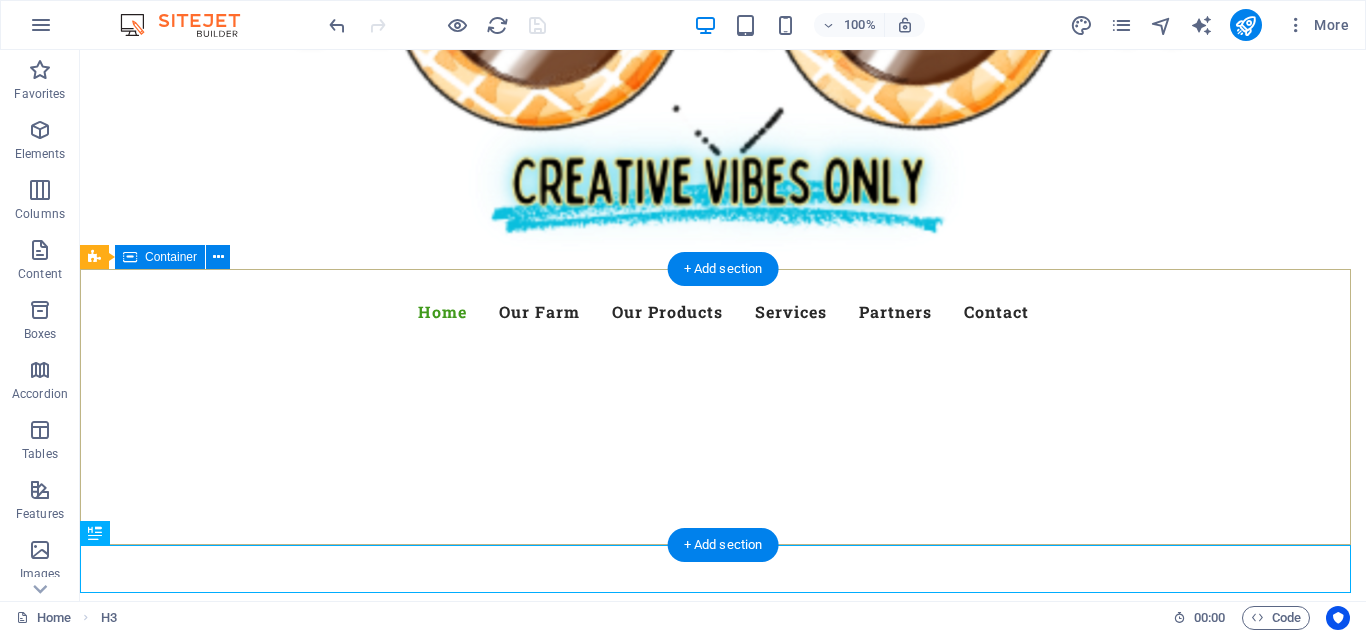 click at bounding box center (723, 708) 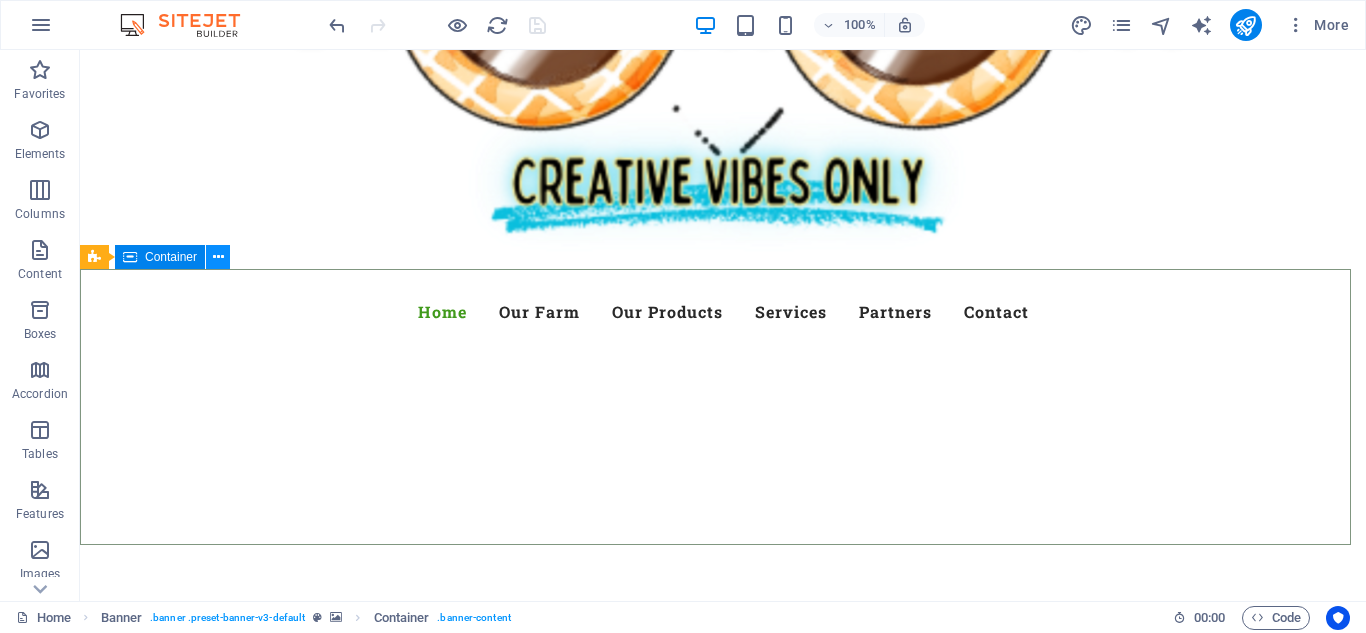 click at bounding box center (218, 257) 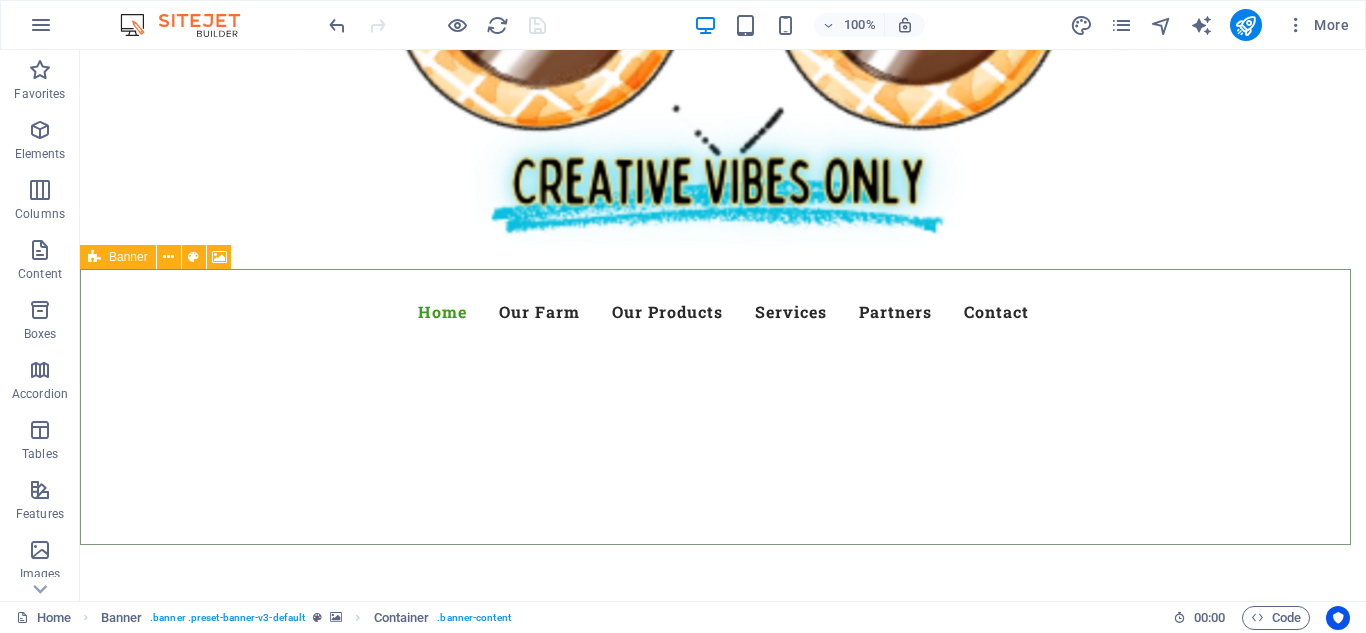 click on "Banner" at bounding box center (118, 257) 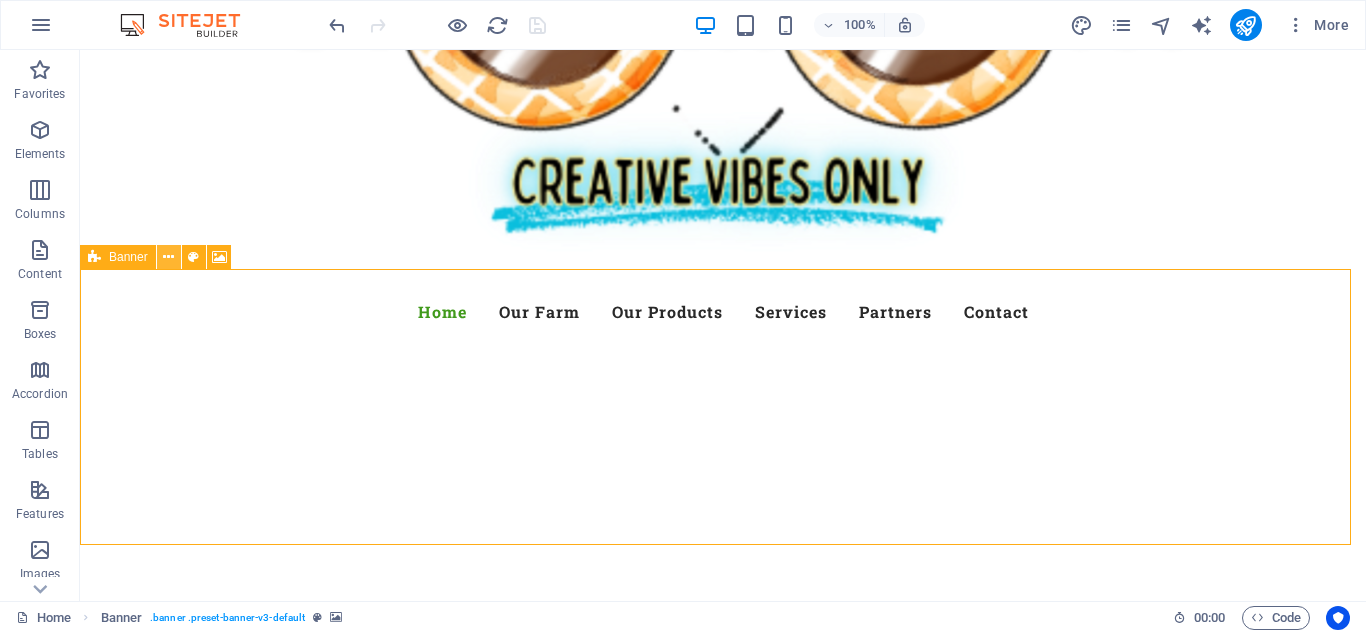 click at bounding box center (169, 257) 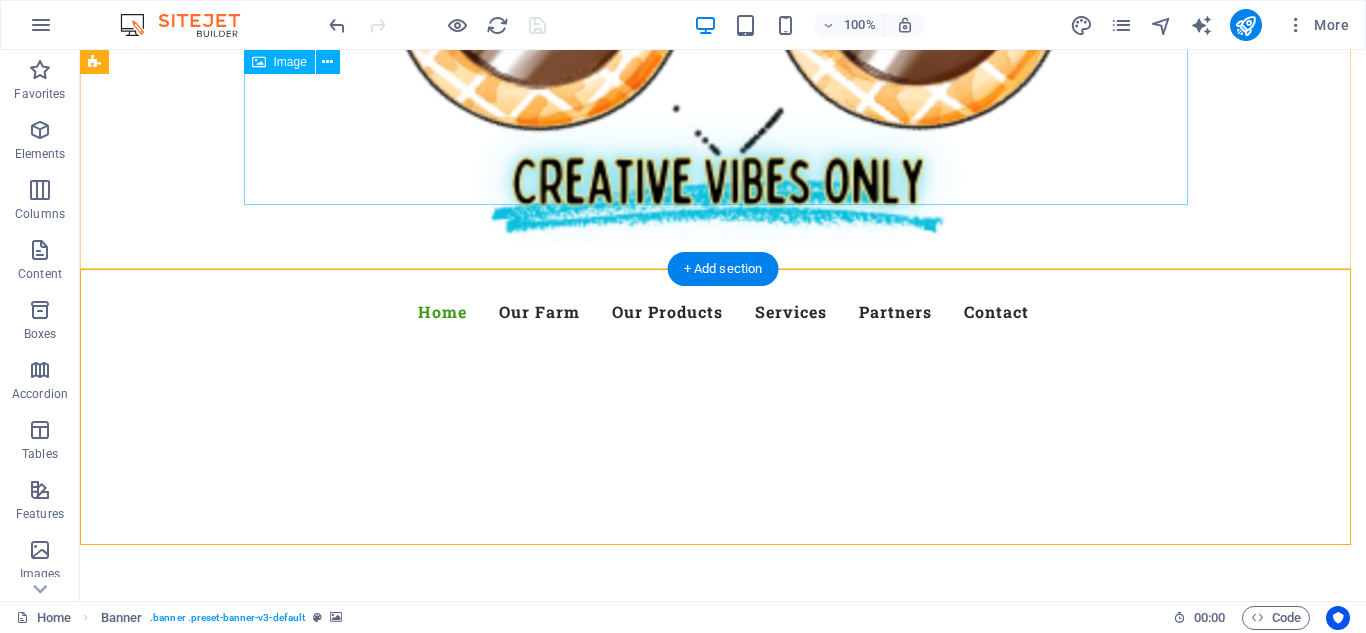 click at bounding box center (723, -18) 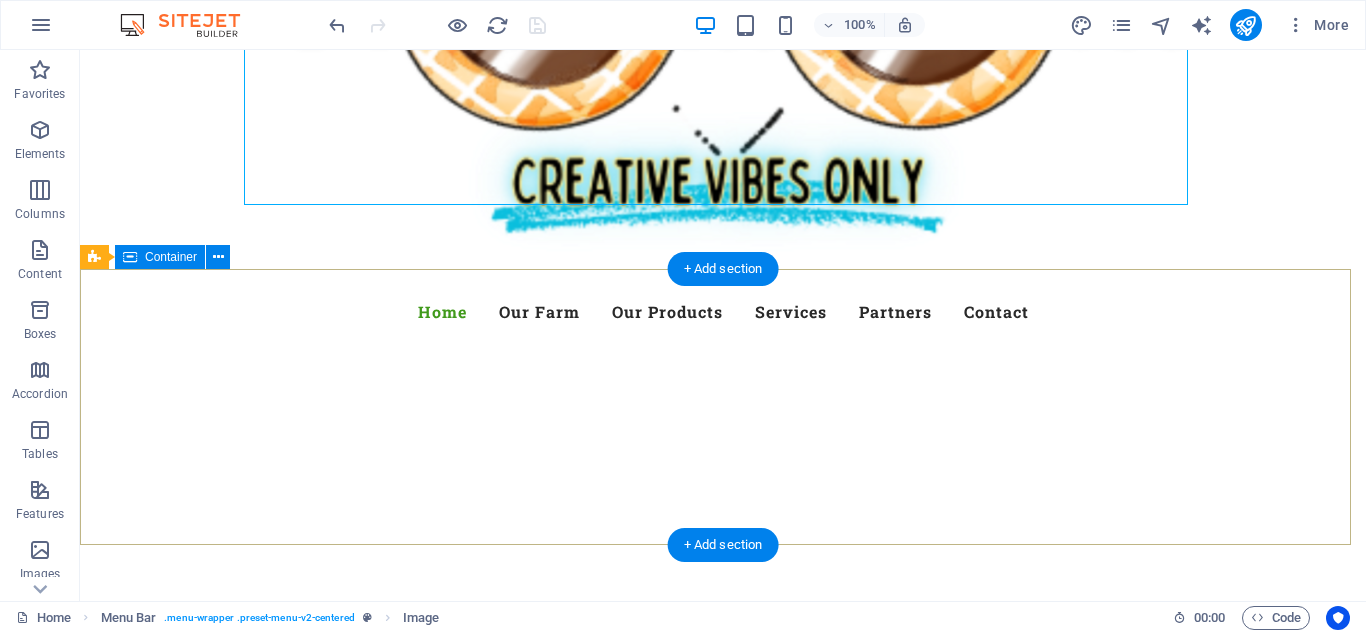 click at bounding box center [723, 708] 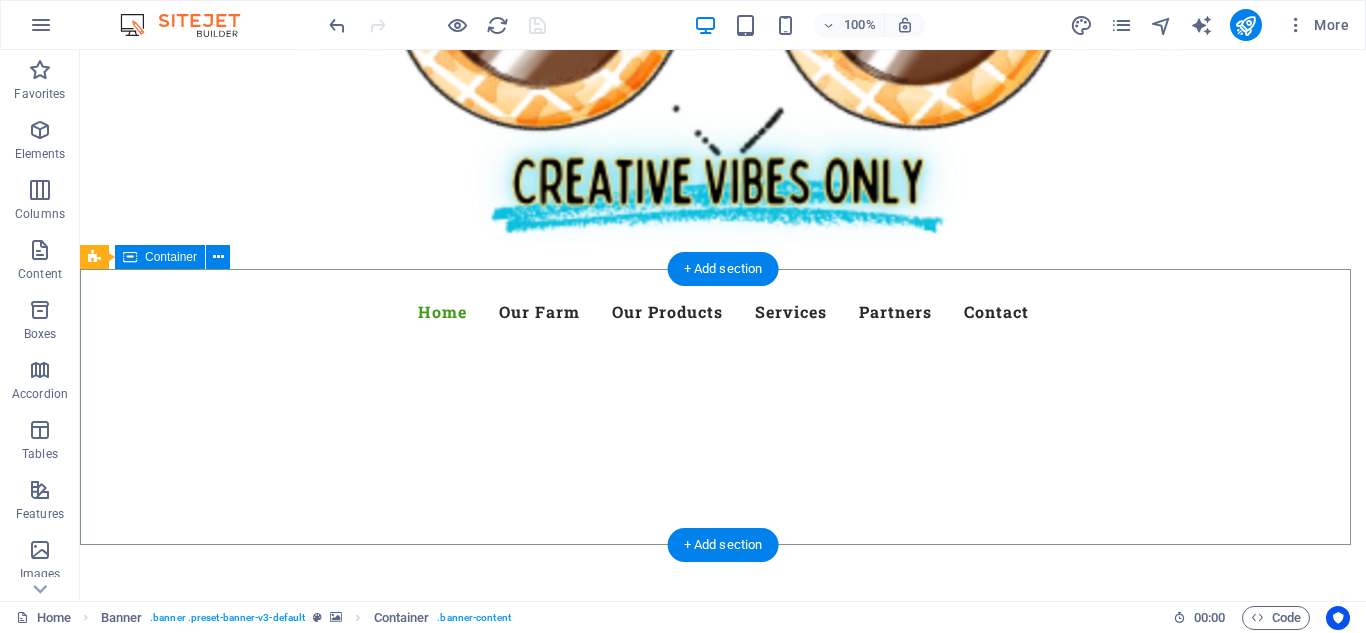 click at bounding box center [723, 708] 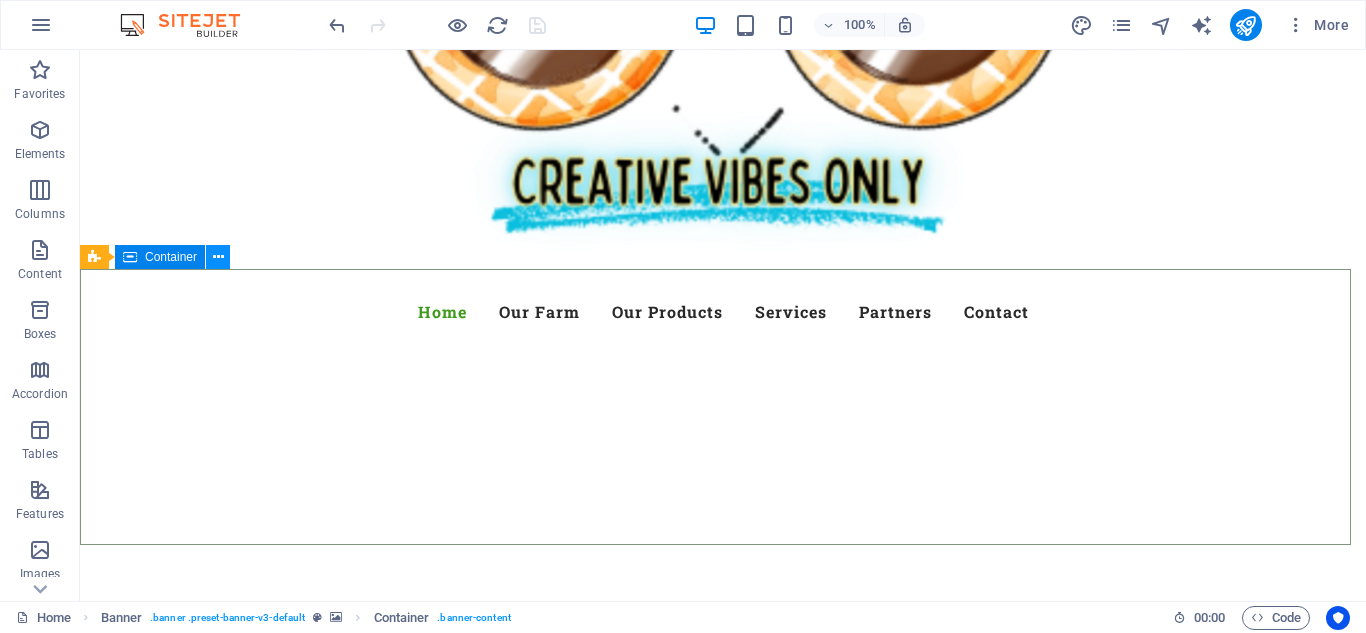 click at bounding box center [218, 257] 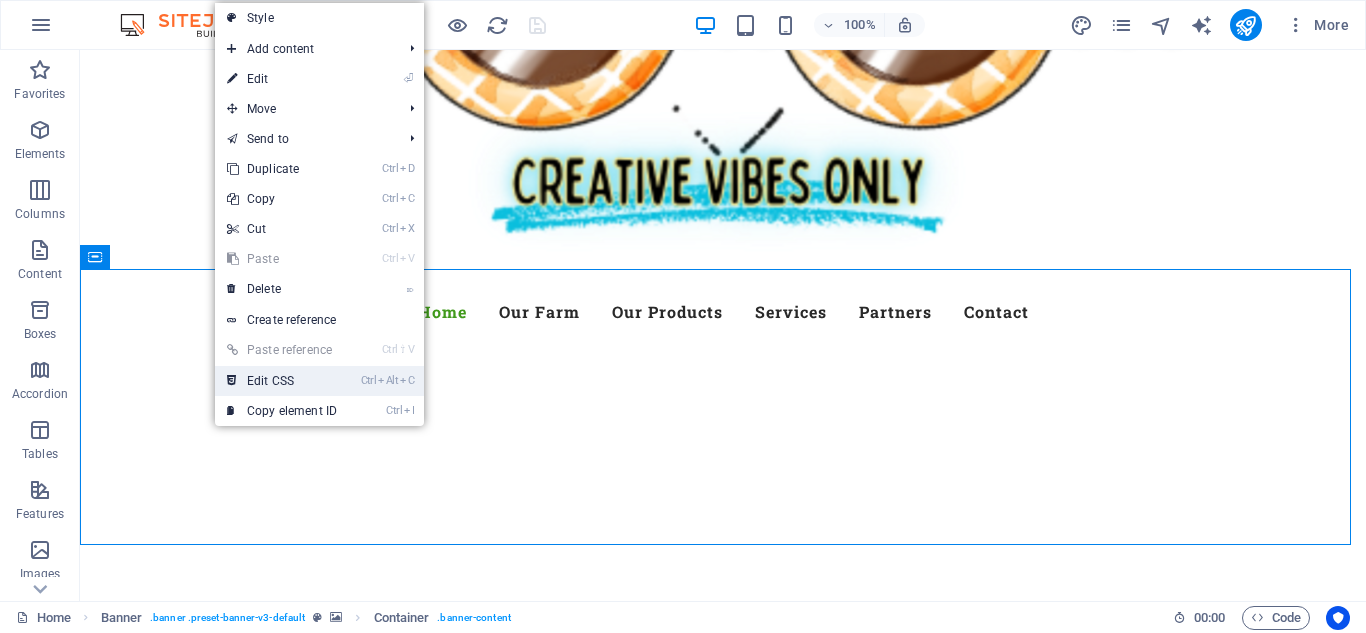 click on "Ctrl Alt C  Edit CSS" at bounding box center [282, 381] 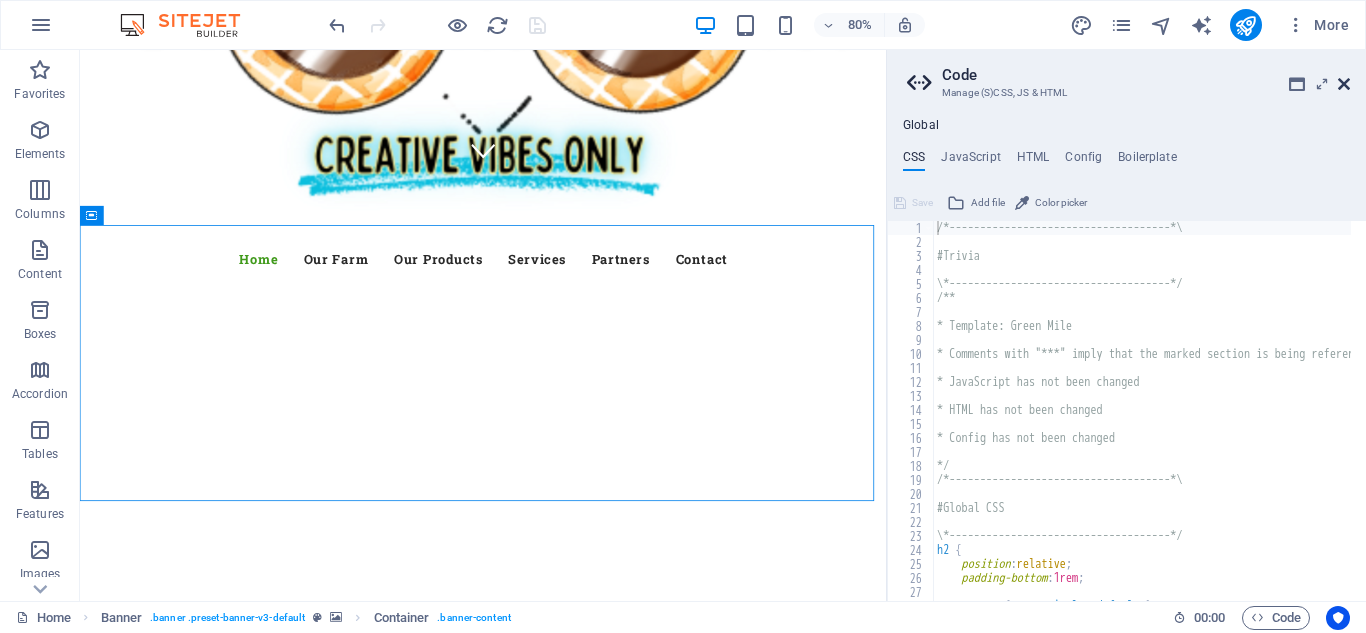 click at bounding box center [1344, 84] 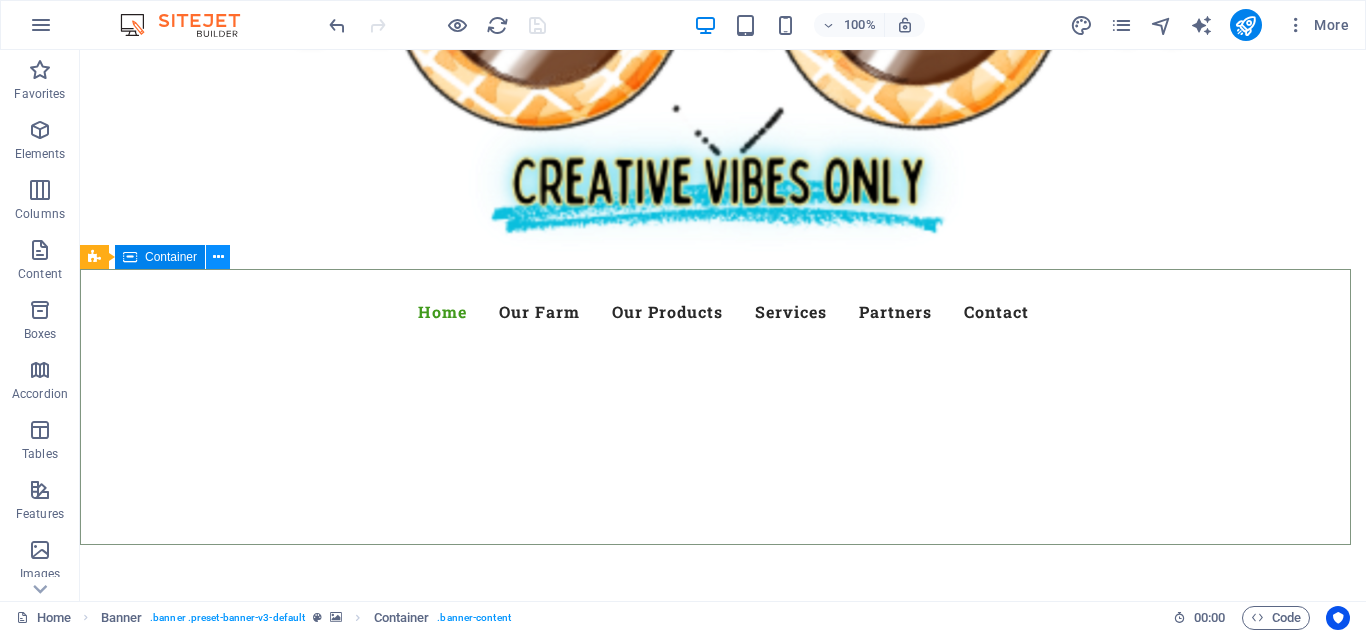 click at bounding box center [218, 257] 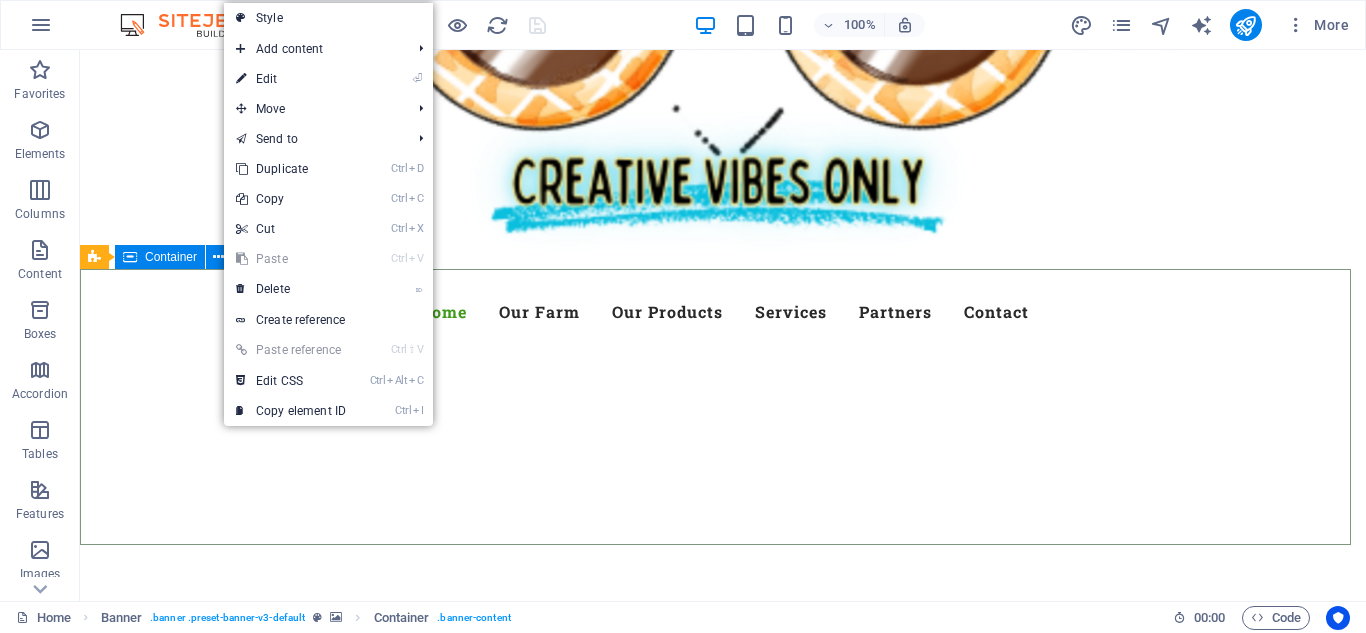 click on "Container" at bounding box center (160, 257) 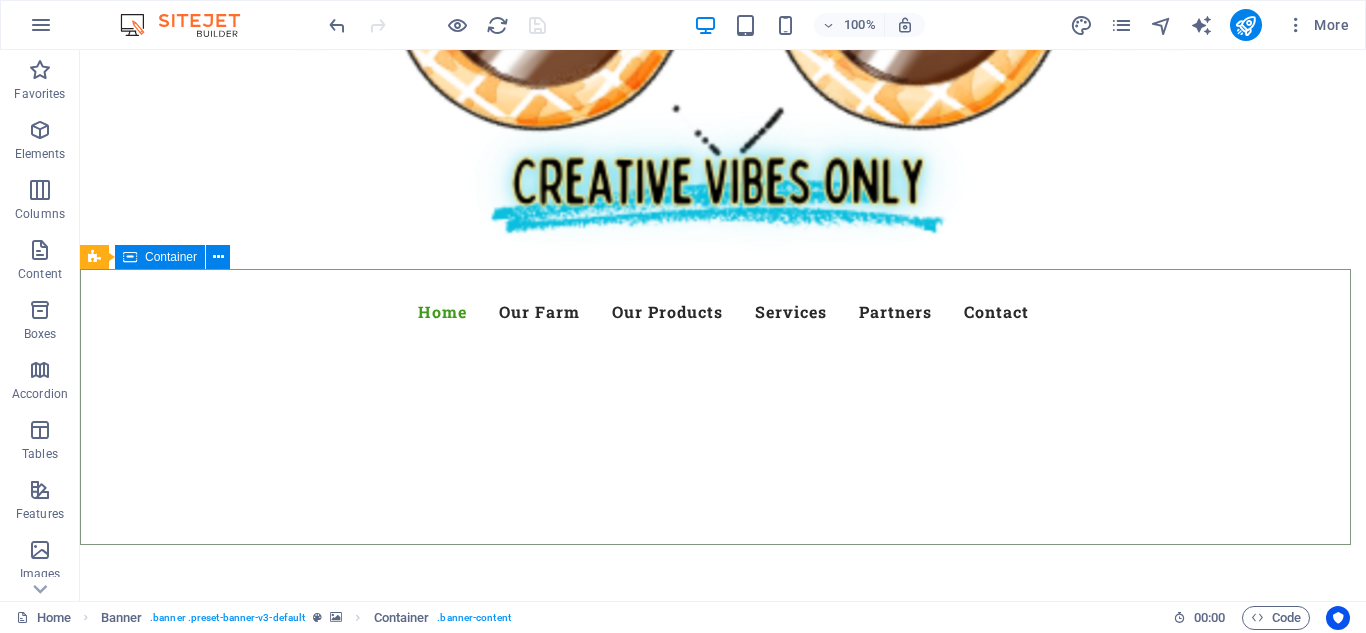 click on "Container" at bounding box center (171, 257) 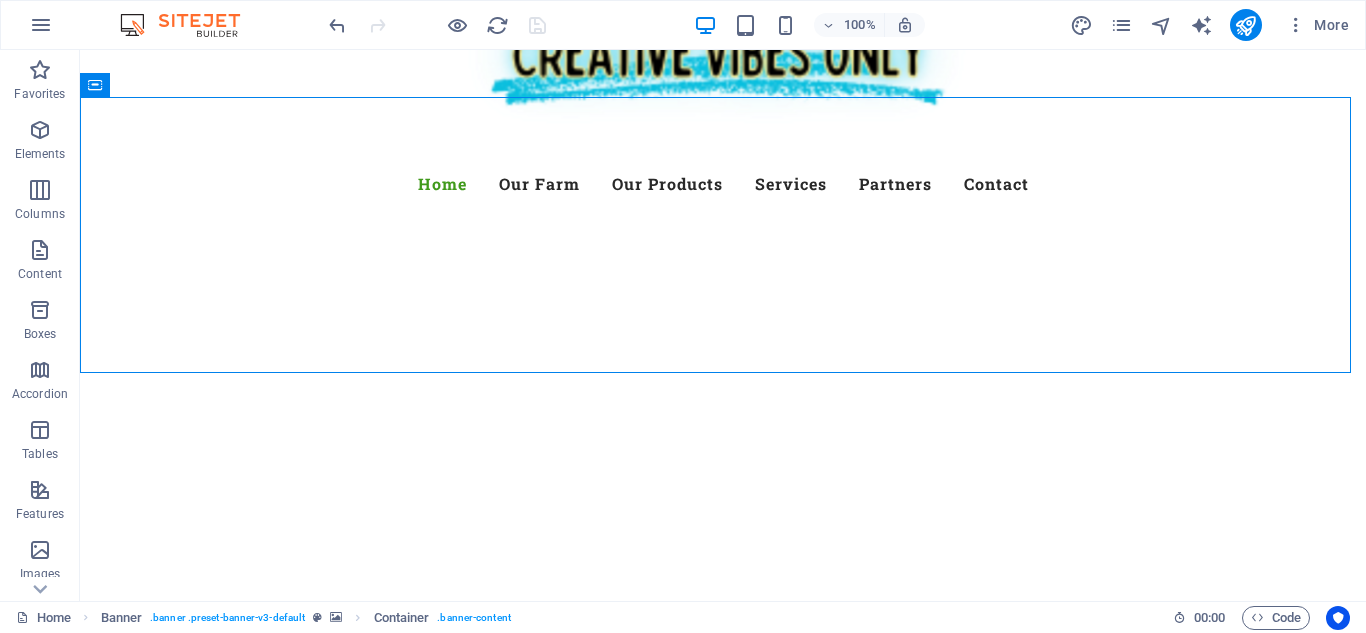 scroll, scrollTop: 902, scrollLeft: 0, axis: vertical 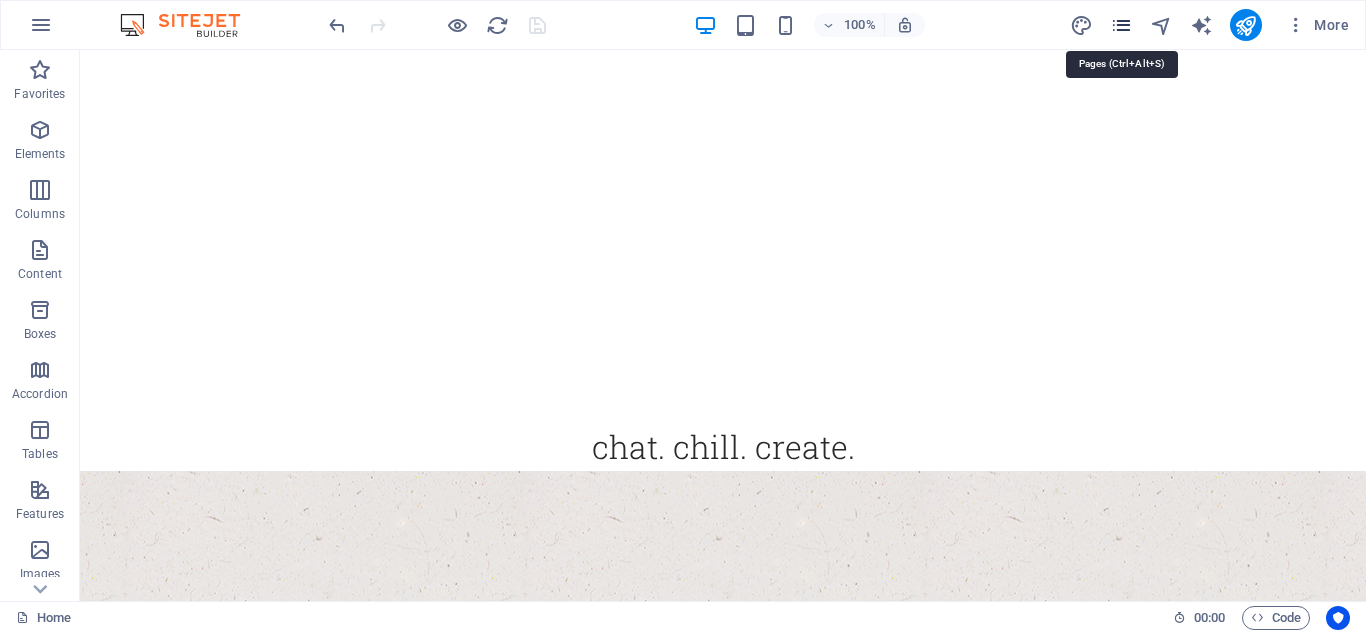 click at bounding box center [1121, 25] 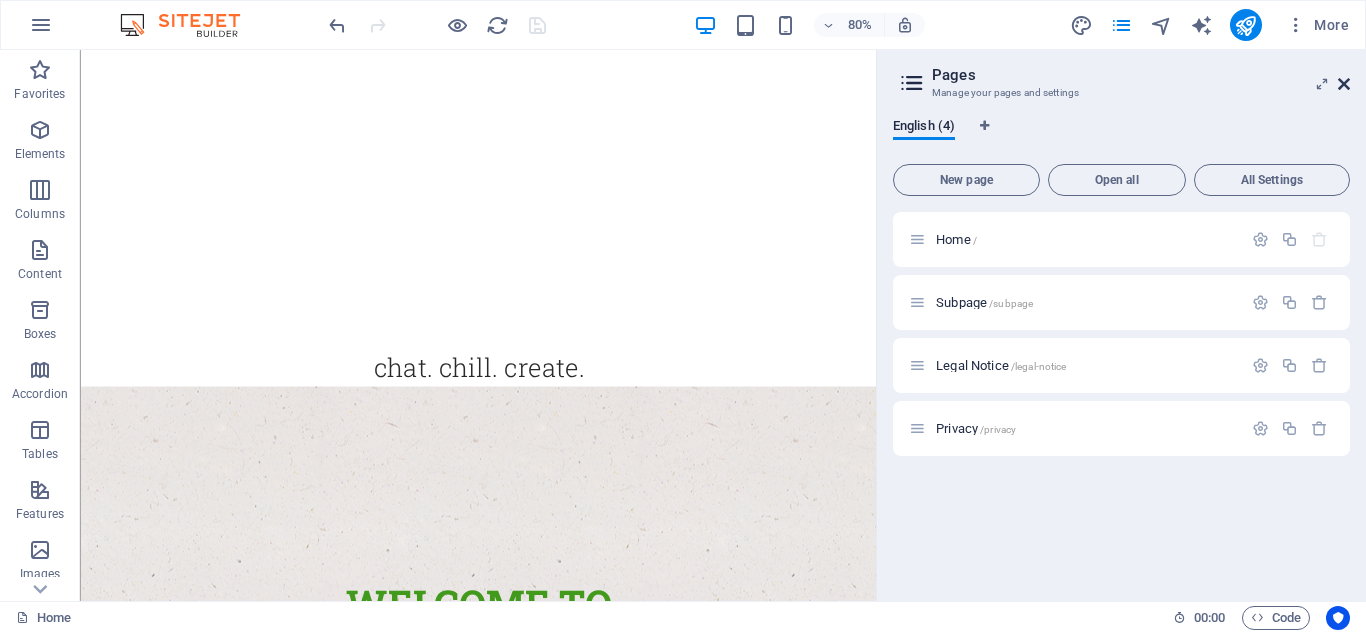 click at bounding box center [1344, 84] 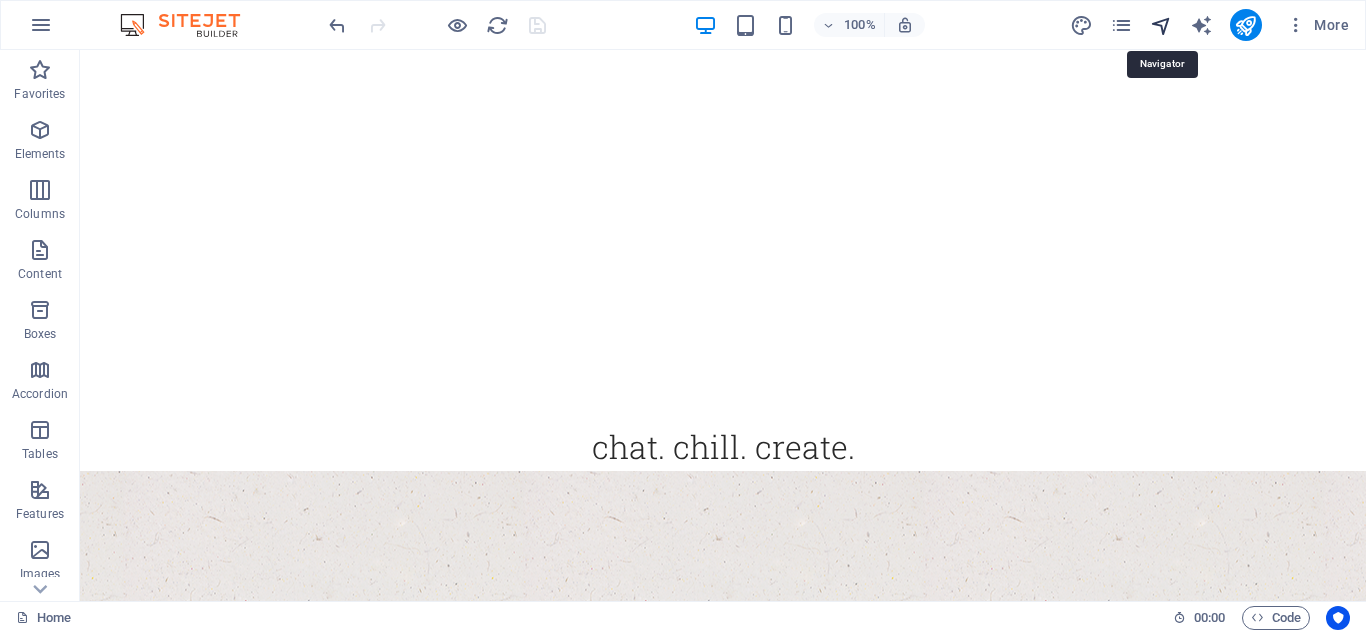 click at bounding box center (1161, 25) 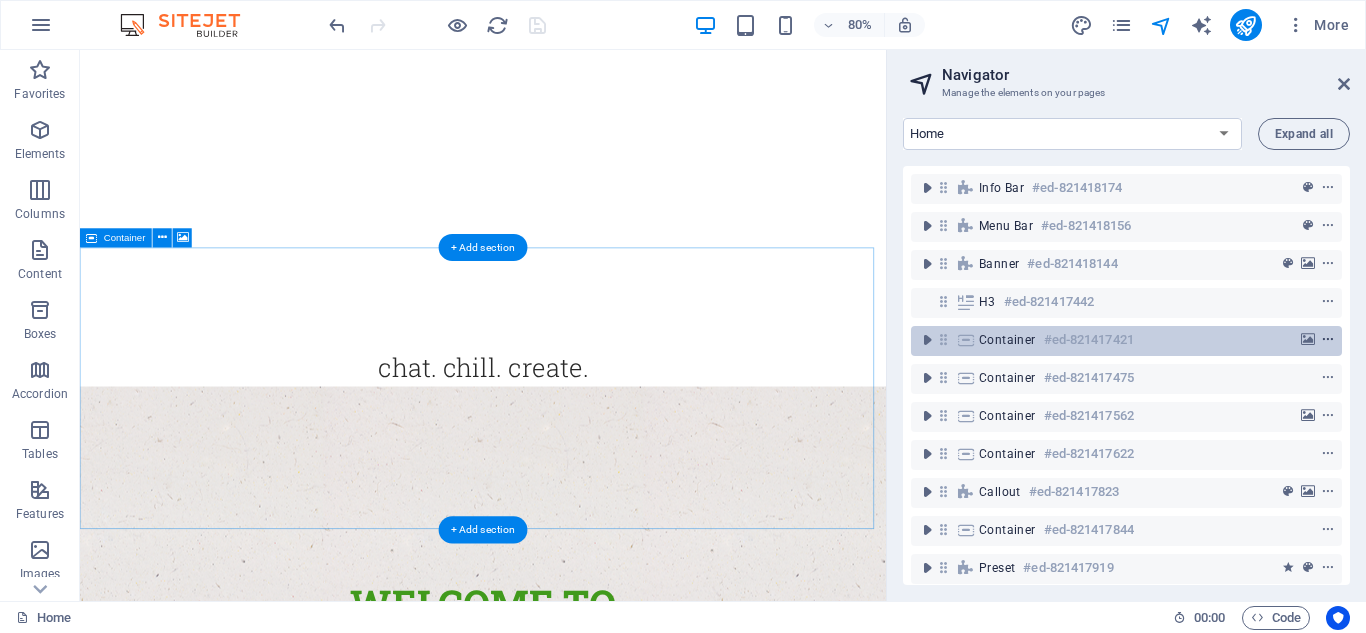 click at bounding box center (1328, 340) 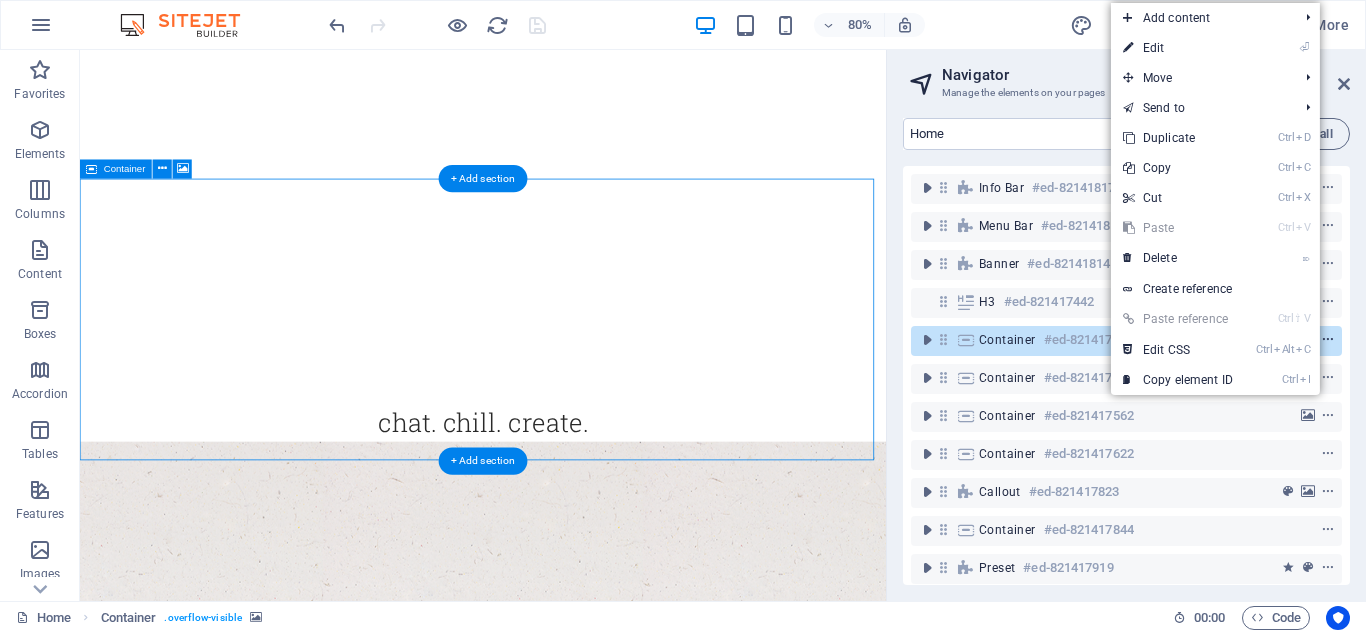 scroll, scrollTop: 988, scrollLeft: 0, axis: vertical 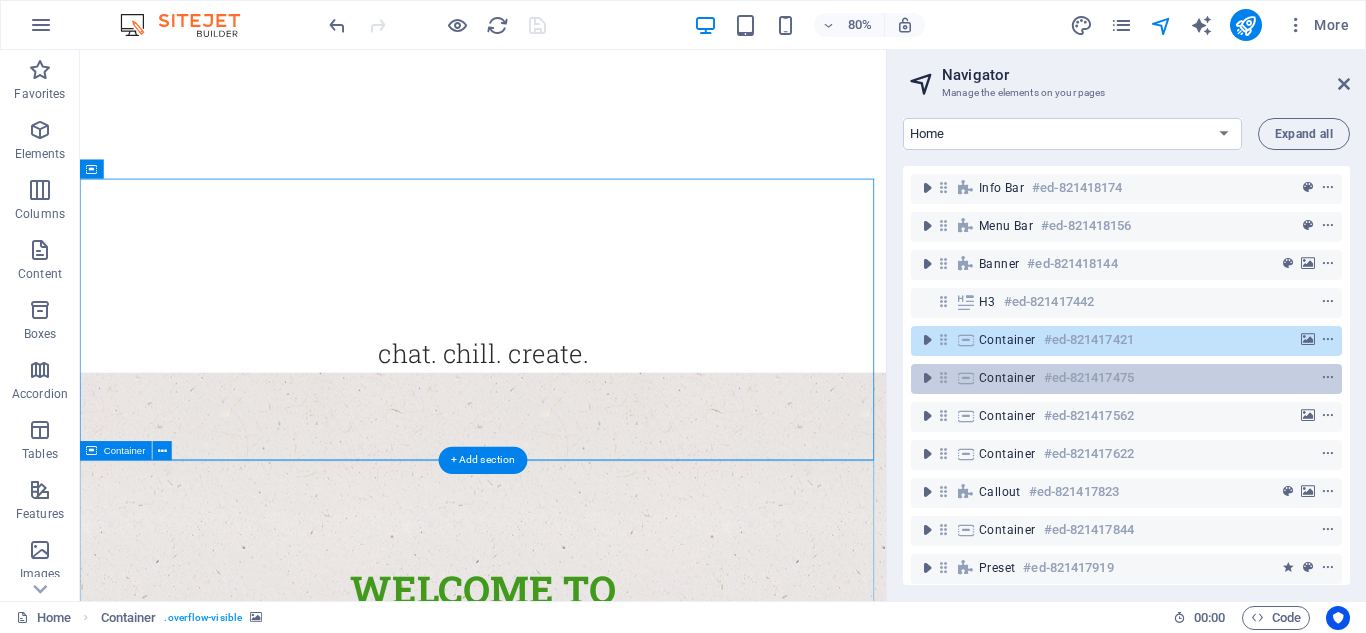click on "Container" at bounding box center (1007, 378) 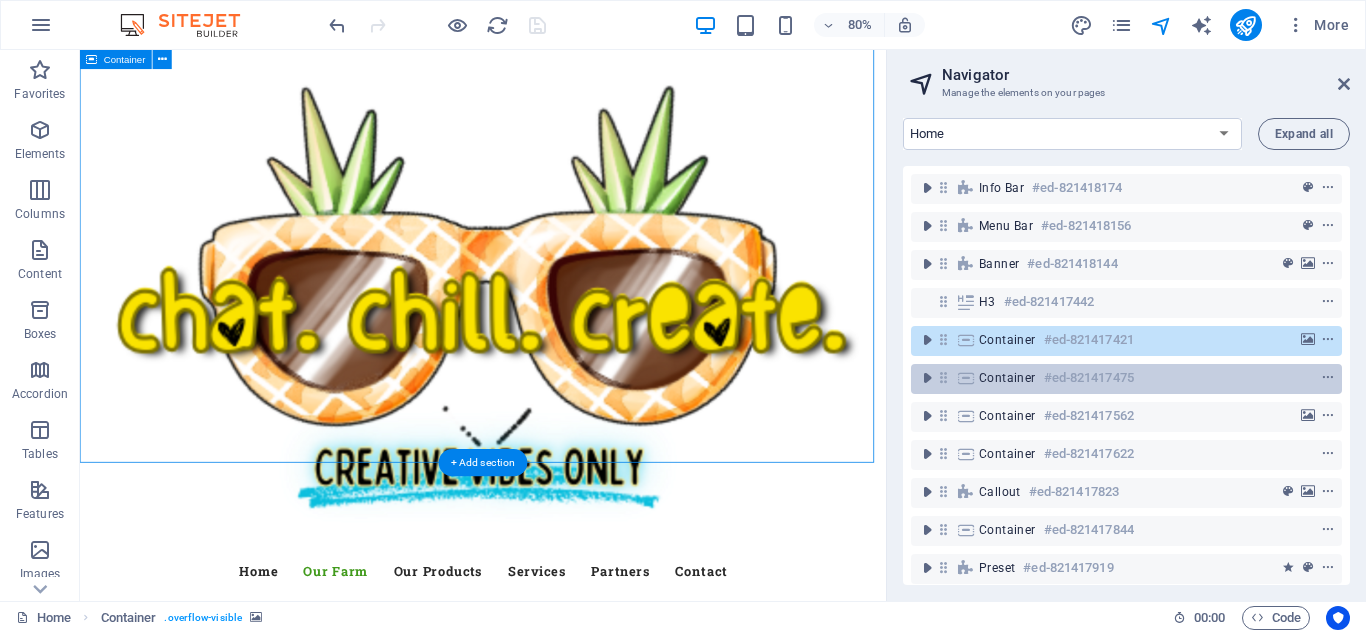 scroll, scrollTop: 1569, scrollLeft: 0, axis: vertical 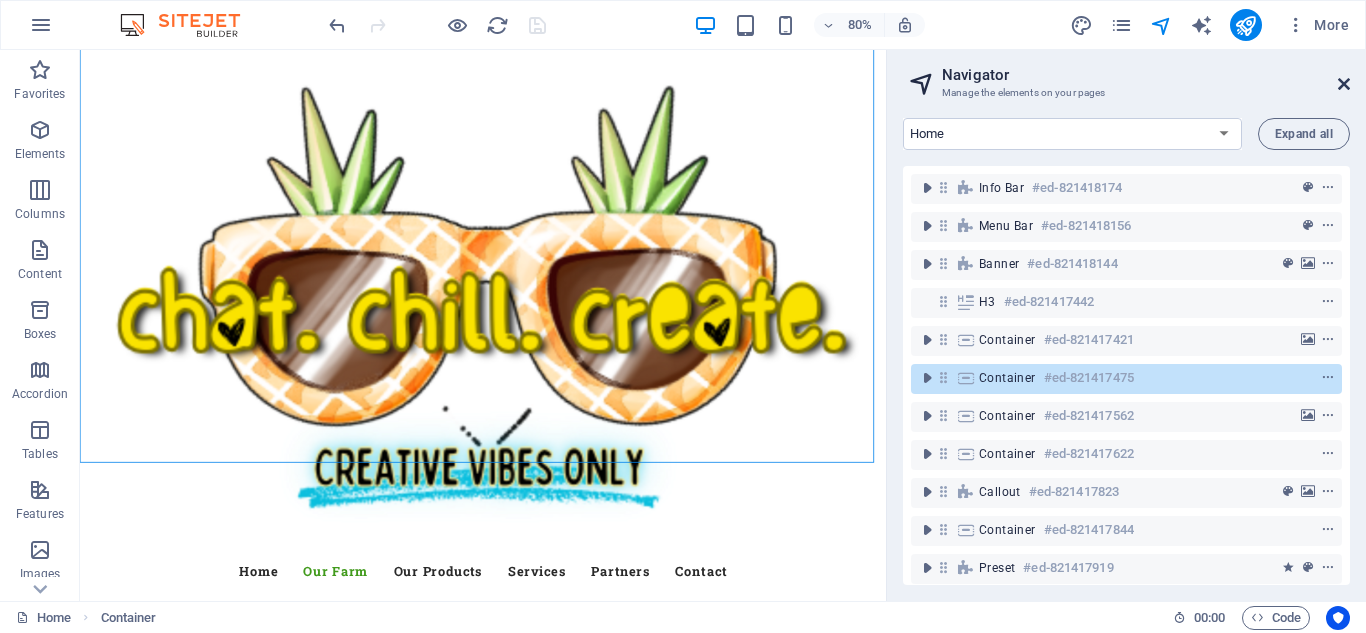 click at bounding box center [1344, 84] 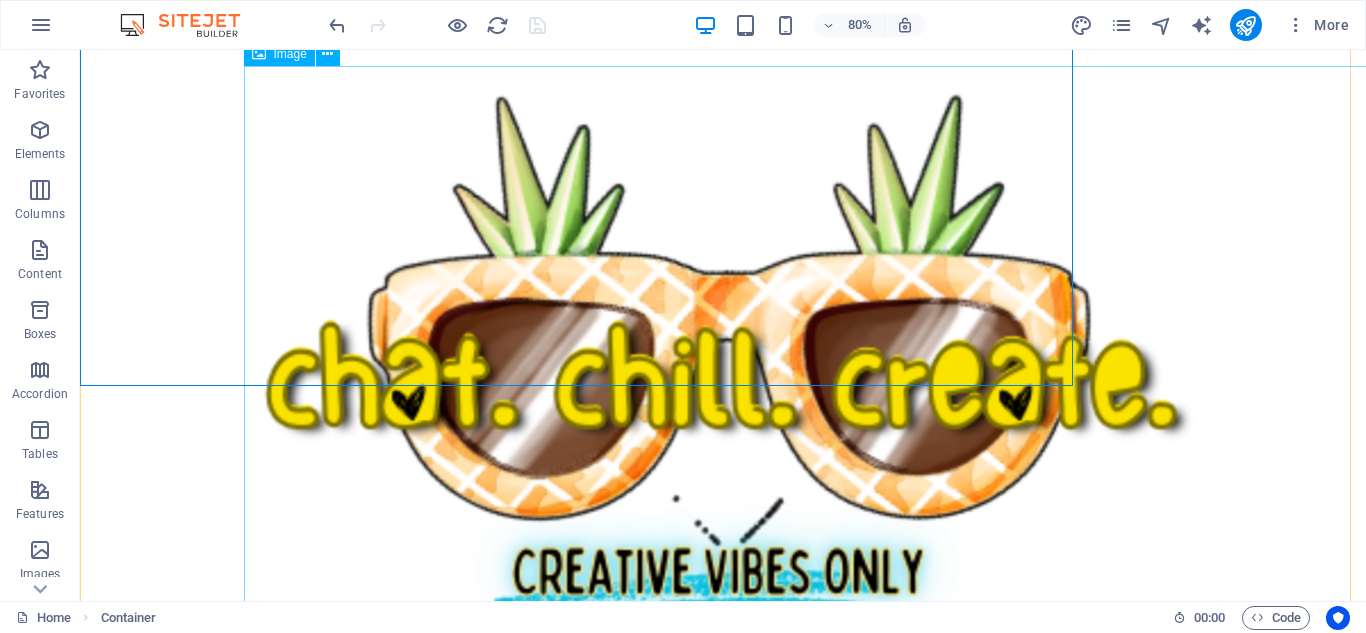 scroll, scrollTop: 1749, scrollLeft: 0, axis: vertical 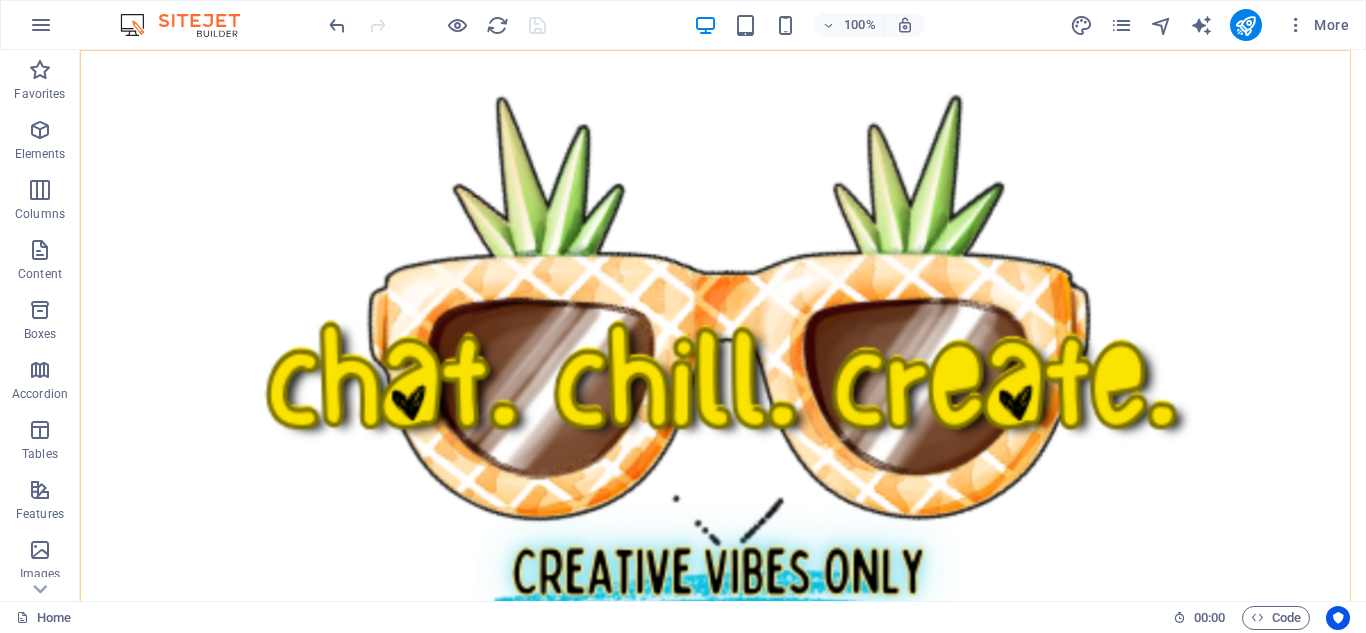 click on "Menu Home Our Farm Our Products Services Partners Contact" at bounding box center [723, 396] 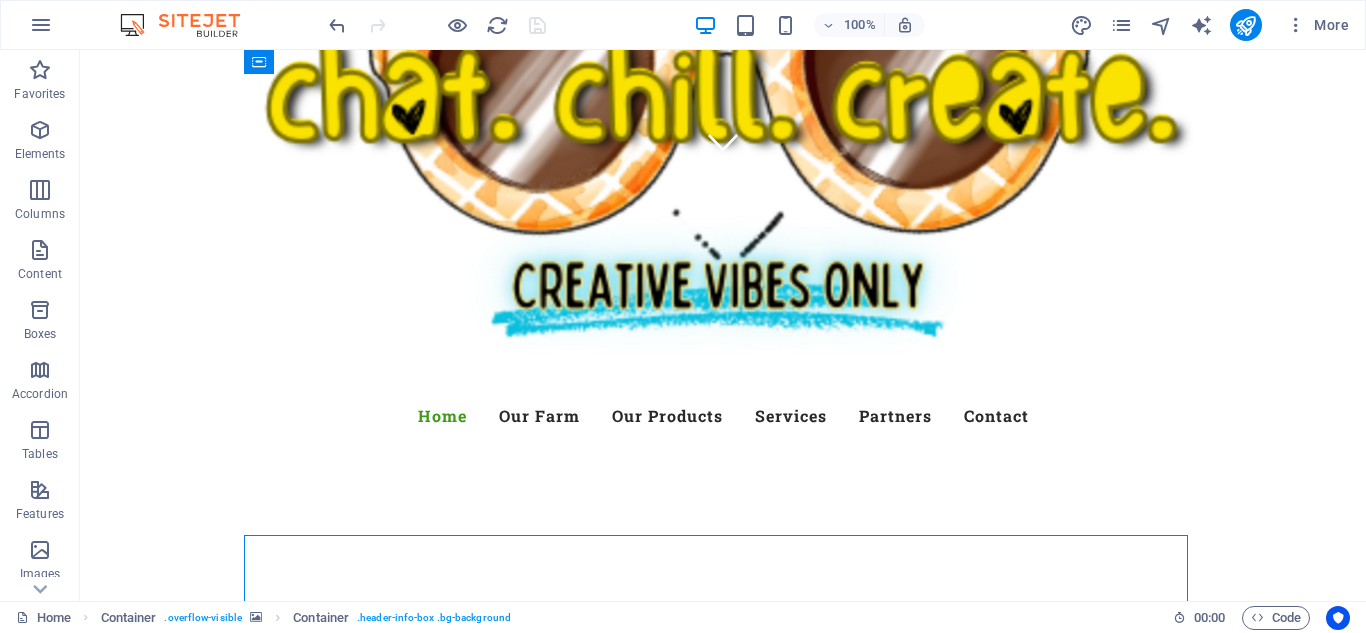 scroll, scrollTop: 0, scrollLeft: 0, axis: both 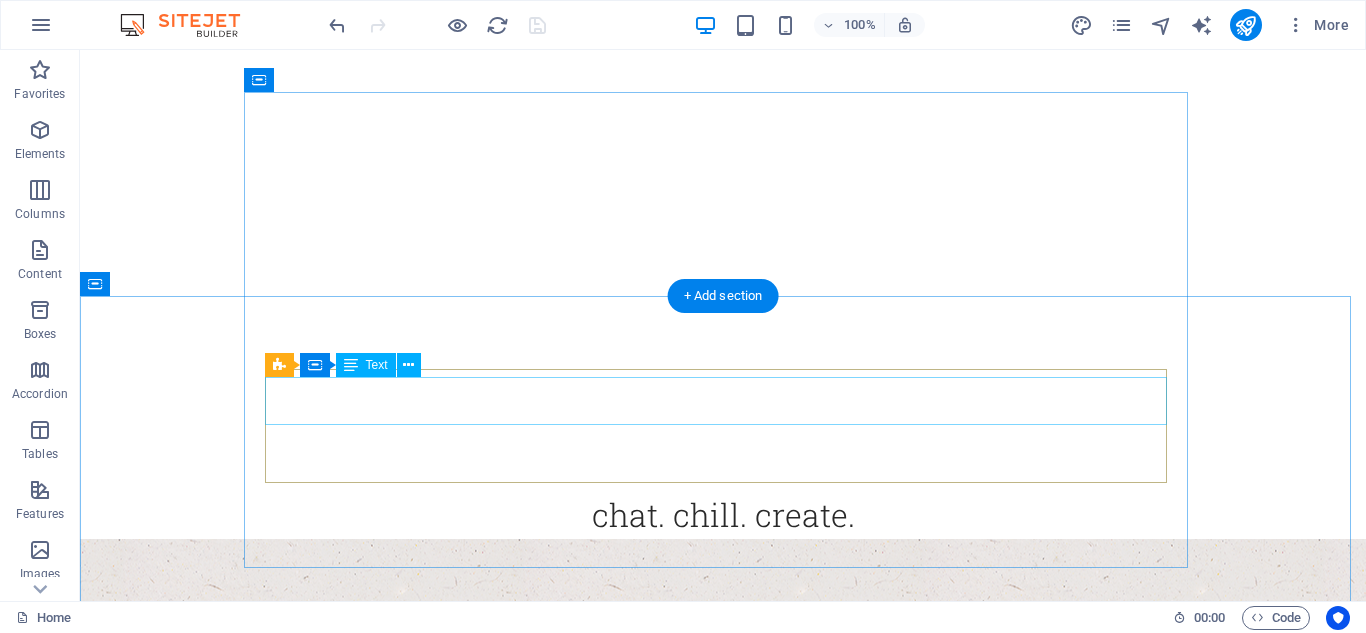 click on "Lorem ipsum dolor sit amet, consetetur sadipscing elitr, sed diam nonumy eirmod tempor invidunt ut labore et dolore magna aliquyam erat, sed diam voluptua." at bounding box center [723, 998] 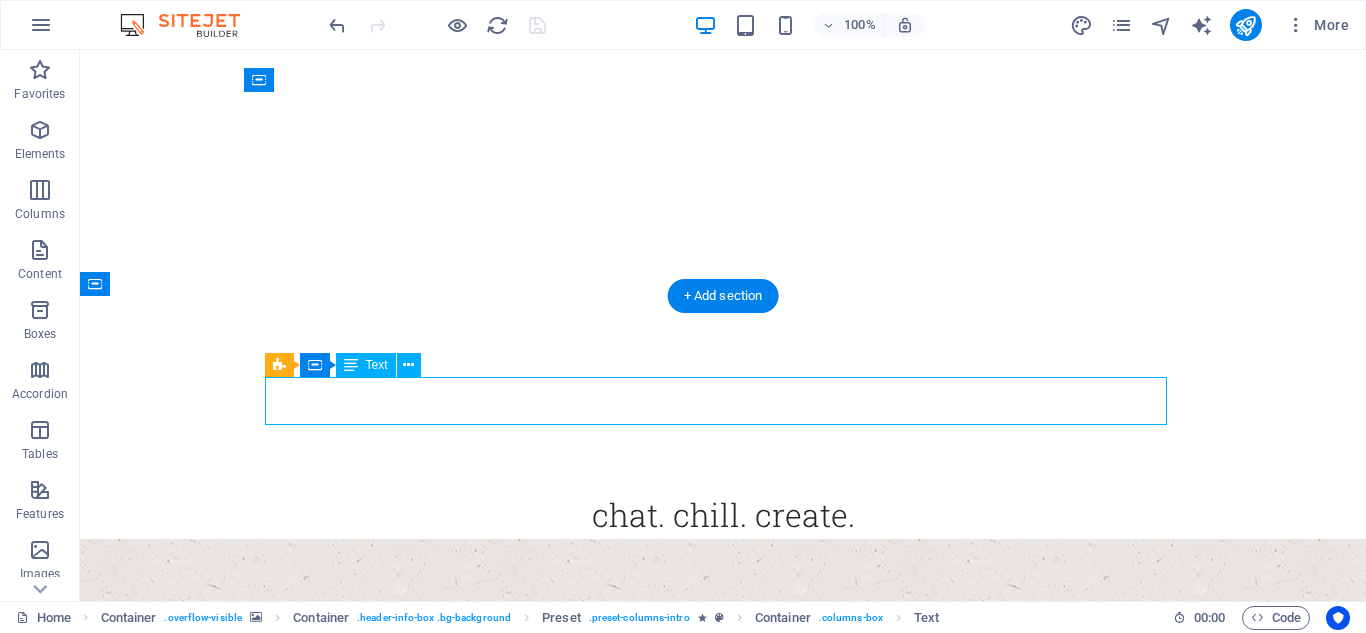 click on "Lorem ipsum dolor sit amet, consetetur sadipscing elitr, sed diam nonumy eirmod tempor invidunt ut labore et dolore magna aliquyam erat, sed diam voluptua." at bounding box center (723, 998) 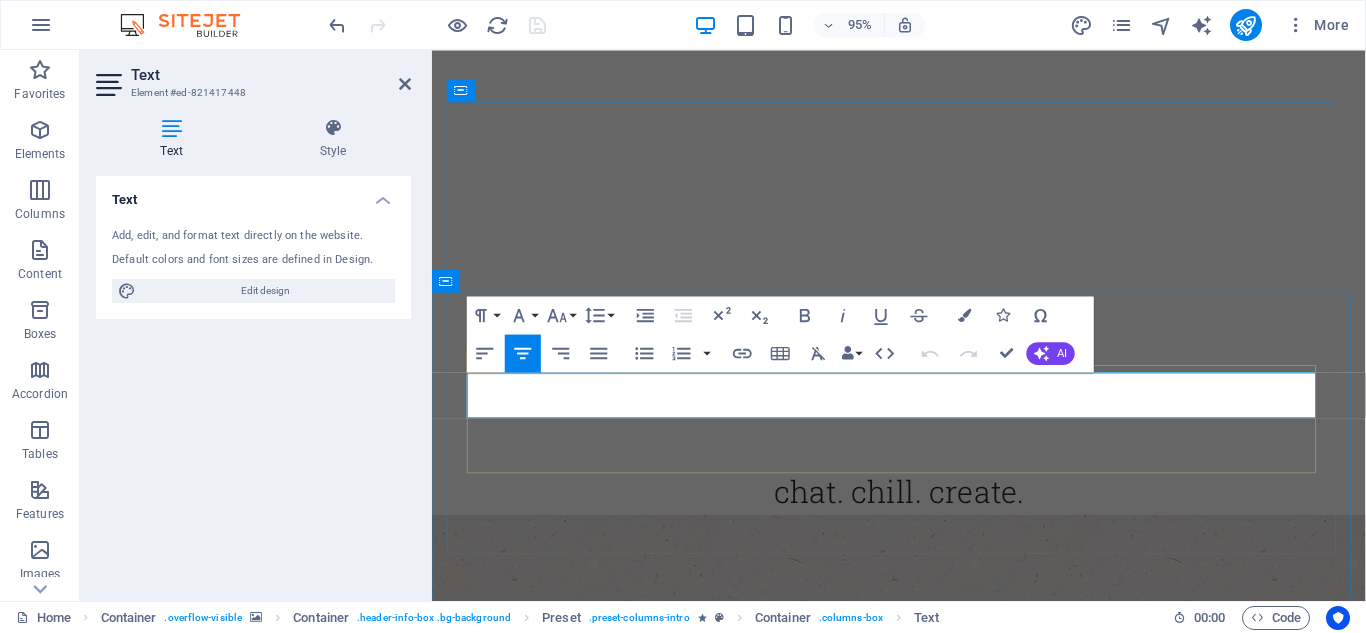 drag, startPoint x: 1071, startPoint y: 430, endPoint x: 482, endPoint y: 407, distance: 589.4489 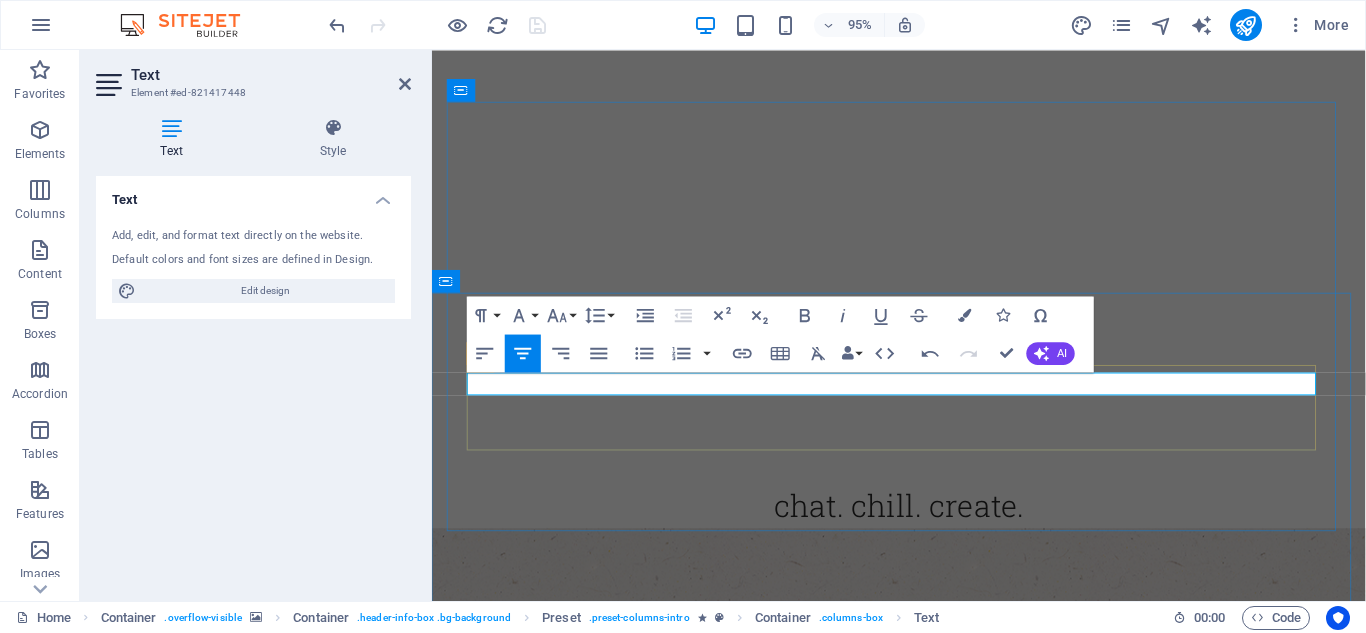 drag, startPoint x: 1051, startPoint y: 401, endPoint x: 773, endPoint y: 391, distance: 278.1798 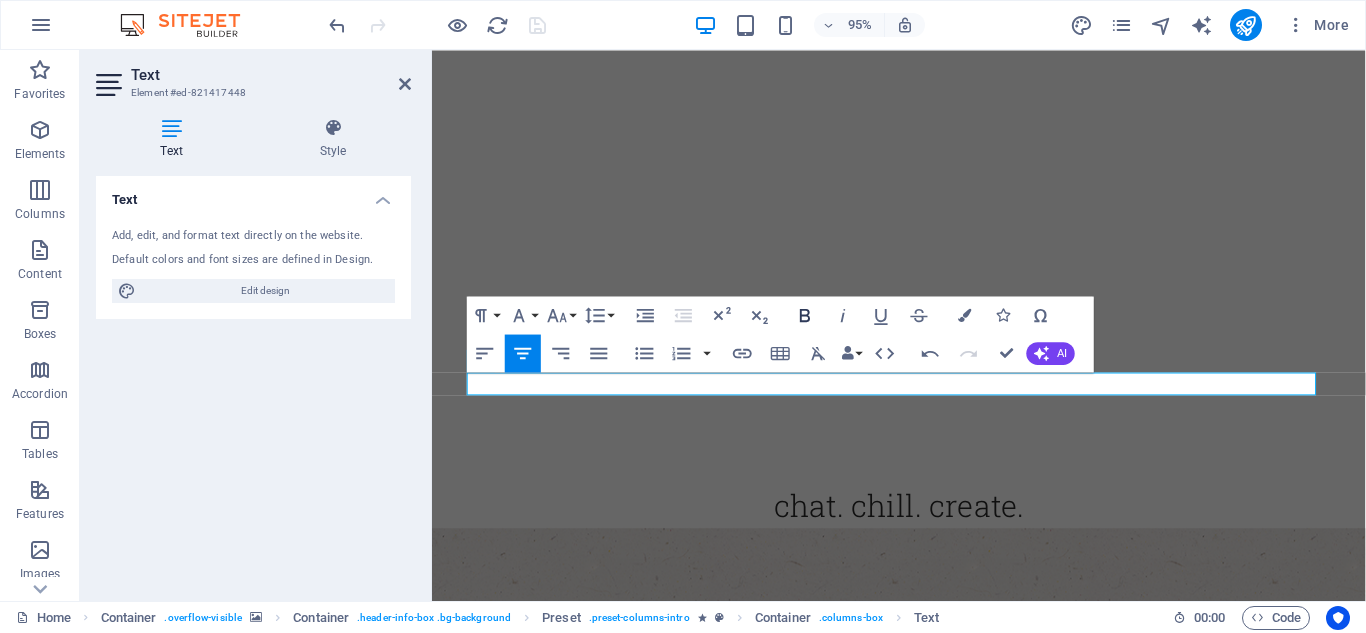 click 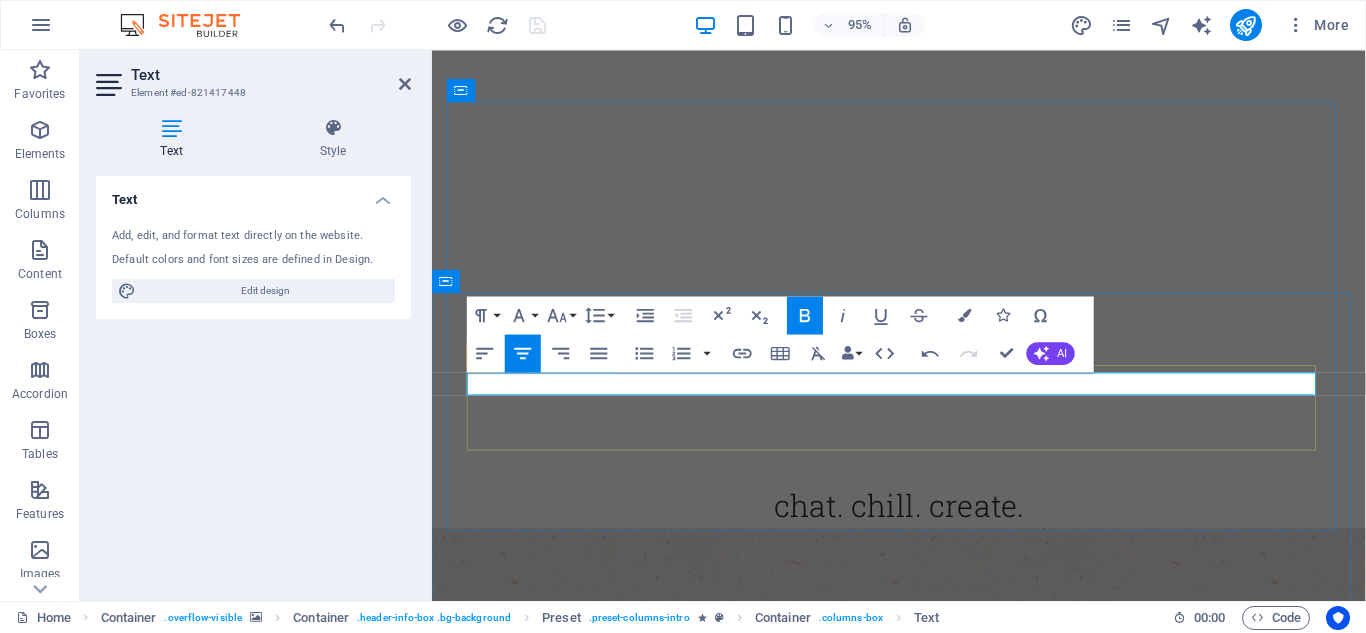 click on "No Stress, Just Vibes and DIY Delights." at bounding box center (924, 978) 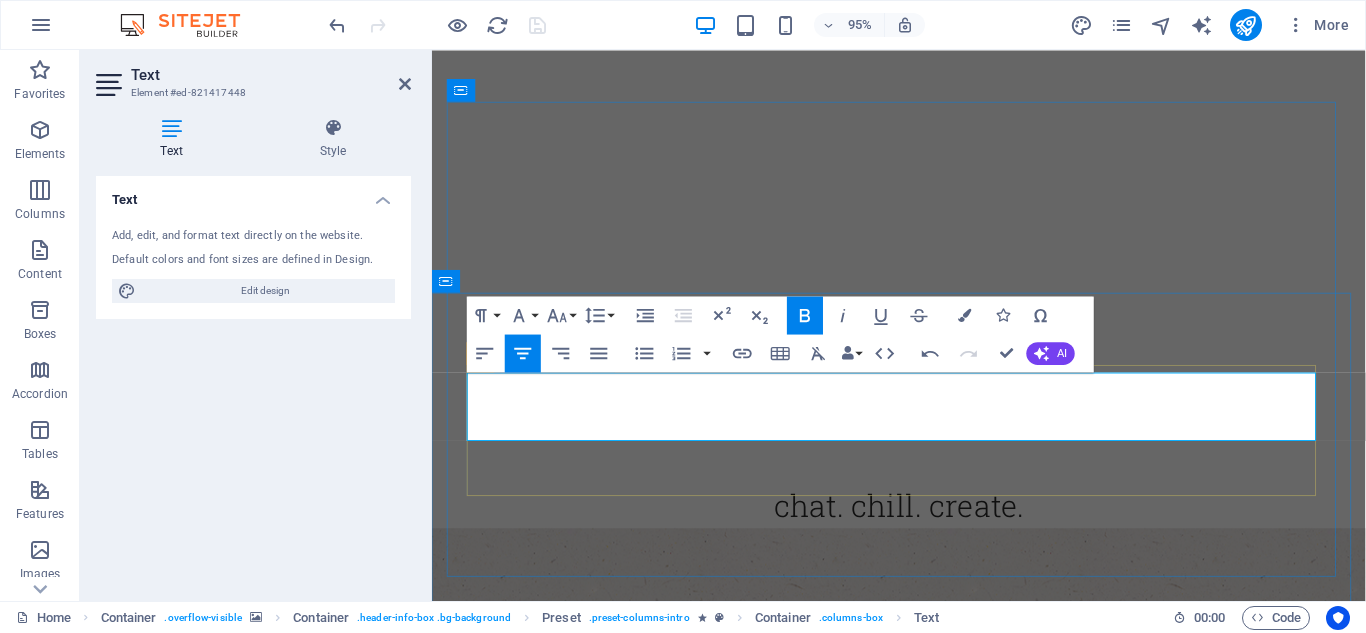 drag, startPoint x: 1063, startPoint y: 404, endPoint x: 761, endPoint y: 399, distance: 302.04138 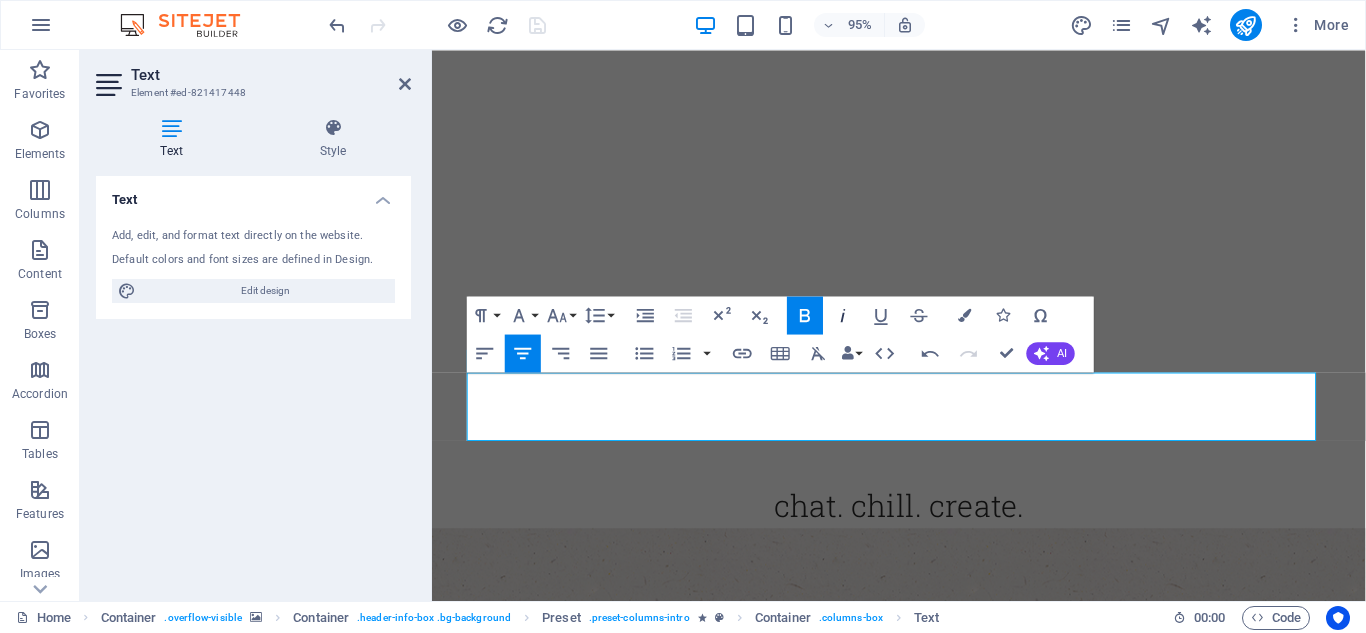 click on "Italic" at bounding box center (843, 315) 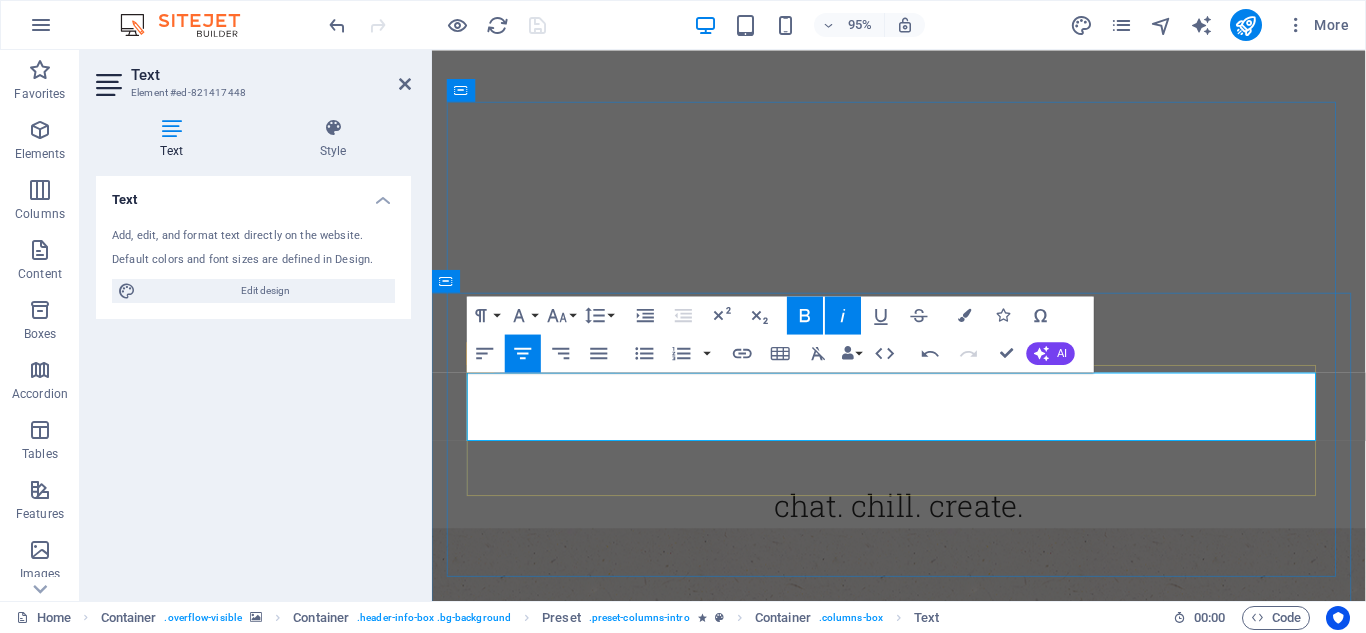 click on "​" at bounding box center [924, 1074] 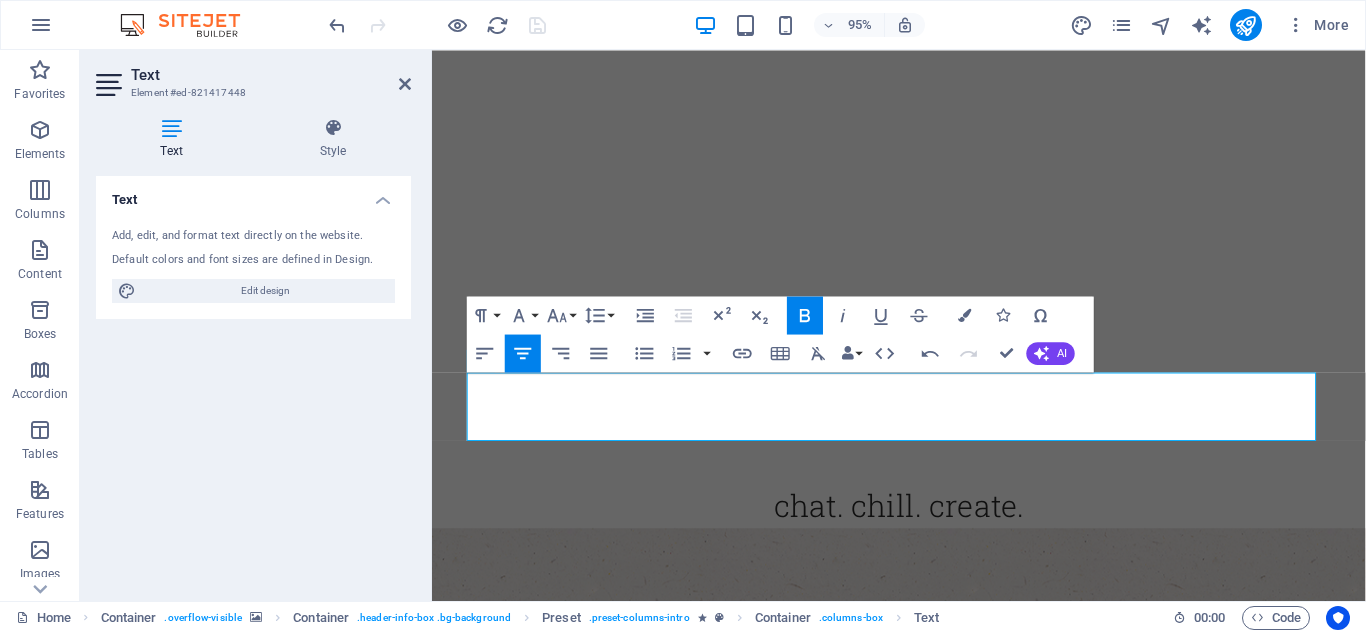 click 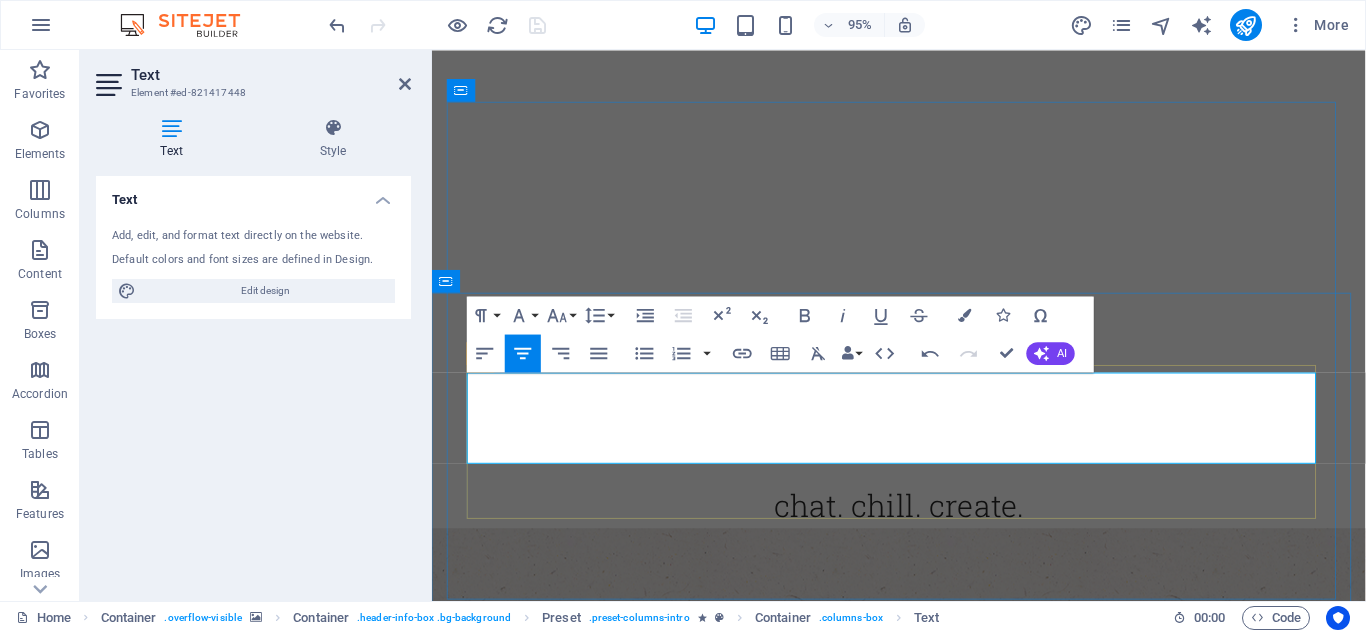 click on "​A mobile DIY studio bringing hands-on crafts, good vibes, and custom keepsakes—perfect for parties, girls’ nights, or just because." at bounding box center [924, 1110] 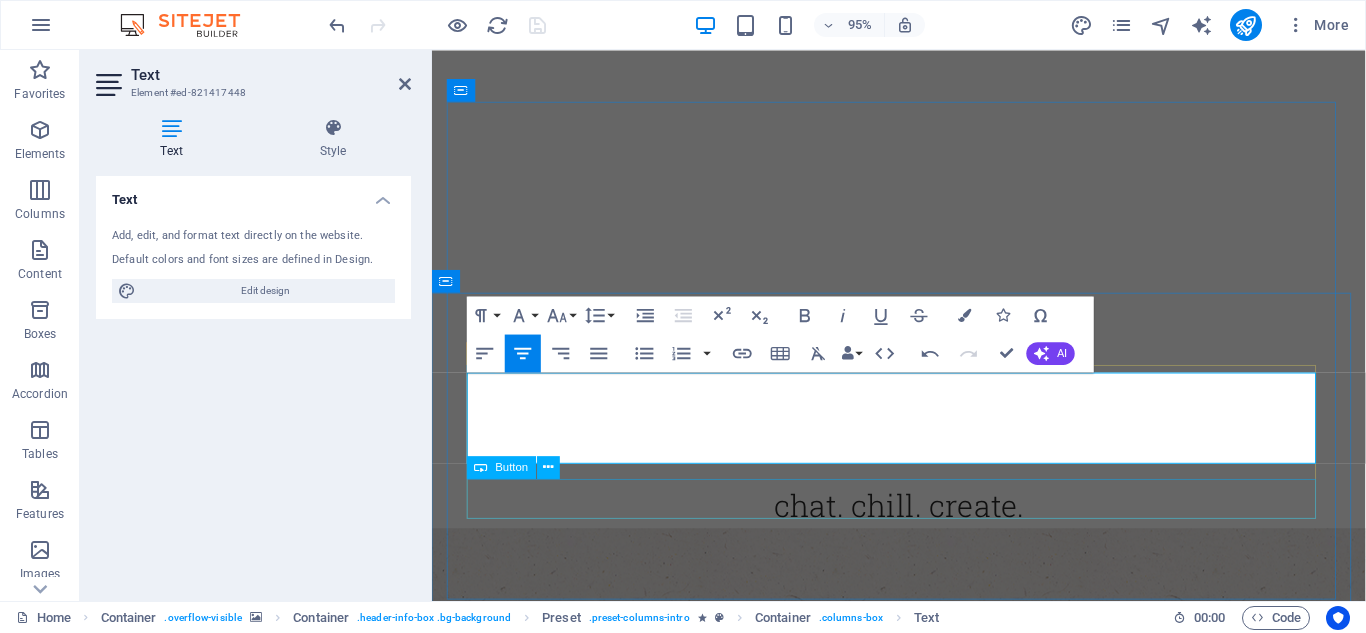 click on "learn more" at bounding box center (924, 1171) 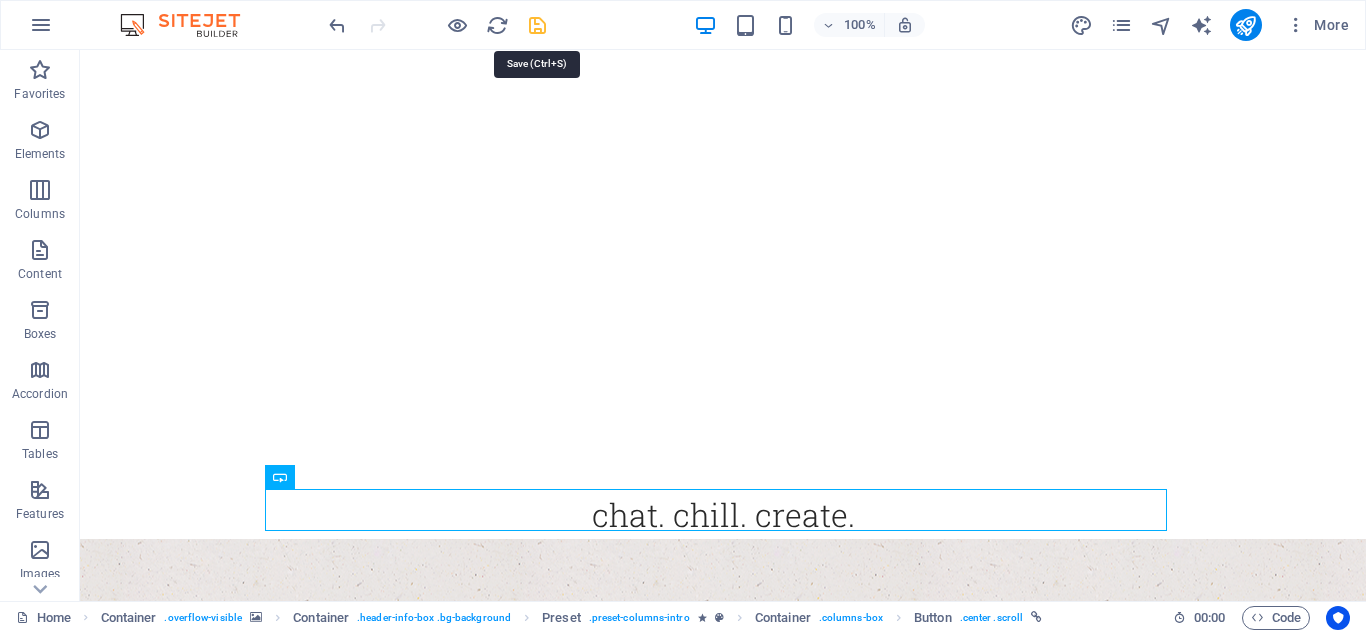 click at bounding box center (537, 25) 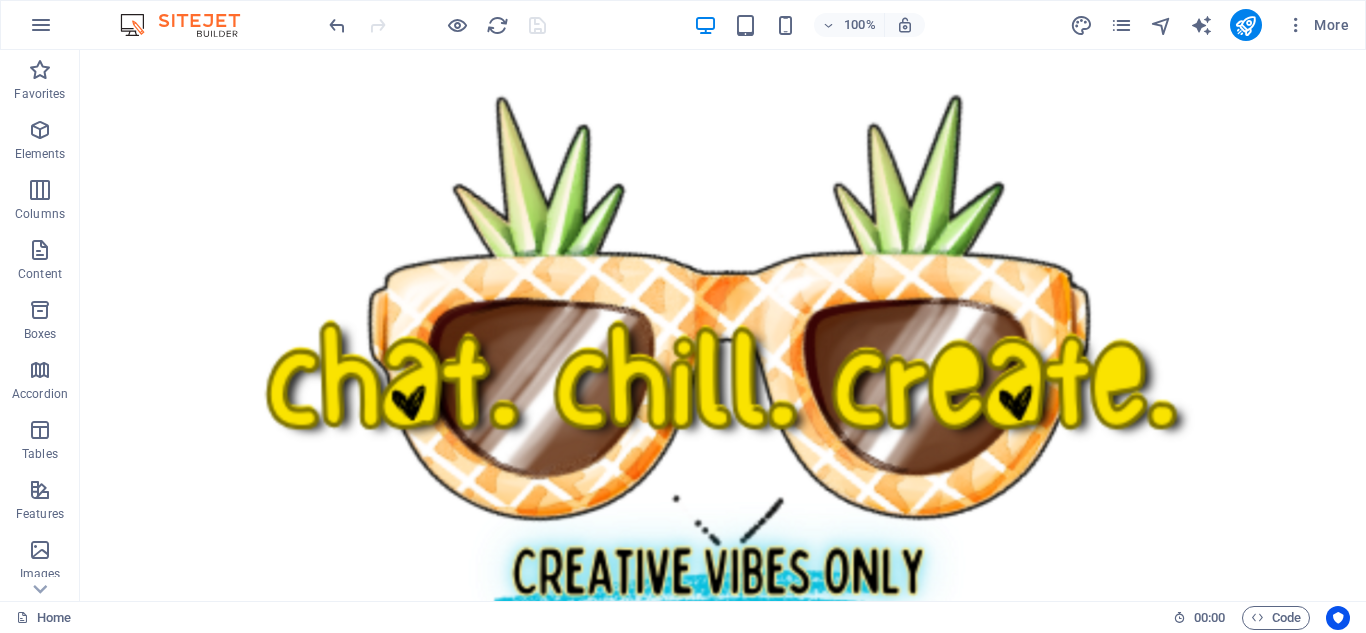scroll, scrollTop: 1590, scrollLeft: 0, axis: vertical 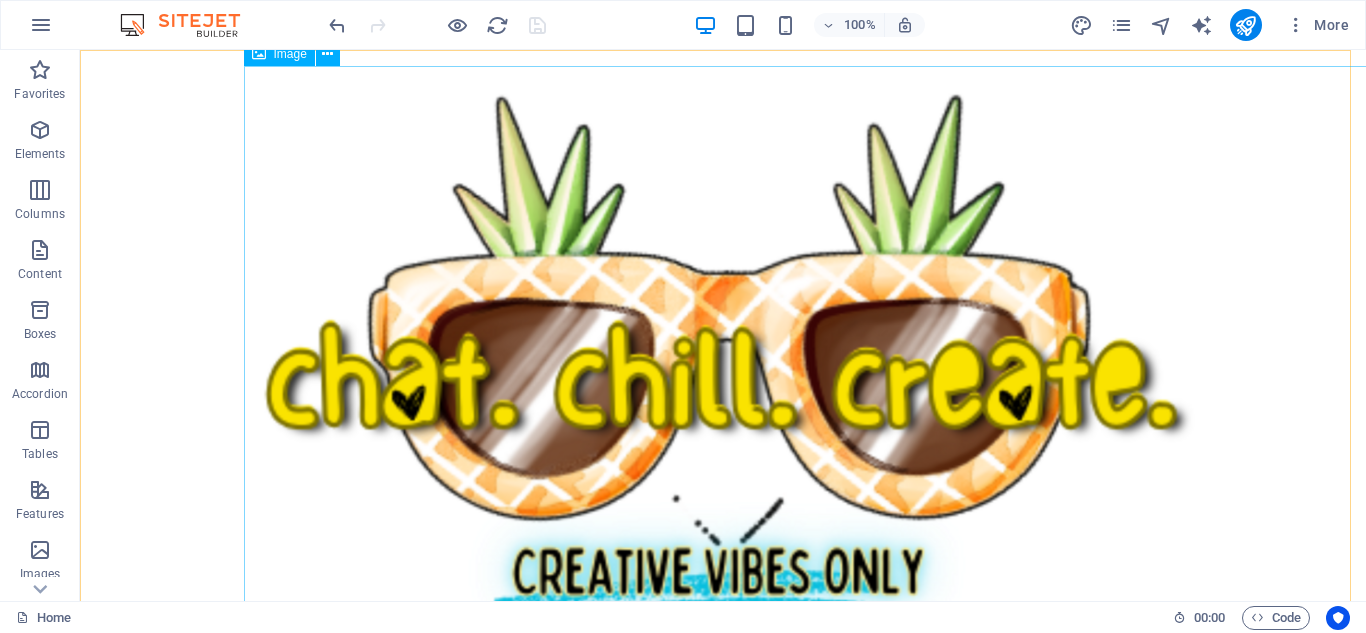 click at bounding box center (723, 372) 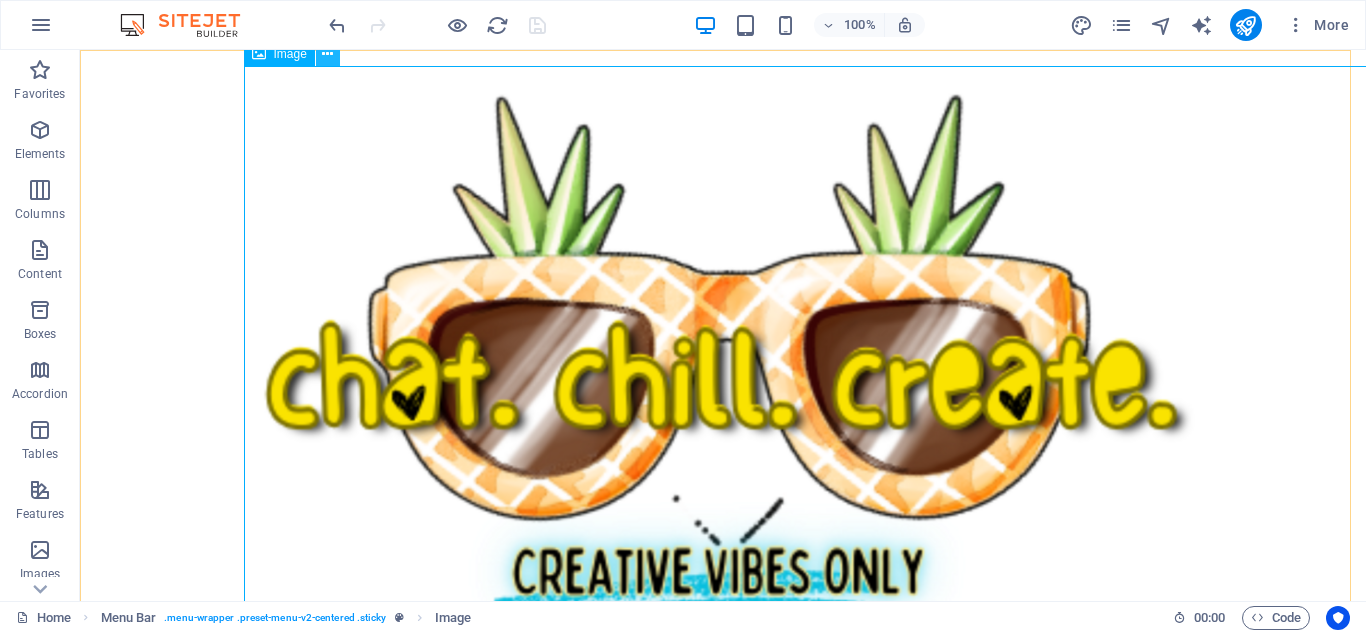 click at bounding box center [327, 54] 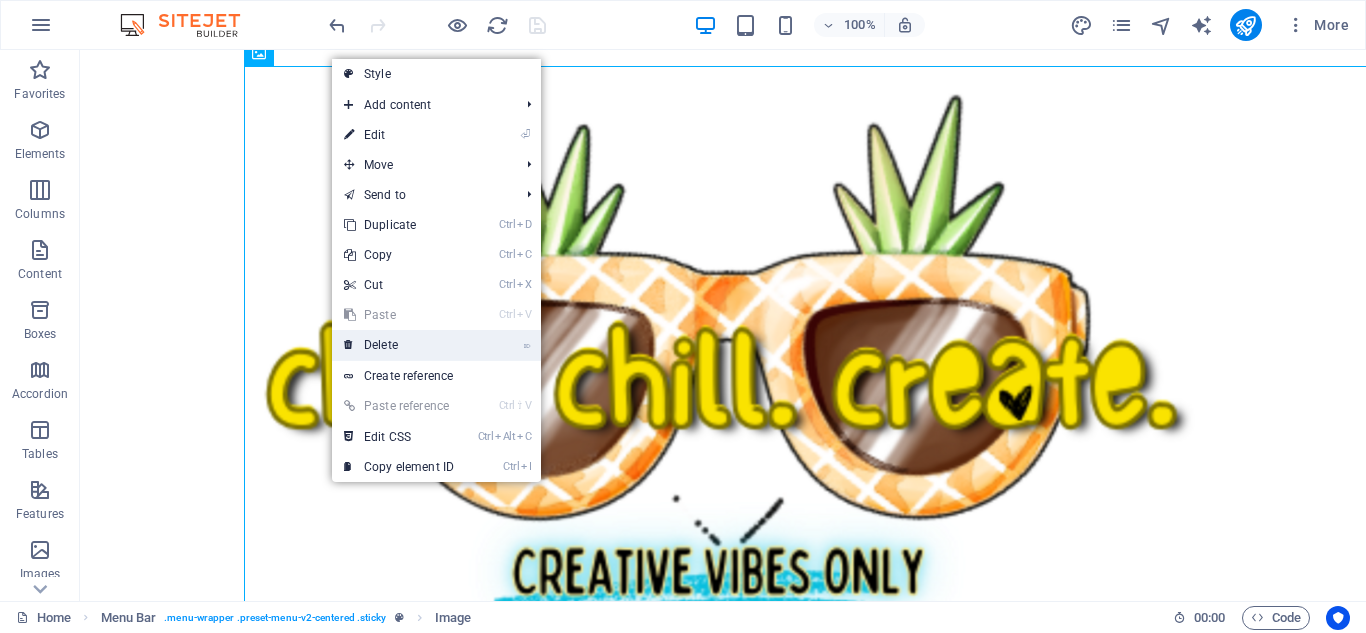 click on "⌦  Delete" at bounding box center [399, 345] 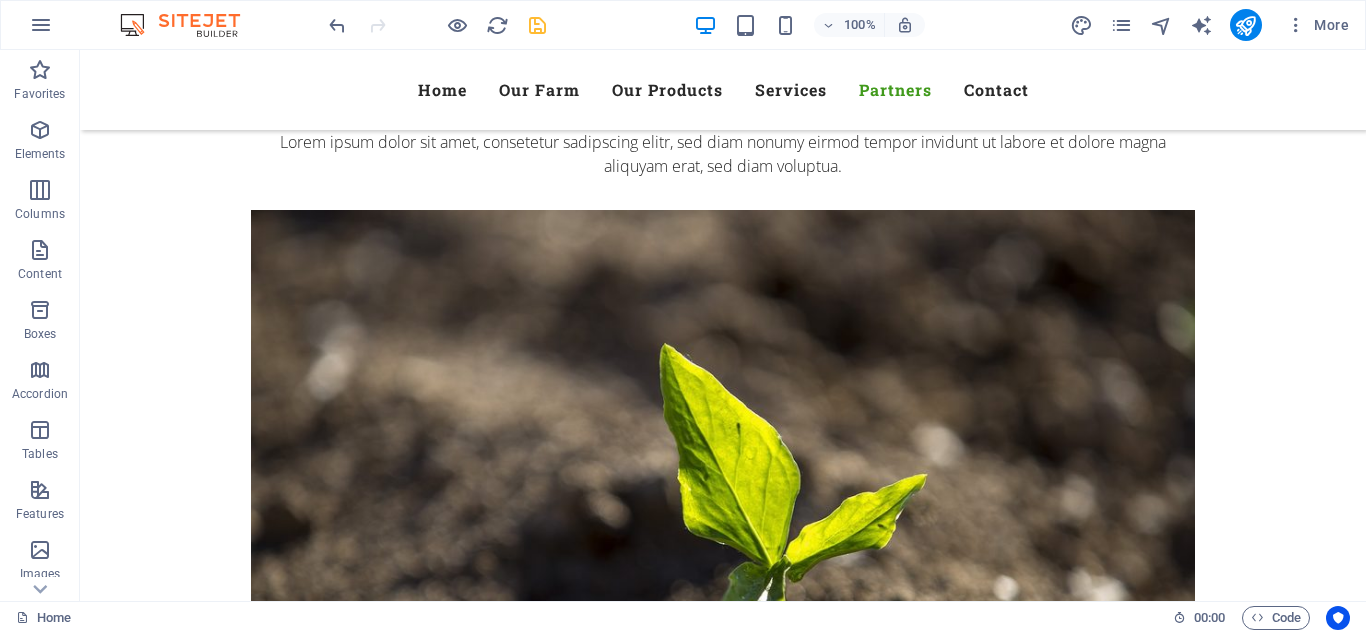 scroll, scrollTop: 9028, scrollLeft: 0, axis: vertical 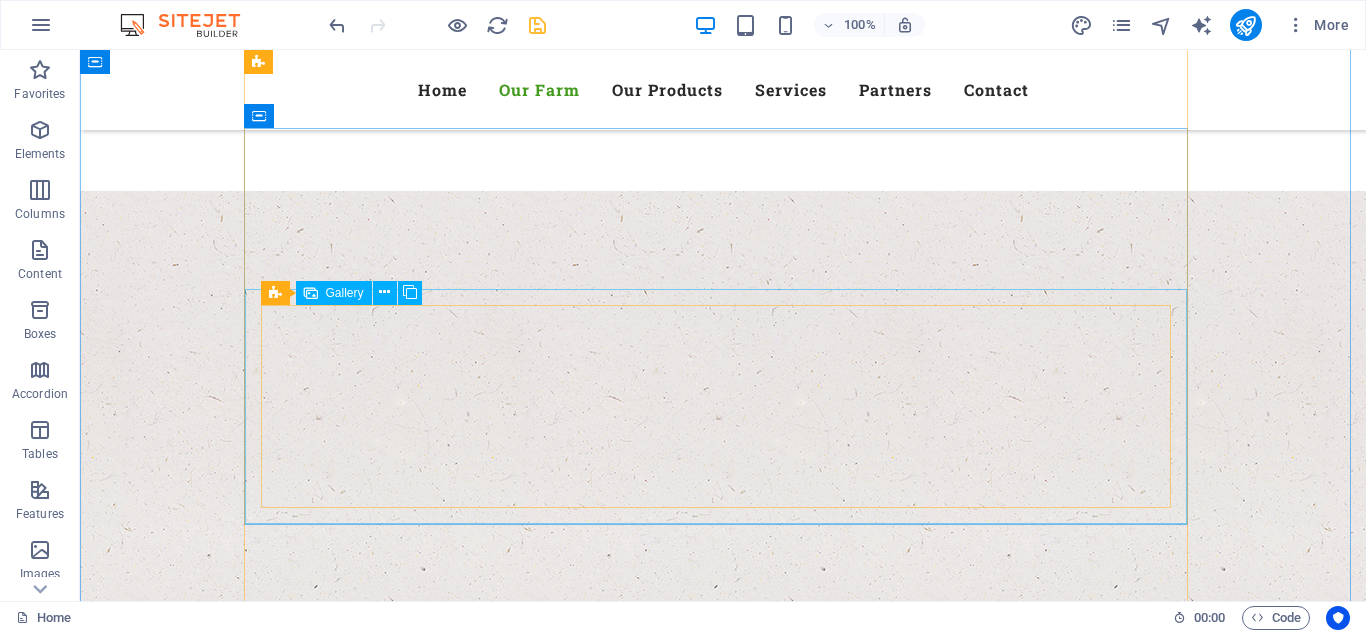 click at bounding box center [370, 2852] 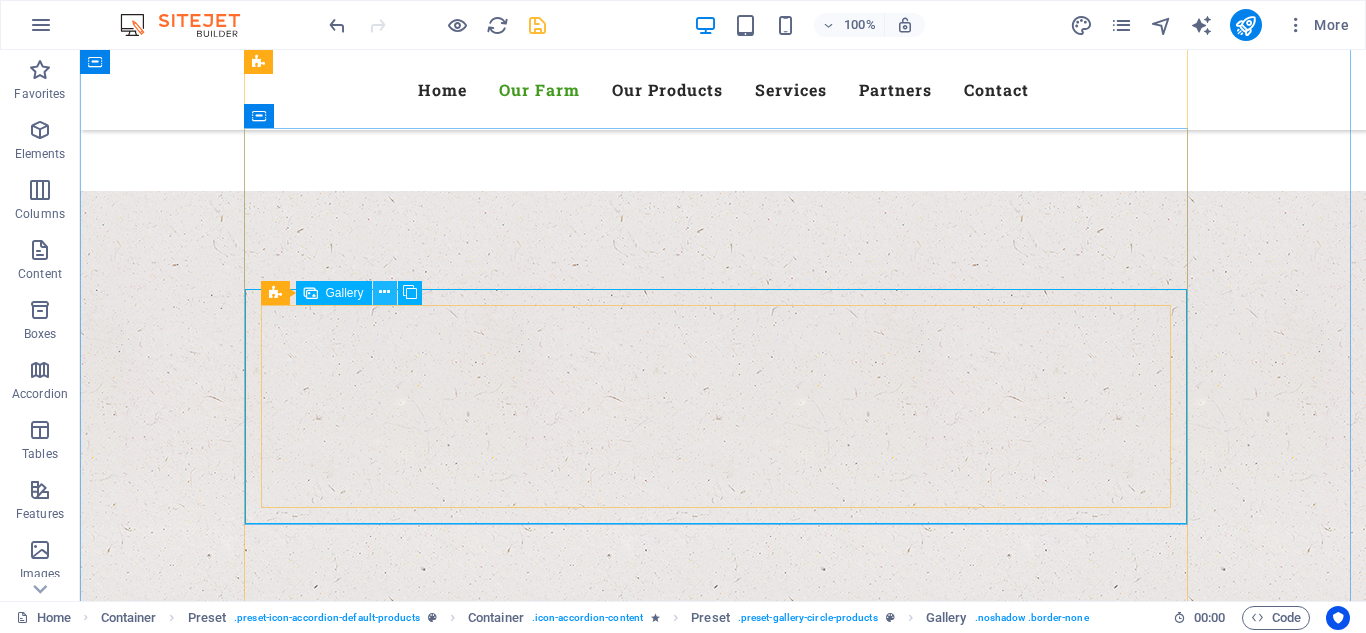 click at bounding box center (384, 292) 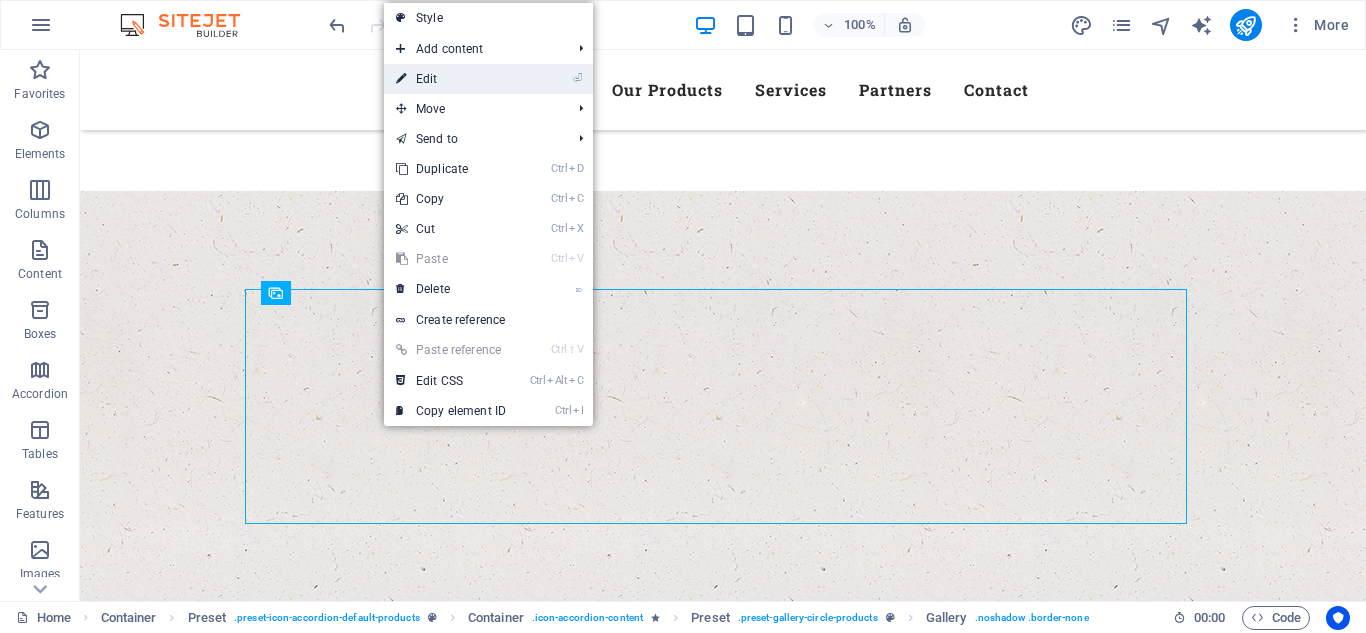 click on "⏎  Edit" at bounding box center (451, 79) 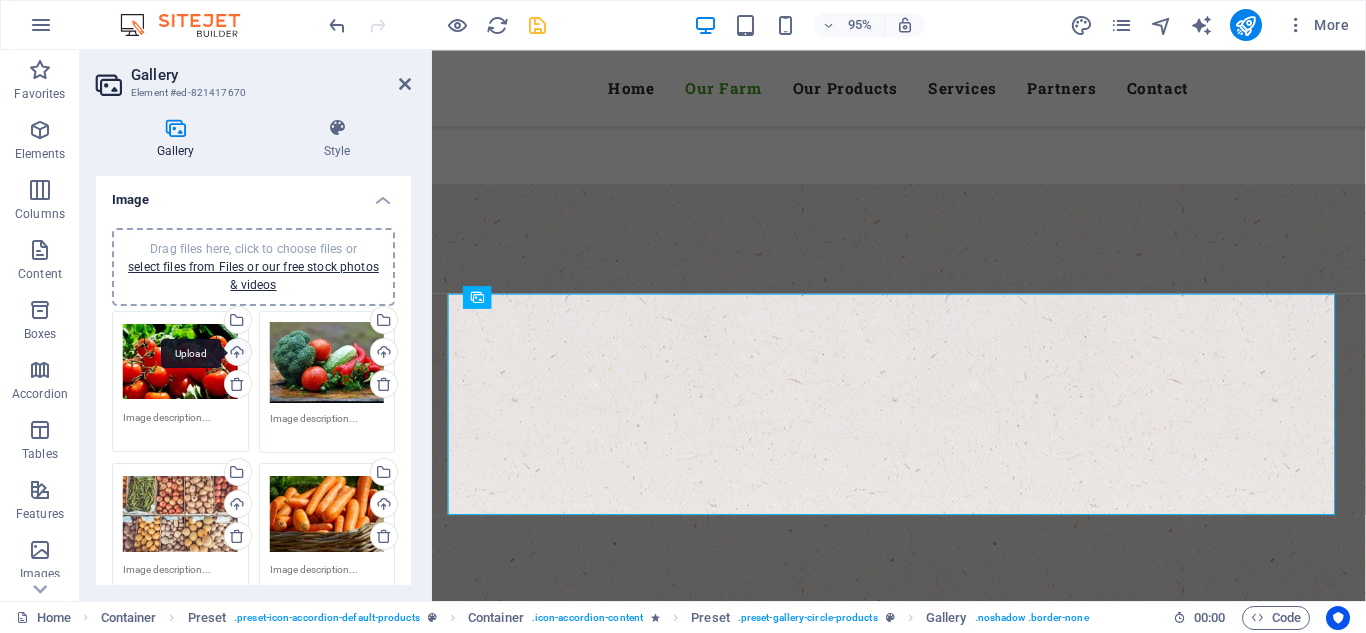 click on "Upload" at bounding box center [236, 354] 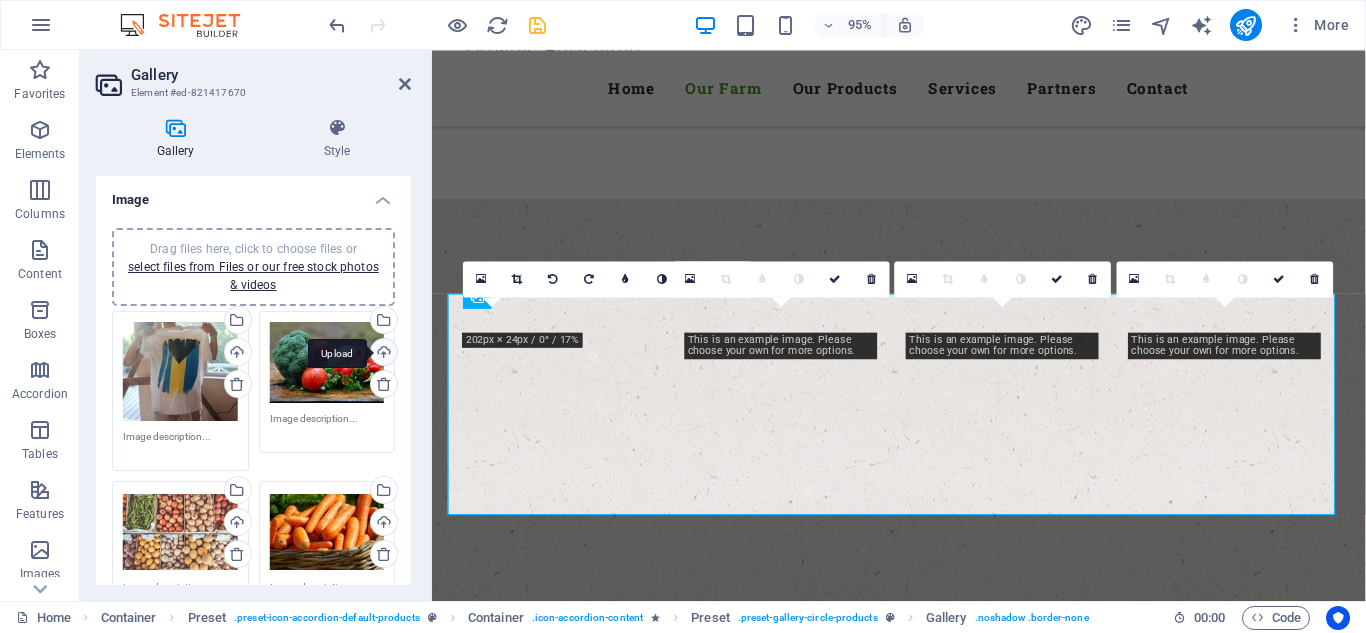 click on "Upload" at bounding box center (382, 354) 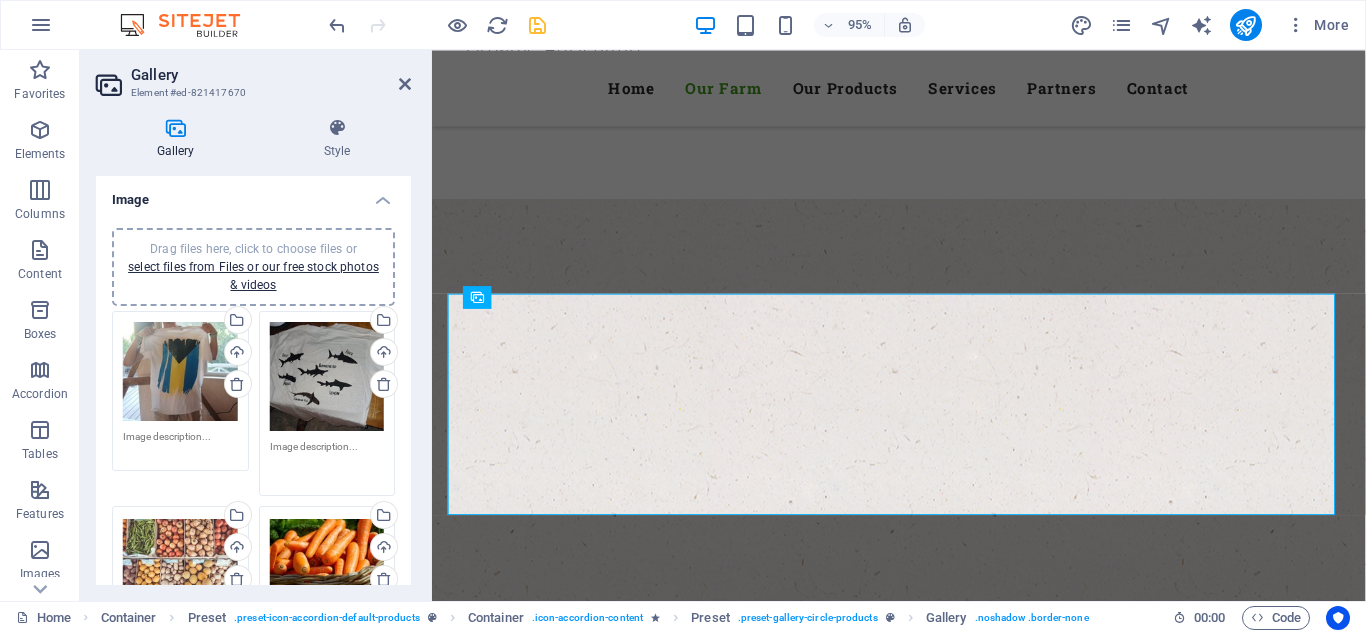 click at bounding box center [327, 461] 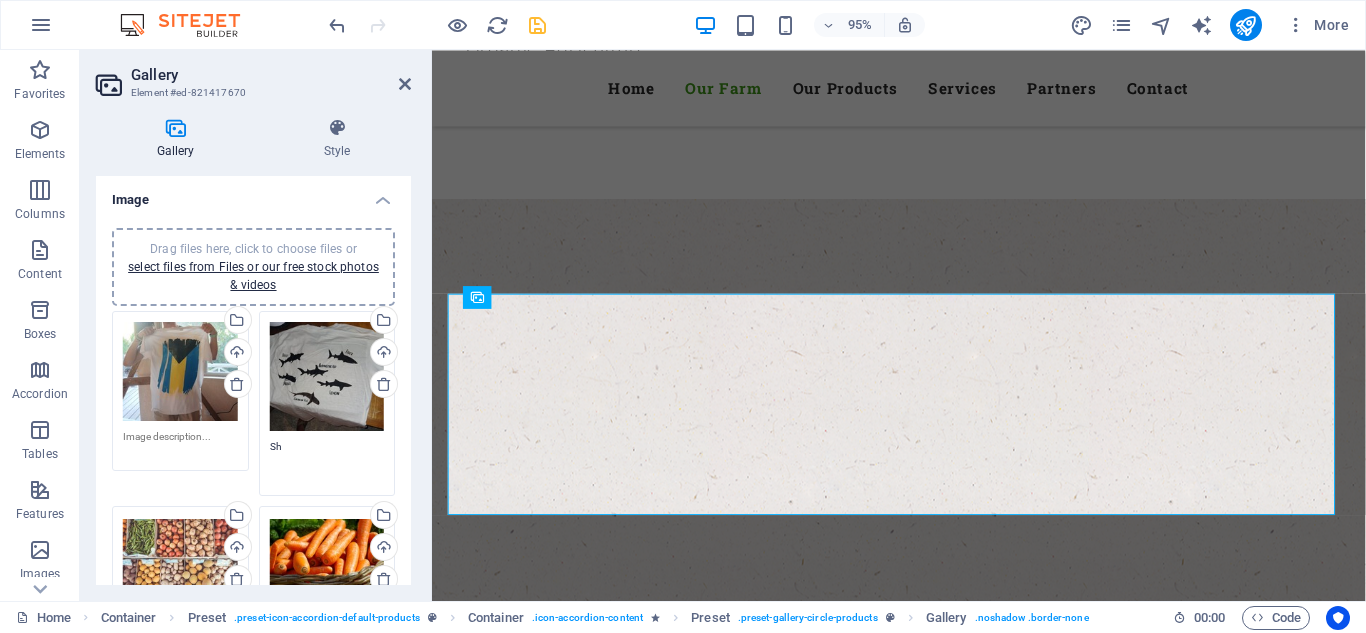 type on "S" 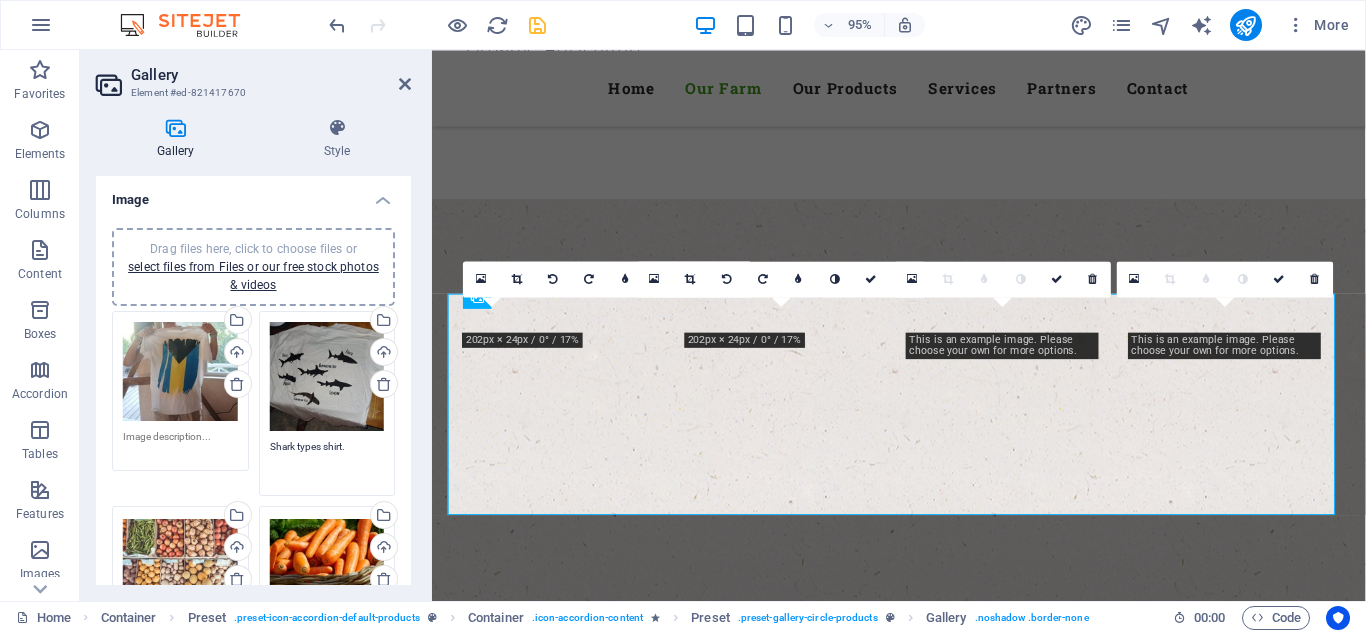 type on "Shark types shirt." 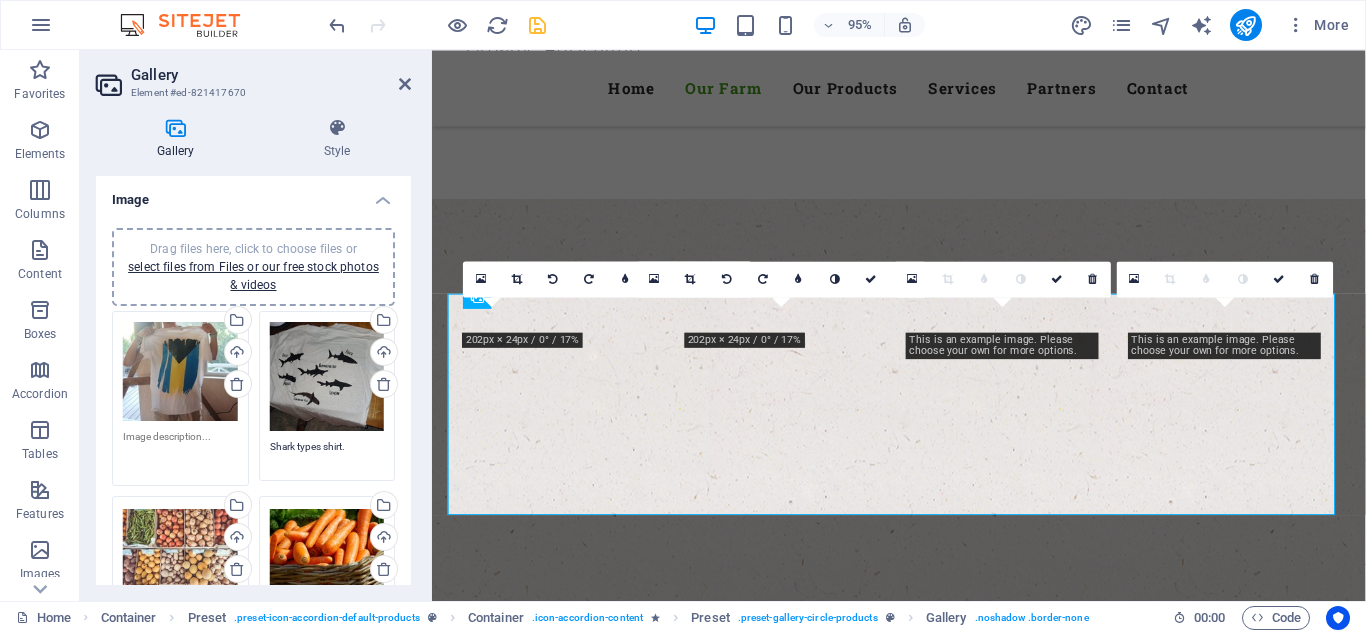 click at bounding box center (180, 451) 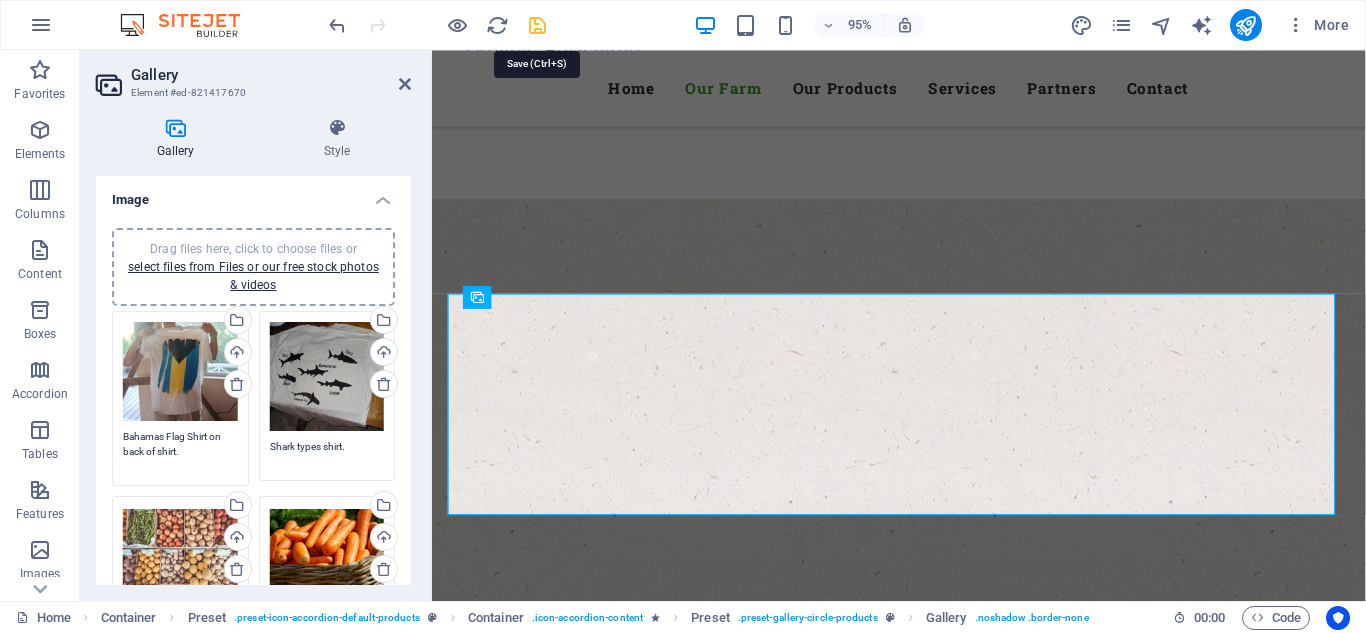 type on "Bahamas Flag Shirt on back of shirt." 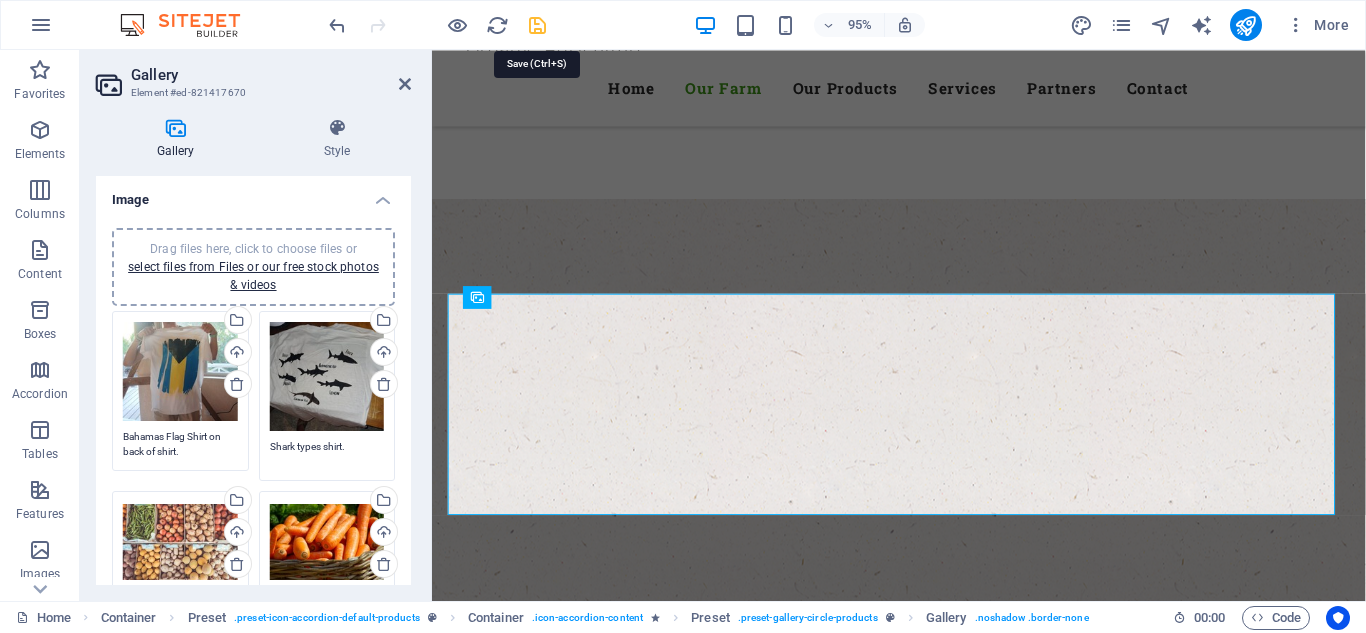click at bounding box center (537, 25) 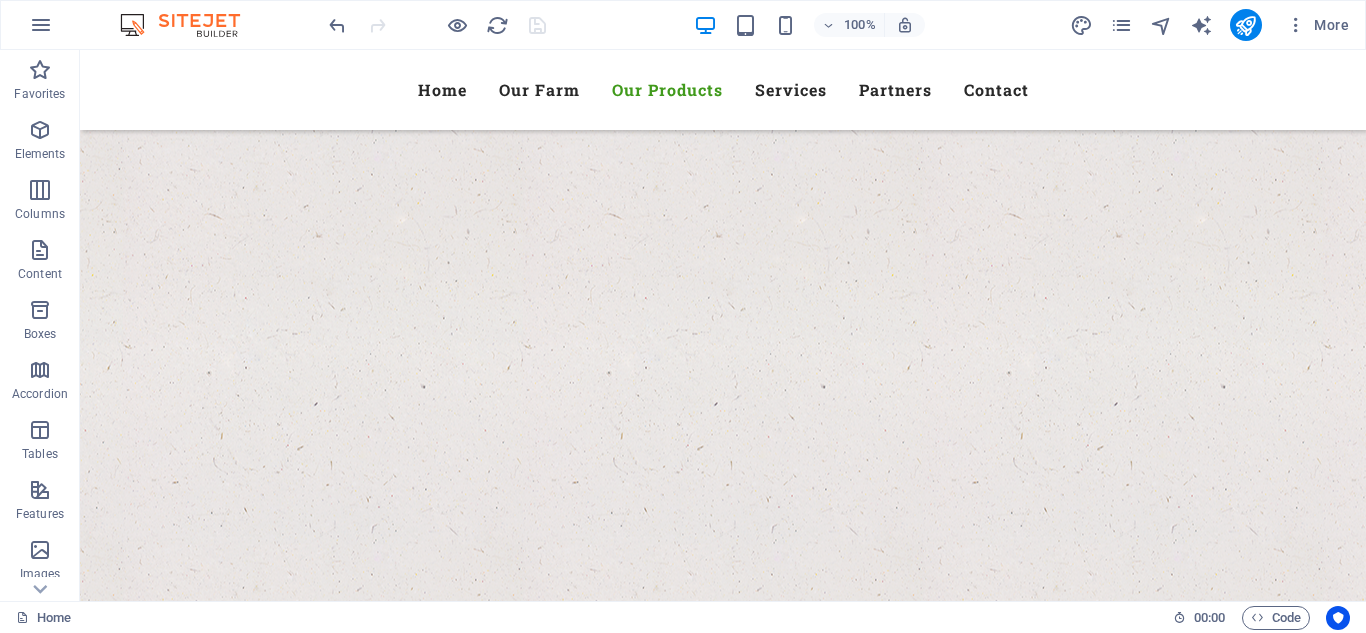 scroll, scrollTop: 2758, scrollLeft: 0, axis: vertical 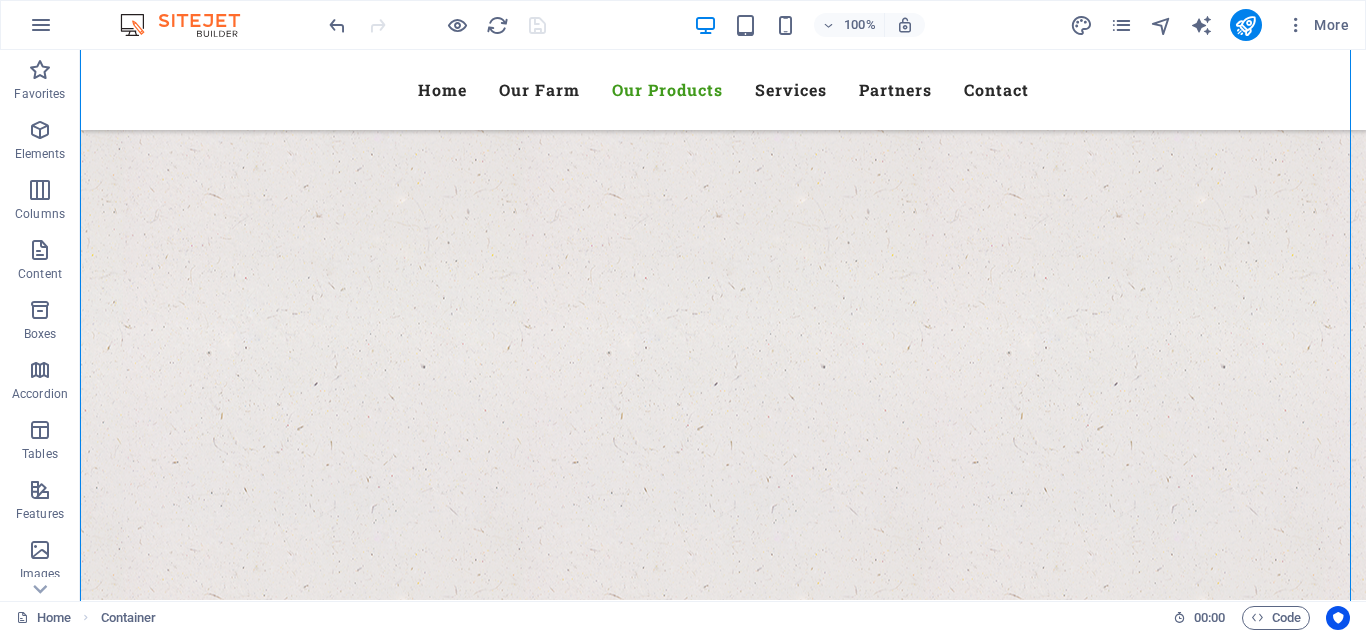 drag, startPoint x: 1271, startPoint y: 242, endPoint x: 1364, endPoint y: 211, distance: 98.03061 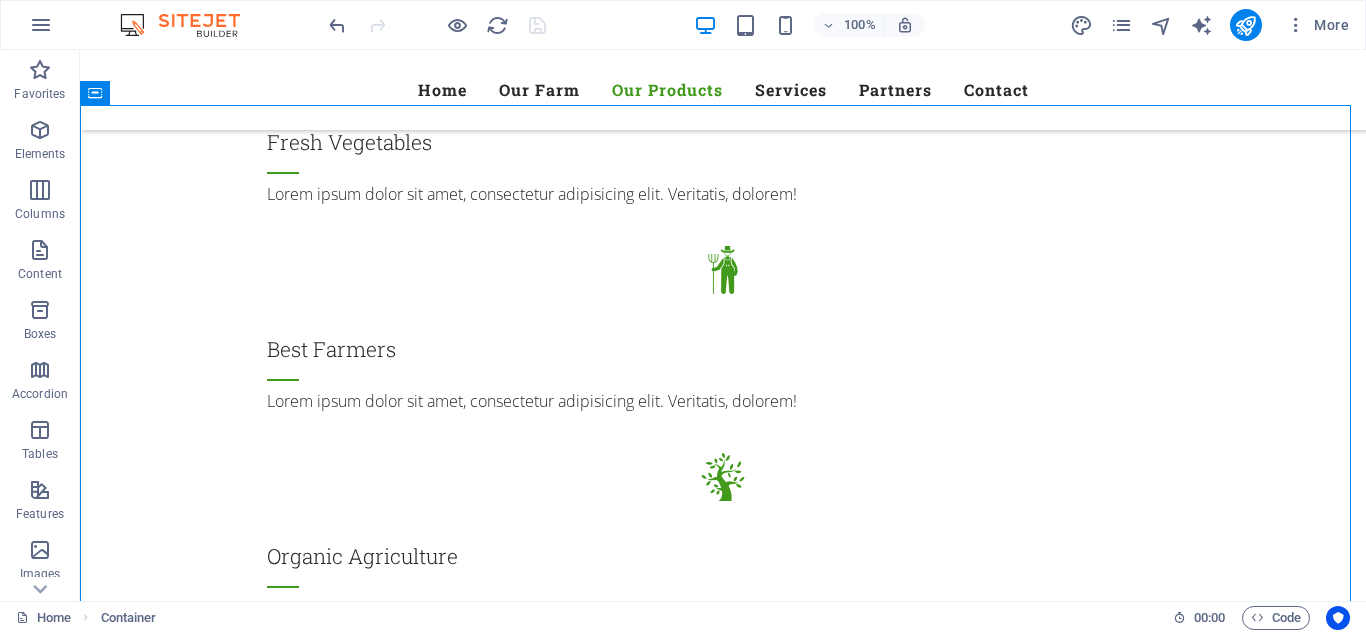 scroll, scrollTop: 2495, scrollLeft: 0, axis: vertical 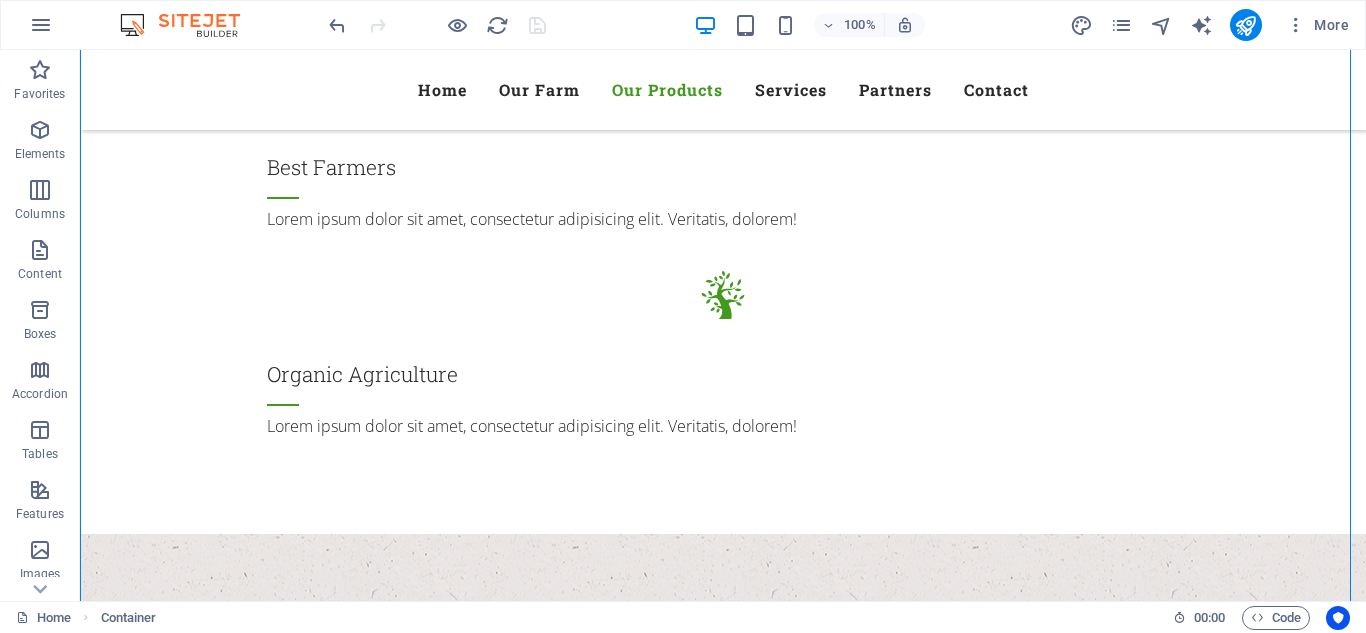 click at bounding box center [723, 2845] 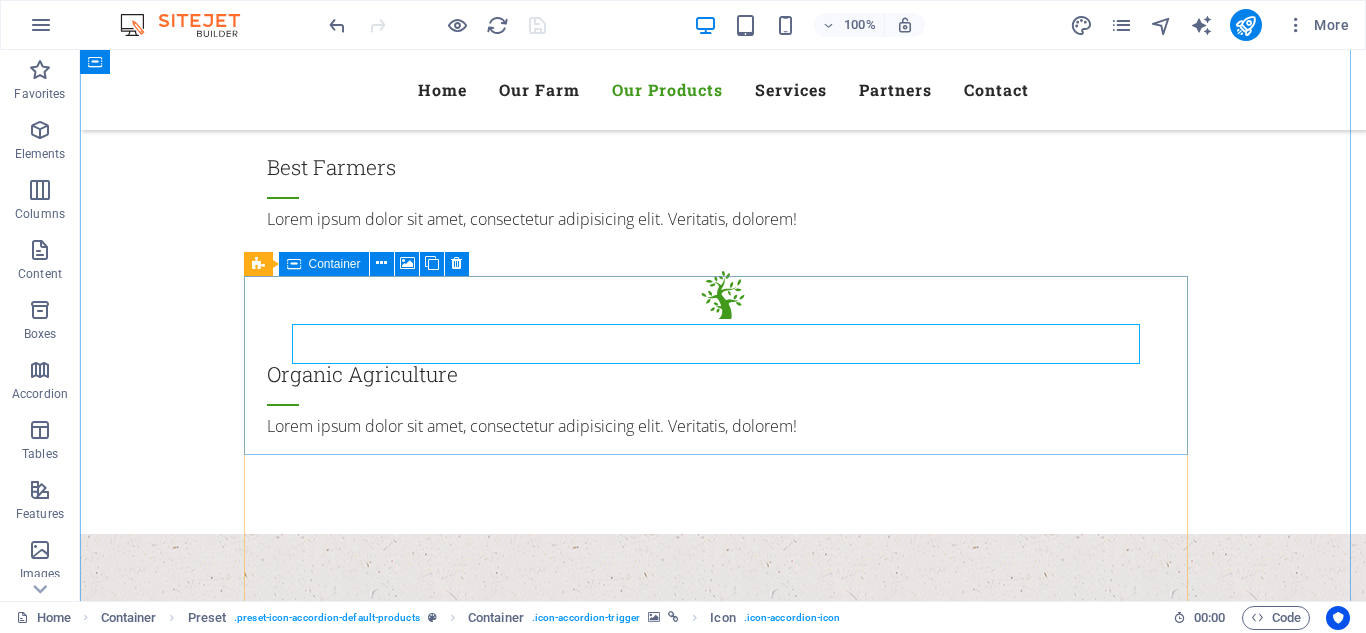 click on "Vegetables" at bounding box center (723, 2866) 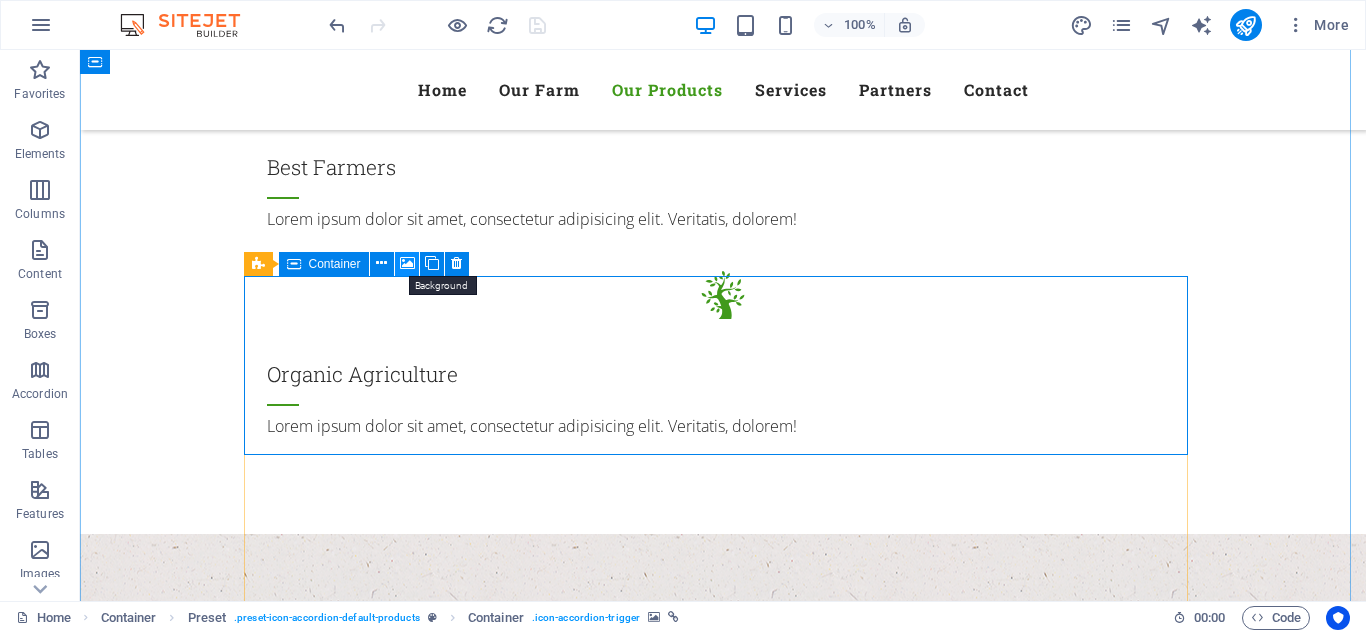click at bounding box center (407, 263) 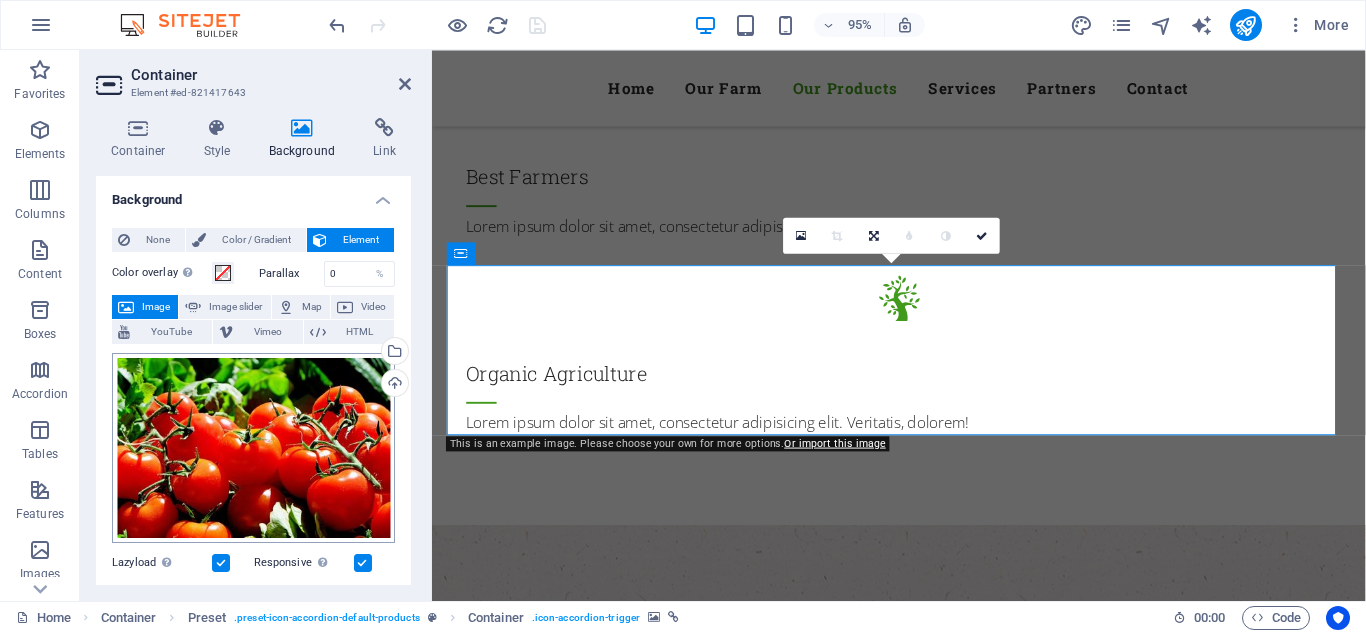 scroll, scrollTop: 2290, scrollLeft: 0, axis: vertical 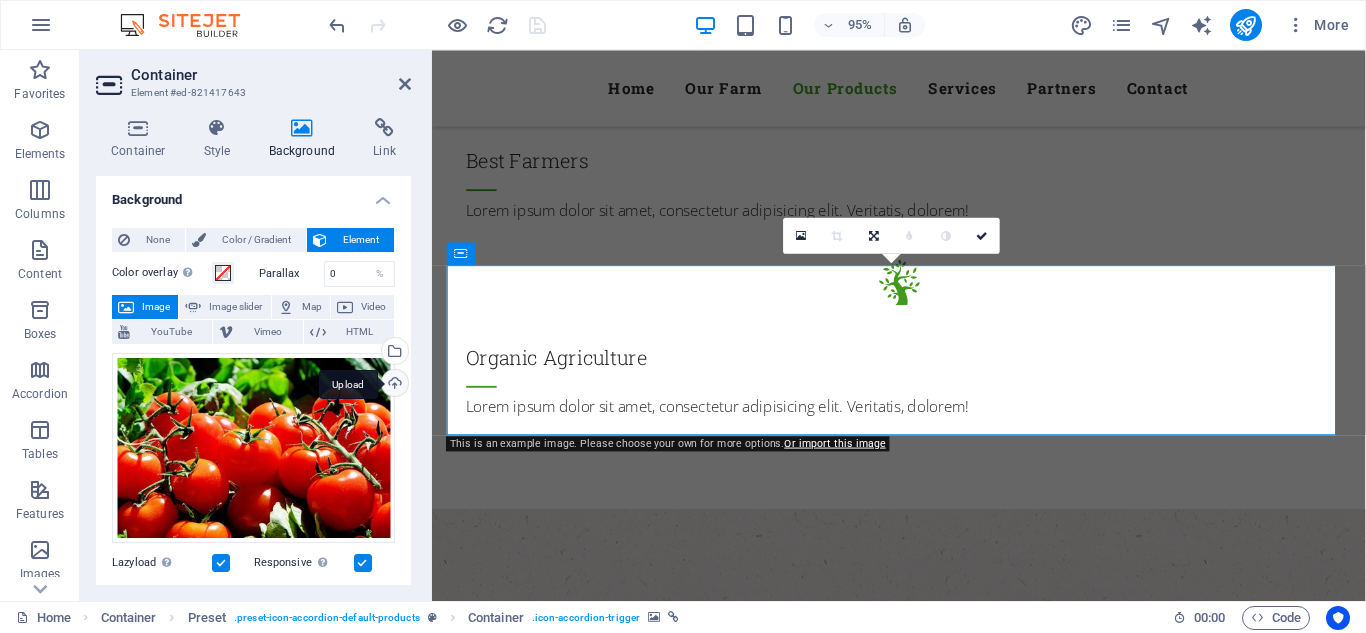 click on "Upload" at bounding box center [393, 385] 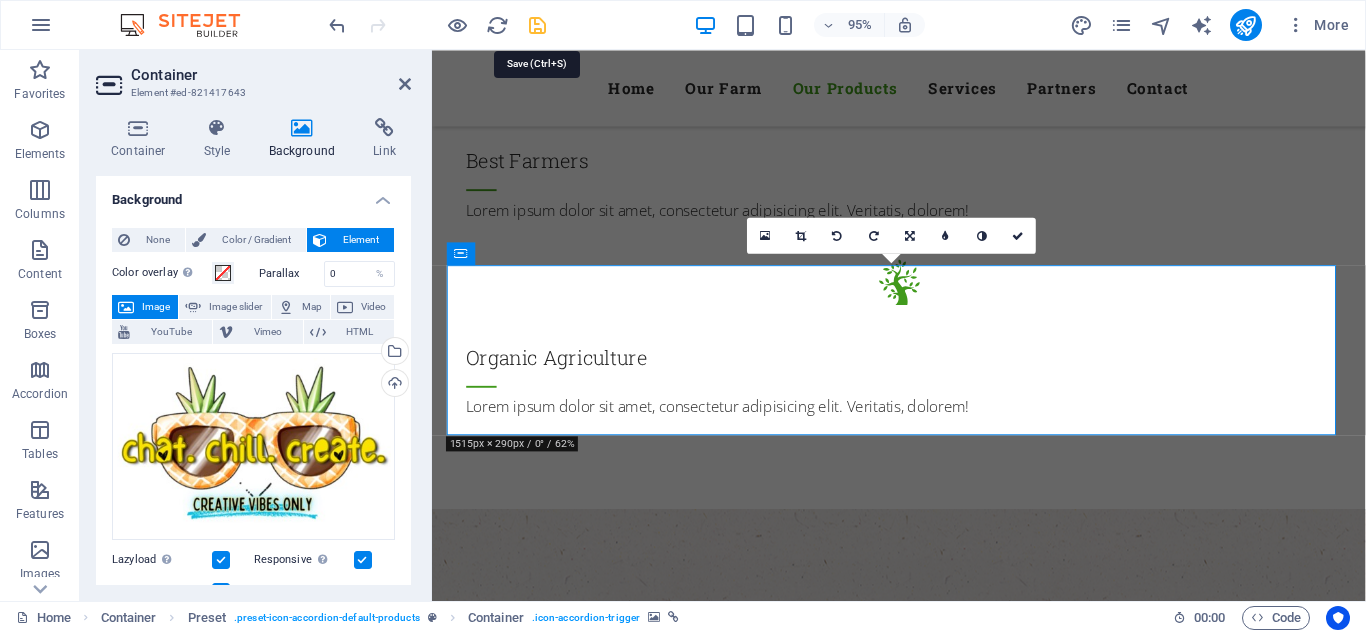 click at bounding box center [537, 25] 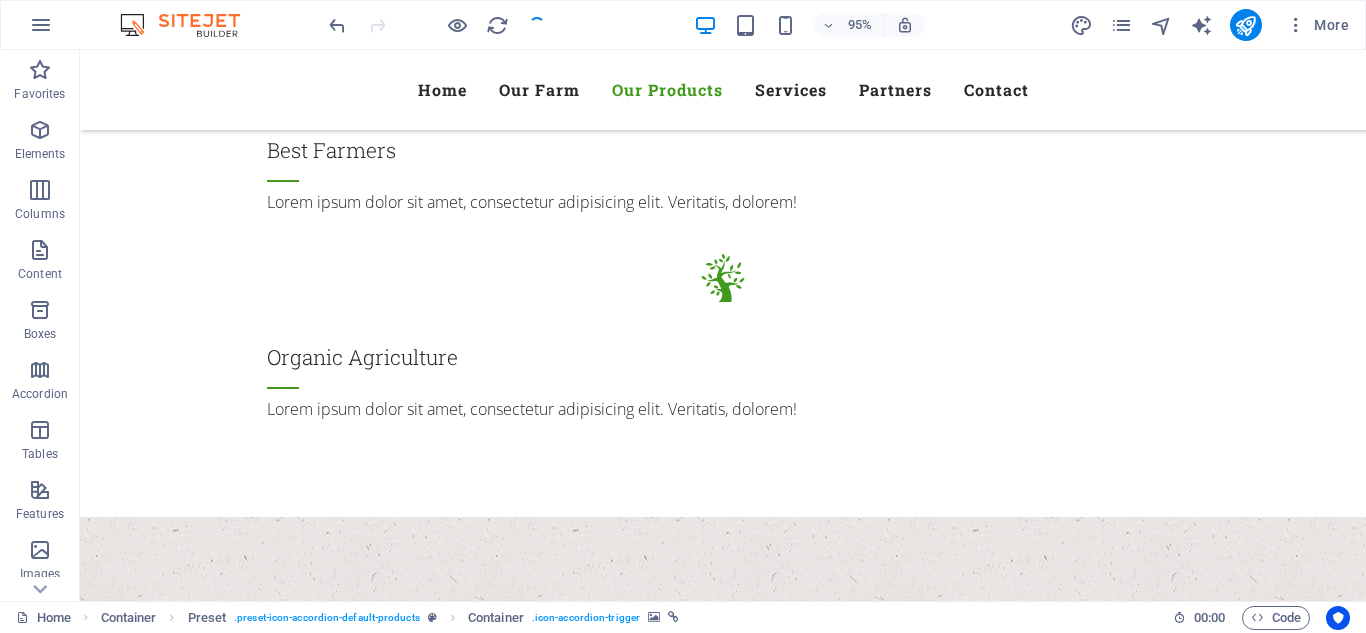 scroll, scrollTop: 2273, scrollLeft: 0, axis: vertical 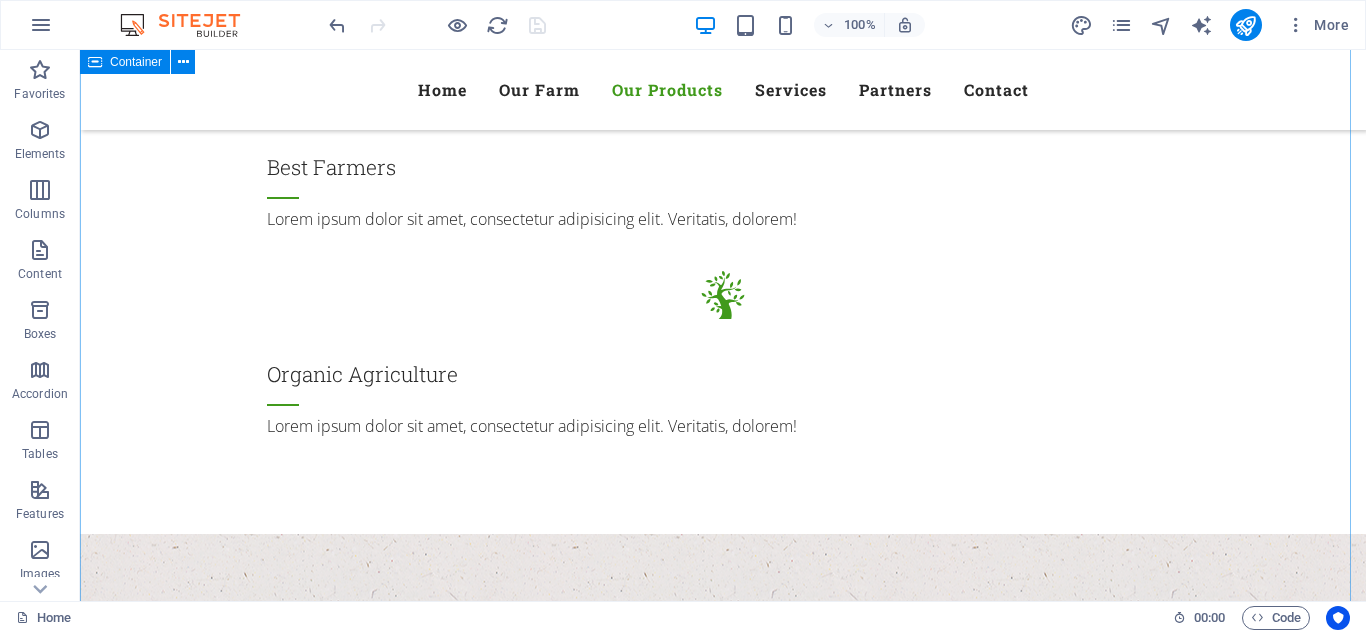 click on "Vegetables T-Shirt Printing Herbs & Salad Tumbler Printing Fruits Berries" at bounding box center [723, 4601] 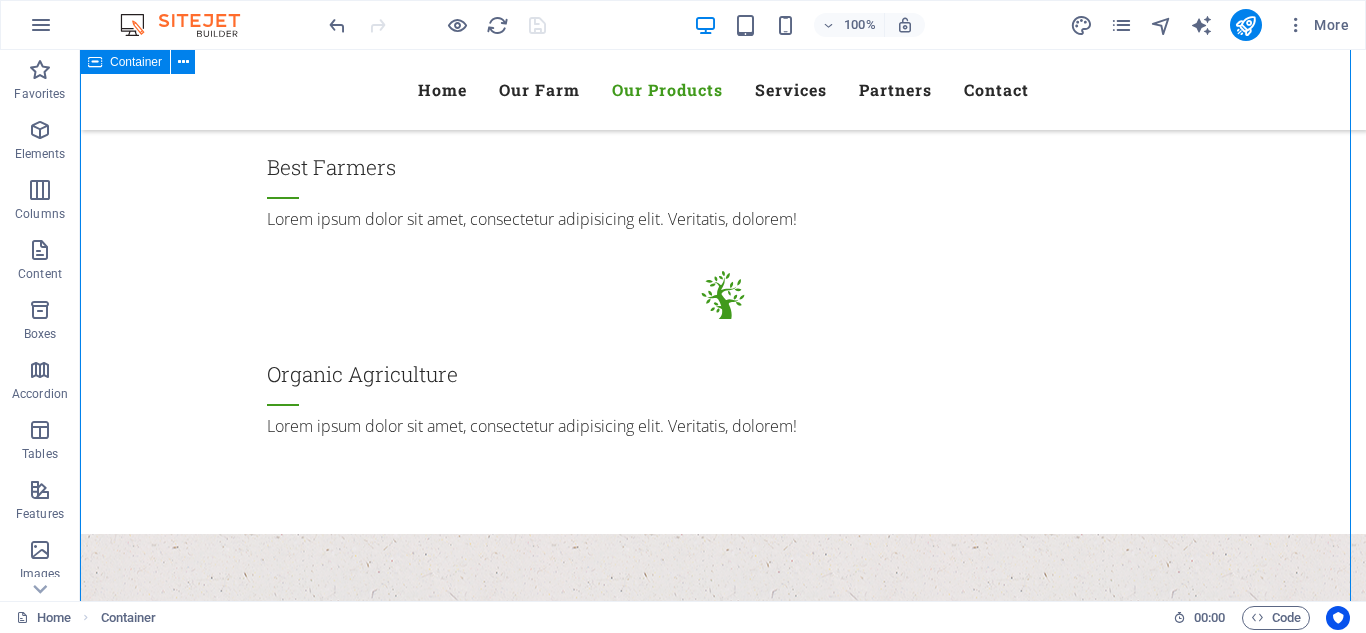 click on "Vegetables T-Shirt Printing Herbs & Salad Tumbler Printing Fruits Berries" at bounding box center (723, 4601) 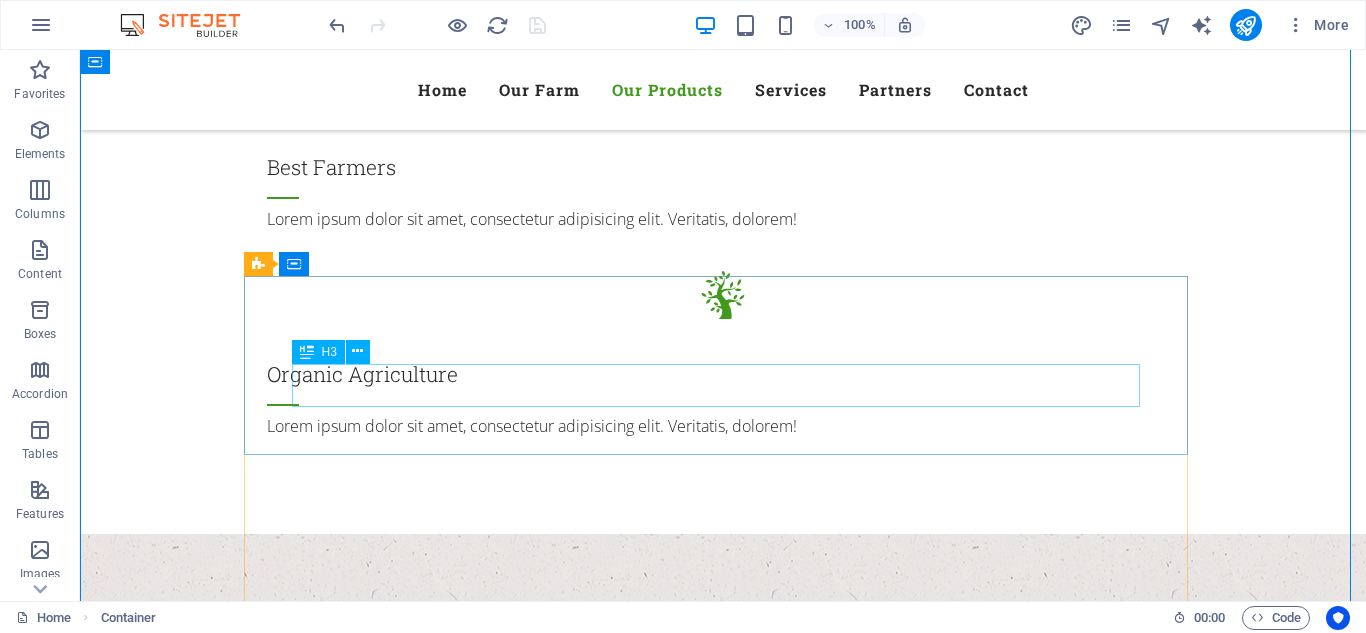 click on "Vegetables" at bounding box center [723, 2890] 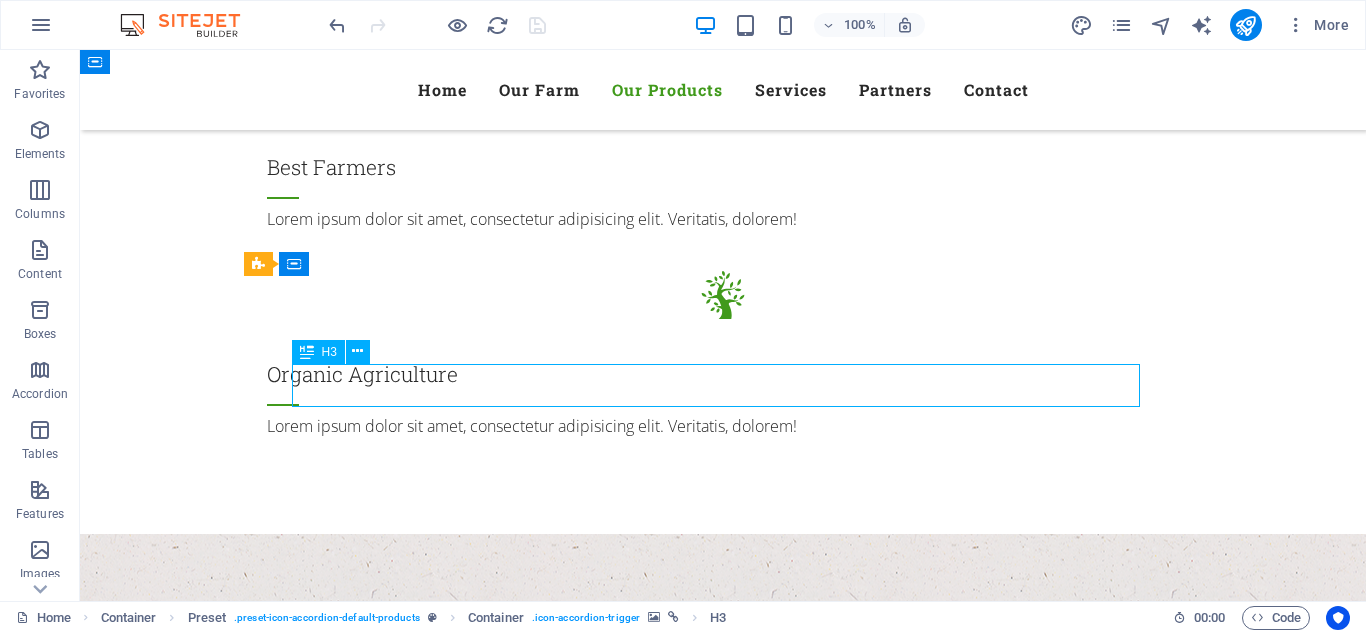 click on "Vegetables" at bounding box center (723, 2890) 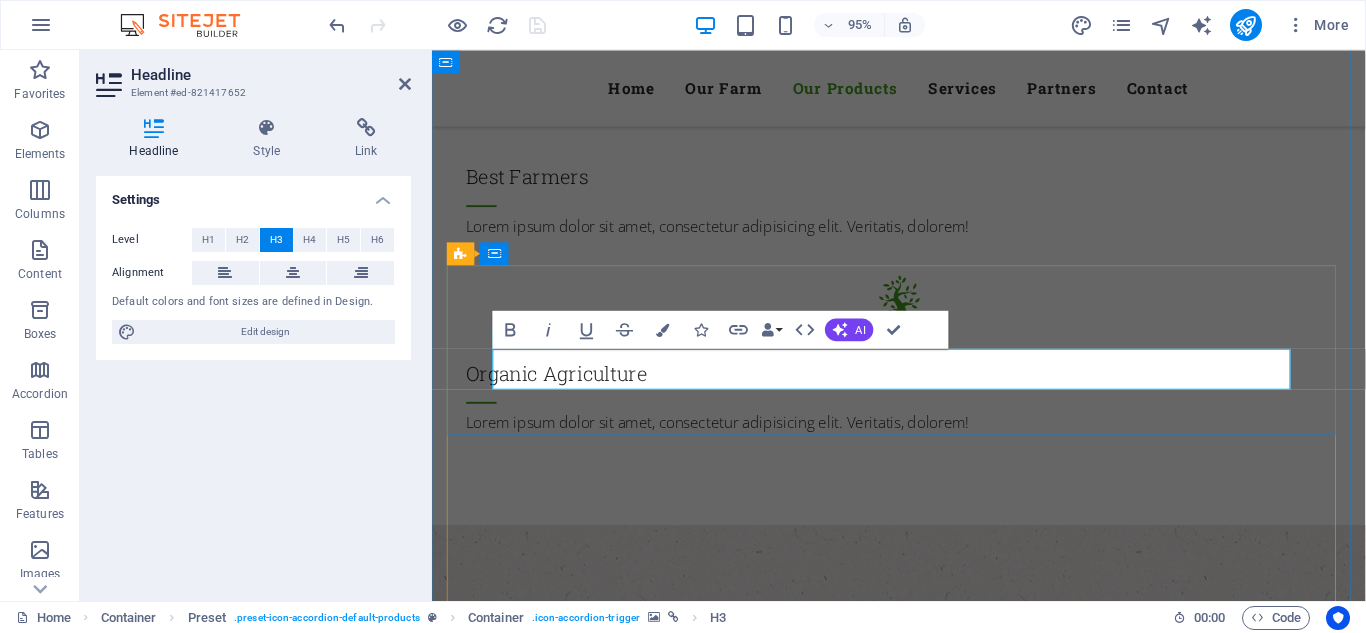 scroll, scrollTop: 2290, scrollLeft: 0, axis: vertical 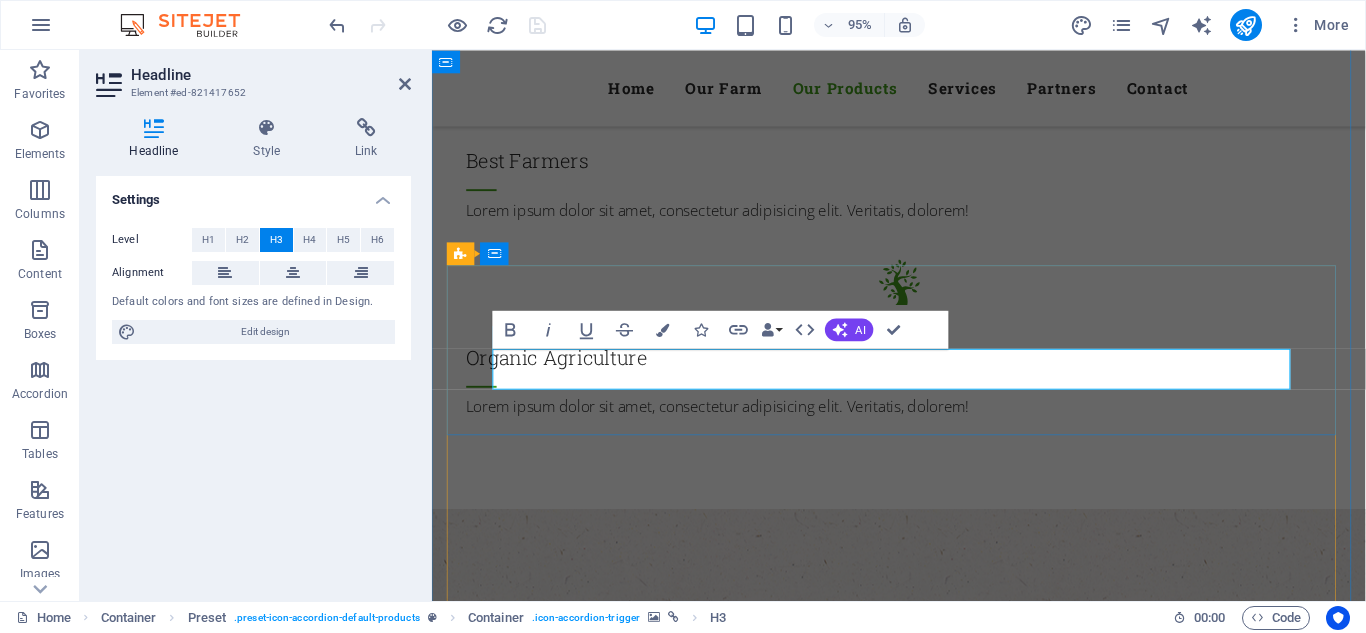 type 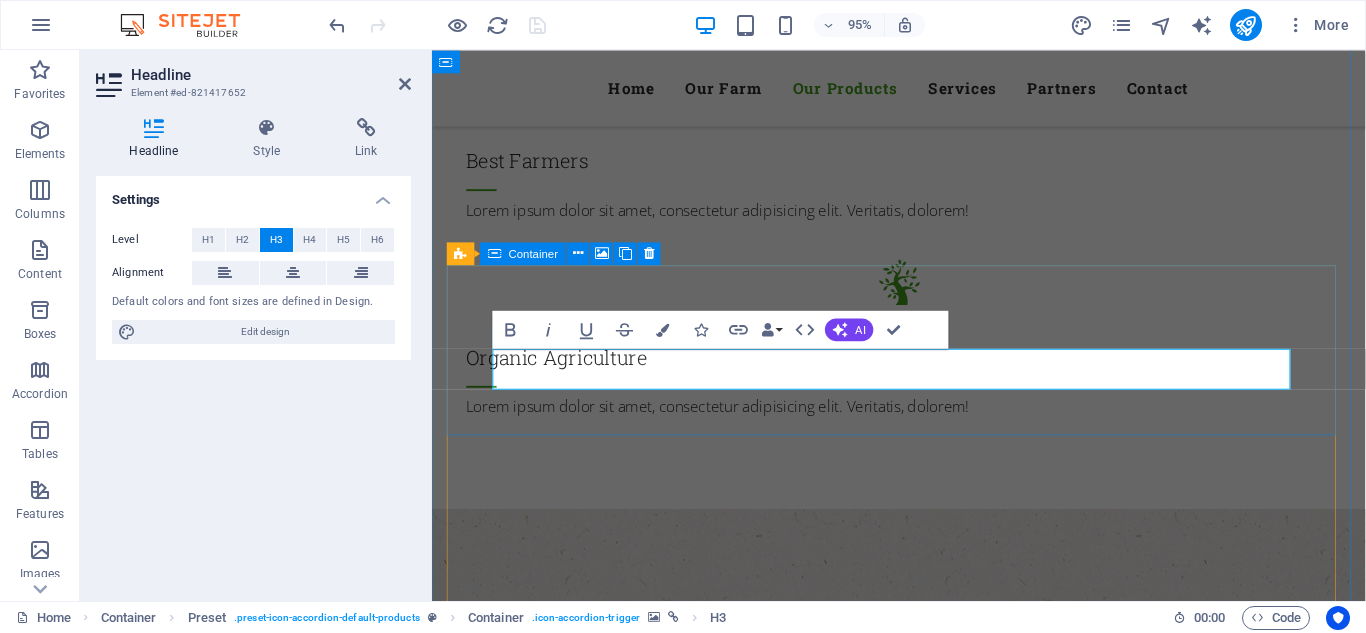 click on "T-Shirt Printing" at bounding box center [924, 2865] 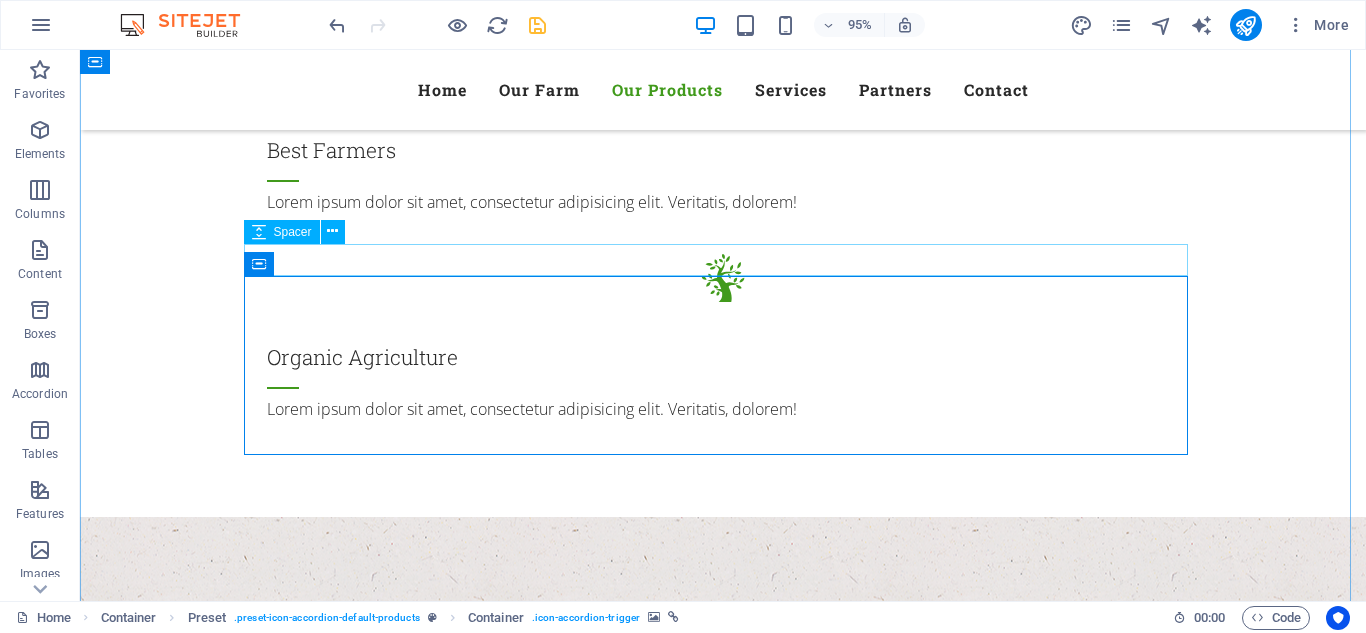 scroll, scrollTop: 2273, scrollLeft: 0, axis: vertical 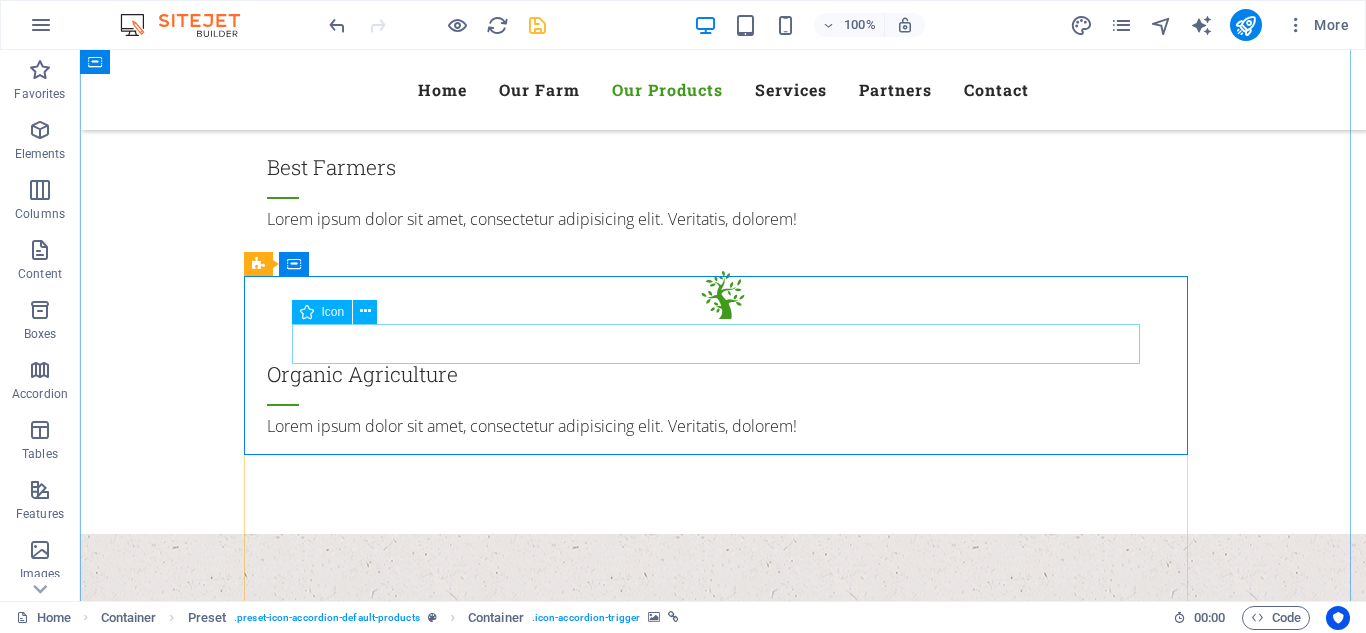 click at bounding box center [723, 2845] 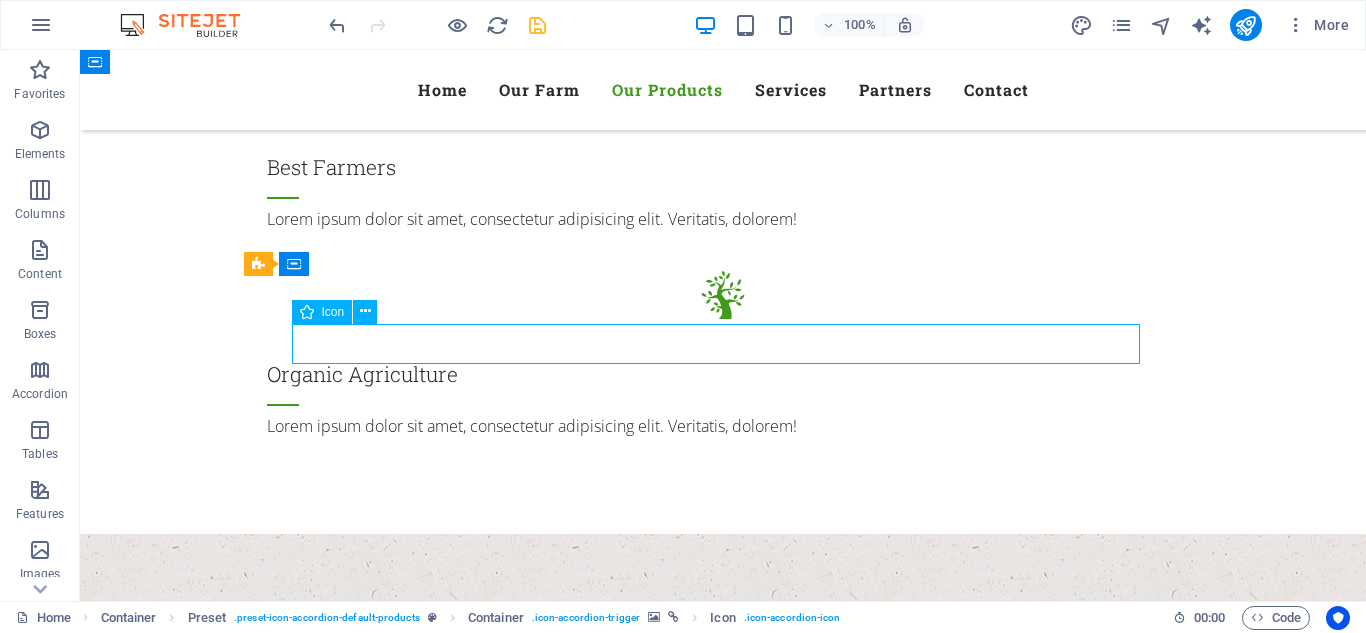 click at bounding box center (723, 2845) 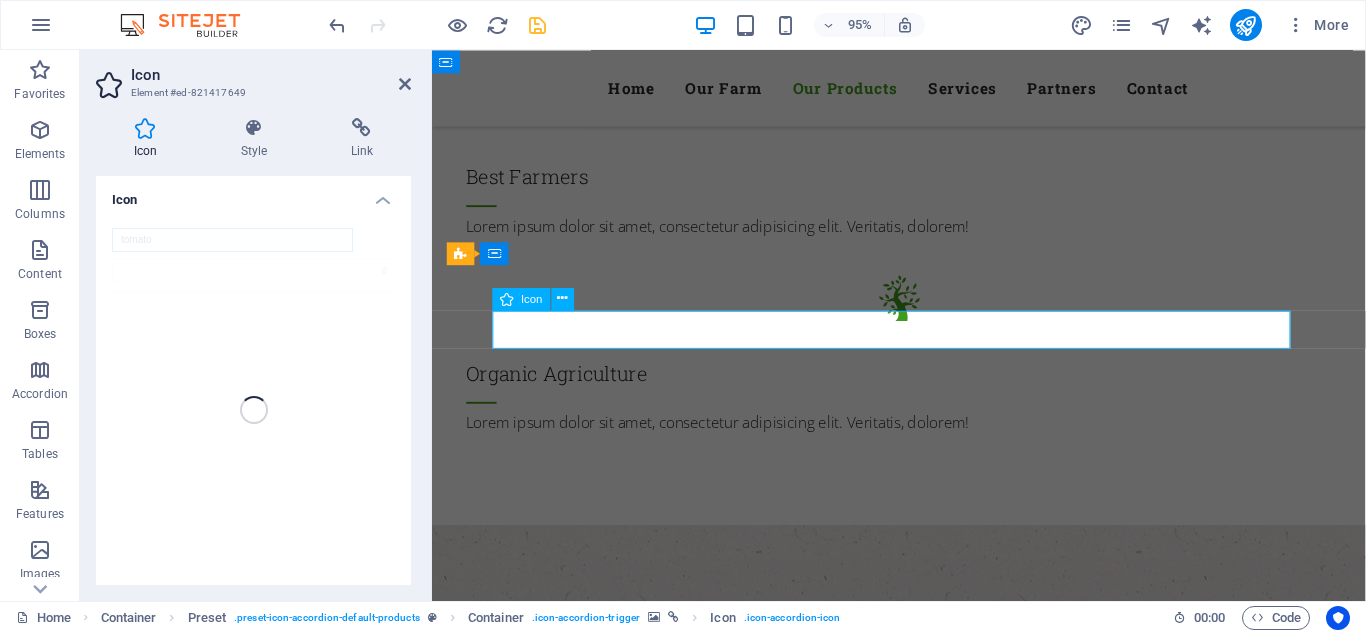 scroll, scrollTop: 2290, scrollLeft: 0, axis: vertical 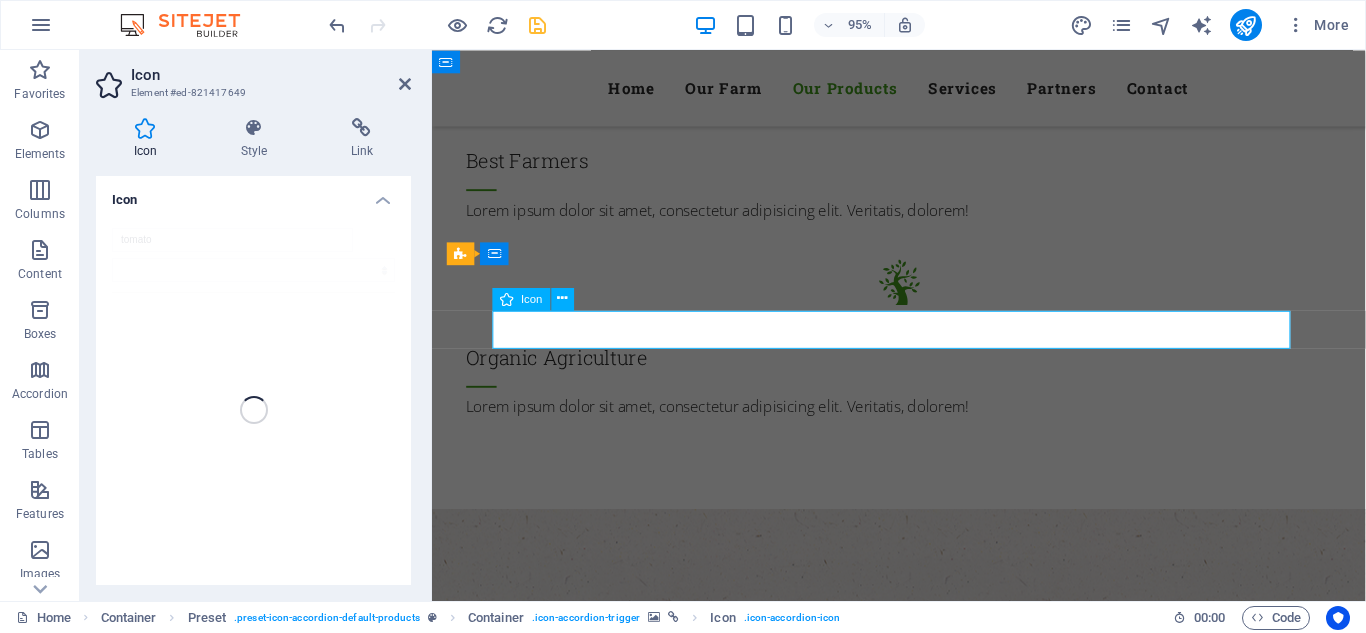 click at bounding box center [924, 2844] 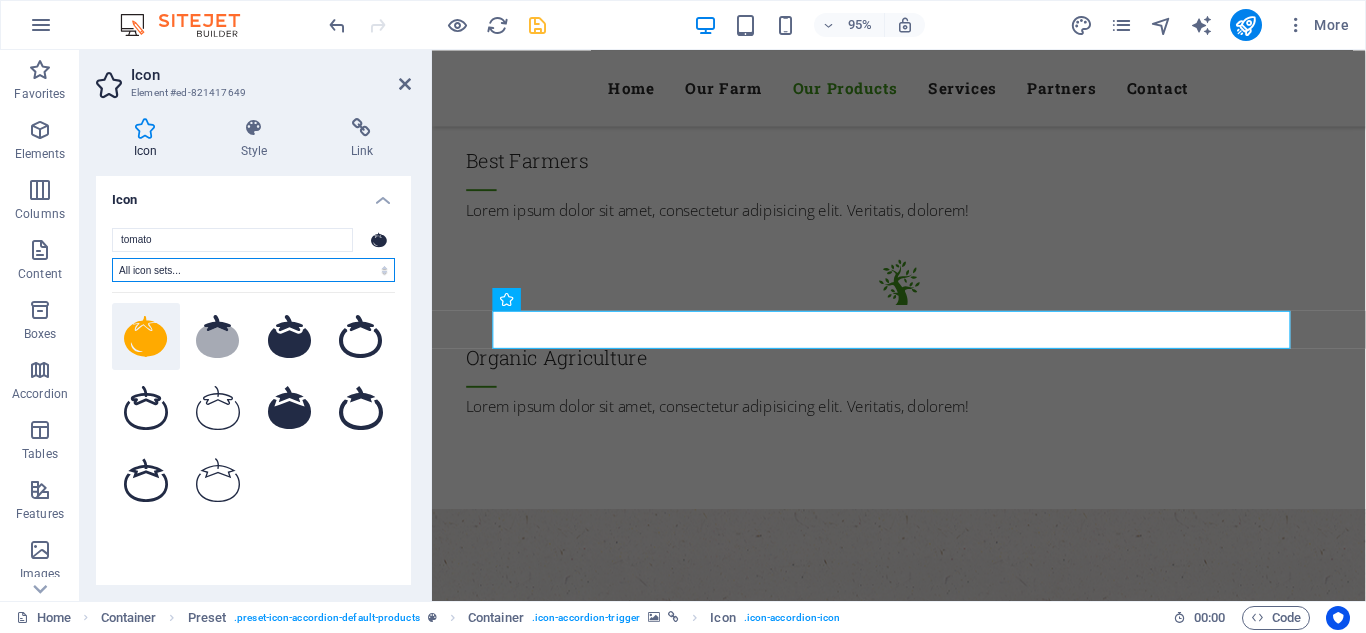 click on "All icon sets... IcoFont Ionicons FontAwesome Brands FontAwesome Duotone FontAwesome Solid FontAwesome Regular FontAwesome Light FontAwesome Thin FontAwesome Sharp Solid FontAwesome Sharp Regular FontAwesome Sharp Light FontAwesome Sharp Thin" at bounding box center (253, 270) 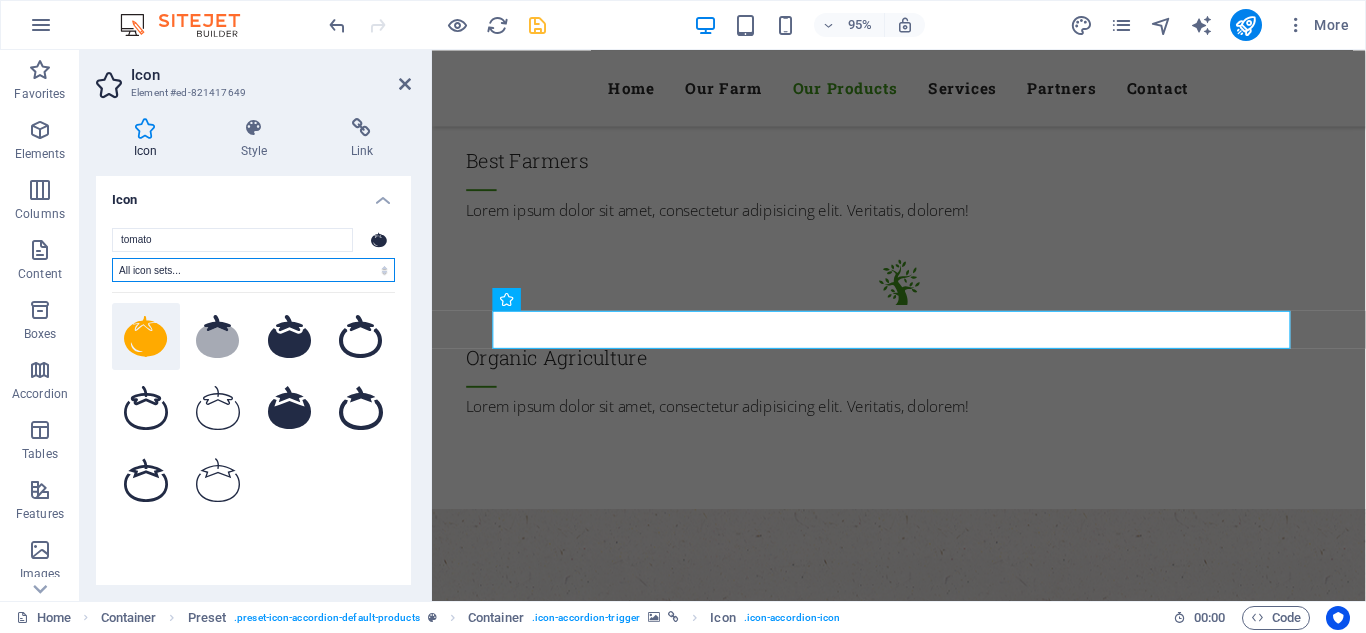 click on "All icon sets... IcoFont Ionicons FontAwesome Brands FontAwesome Duotone FontAwesome Solid FontAwesome Regular FontAwesome Light FontAwesome Thin FontAwesome Sharp Solid FontAwesome Sharp Regular FontAwesome Sharp Light FontAwesome Sharp Thin" at bounding box center (253, 270) 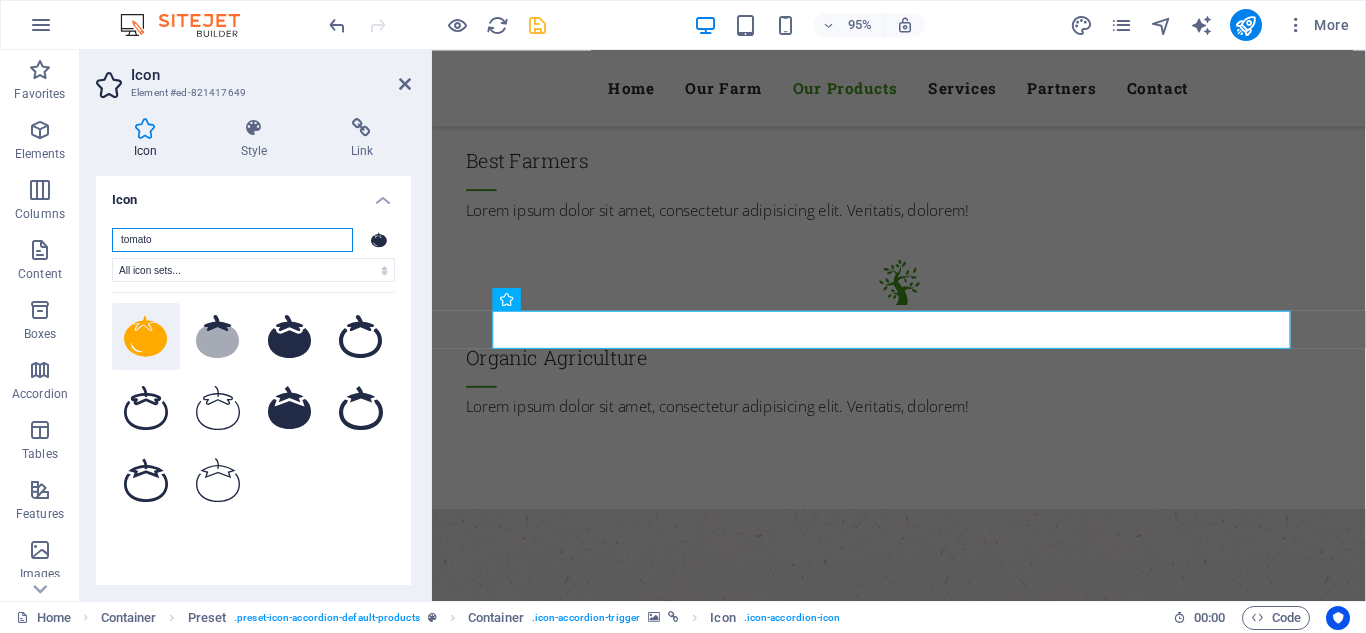 click on "tomato" at bounding box center [232, 240] 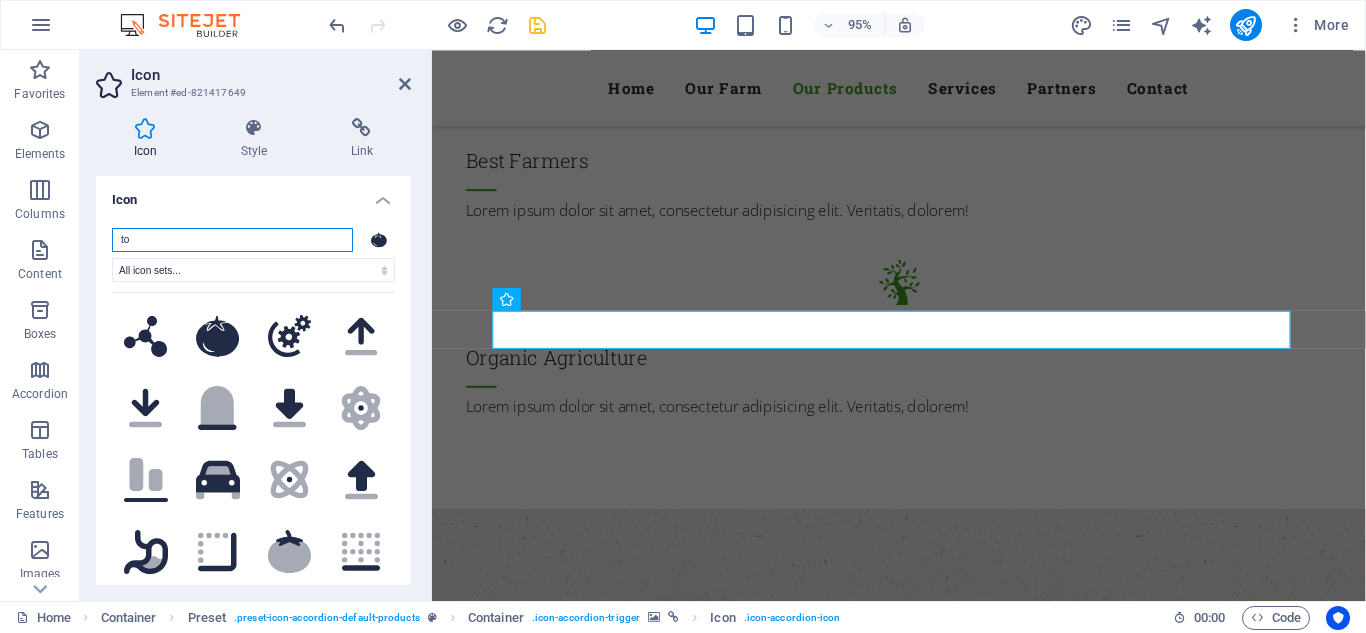 type on "t" 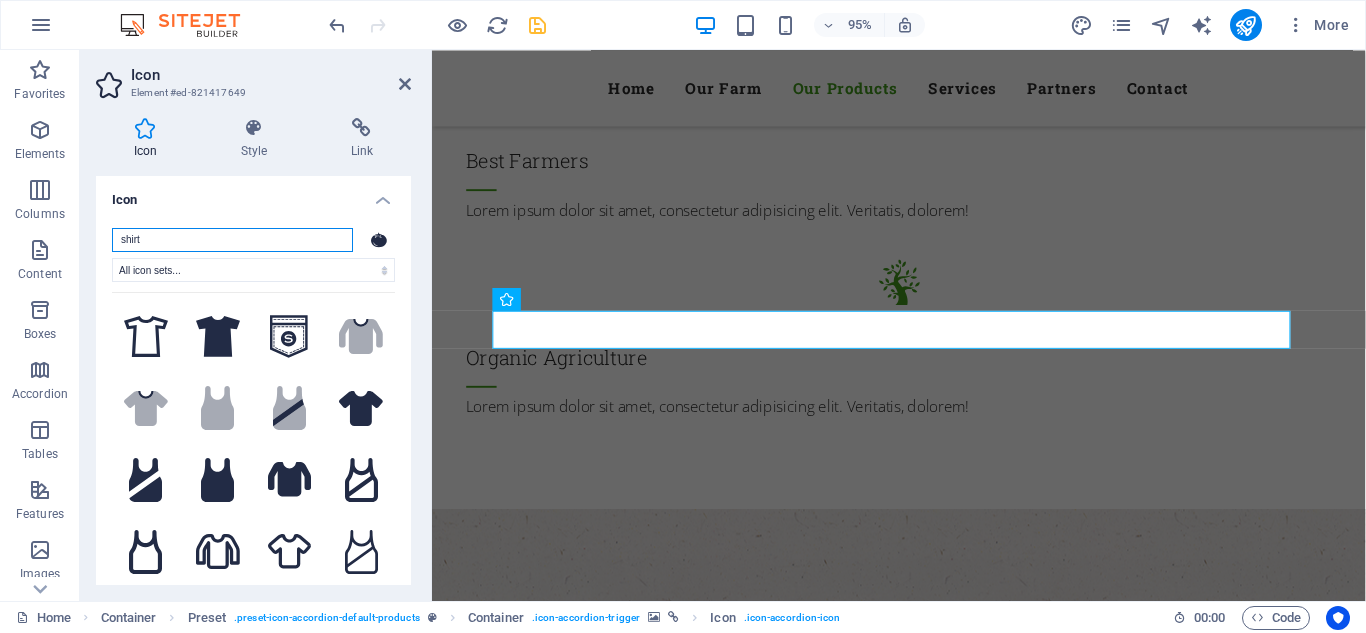 scroll, scrollTop: 414, scrollLeft: 0, axis: vertical 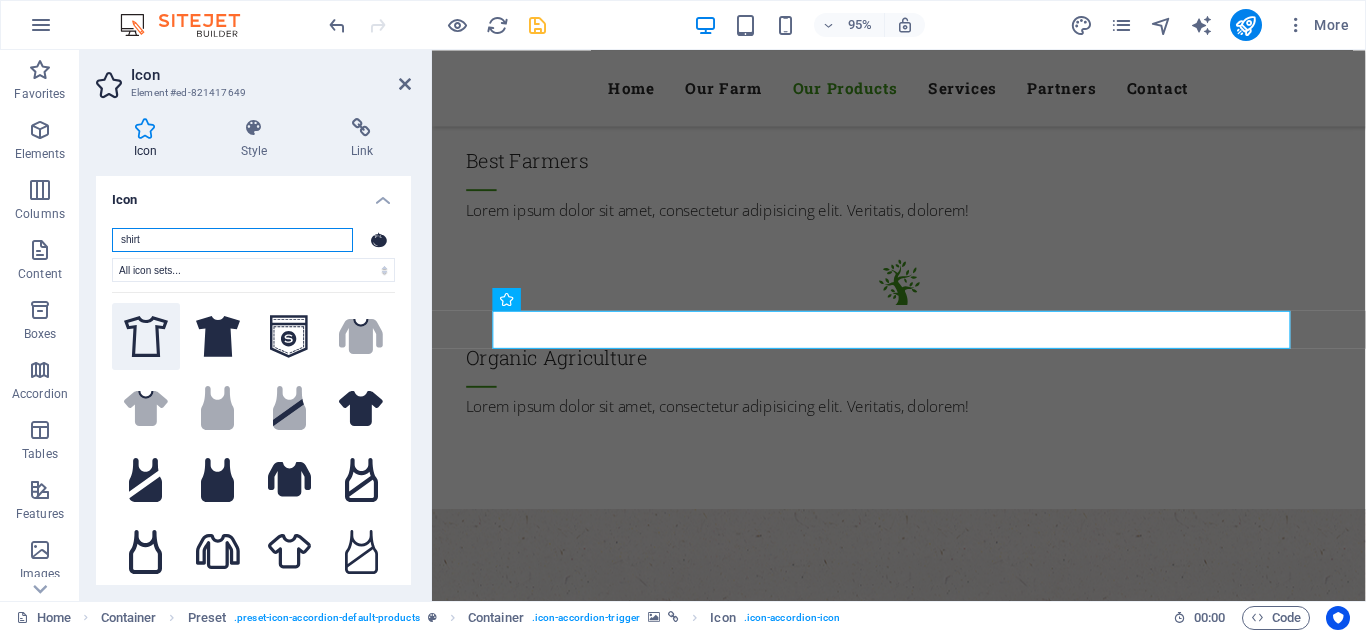 type on "shirt" 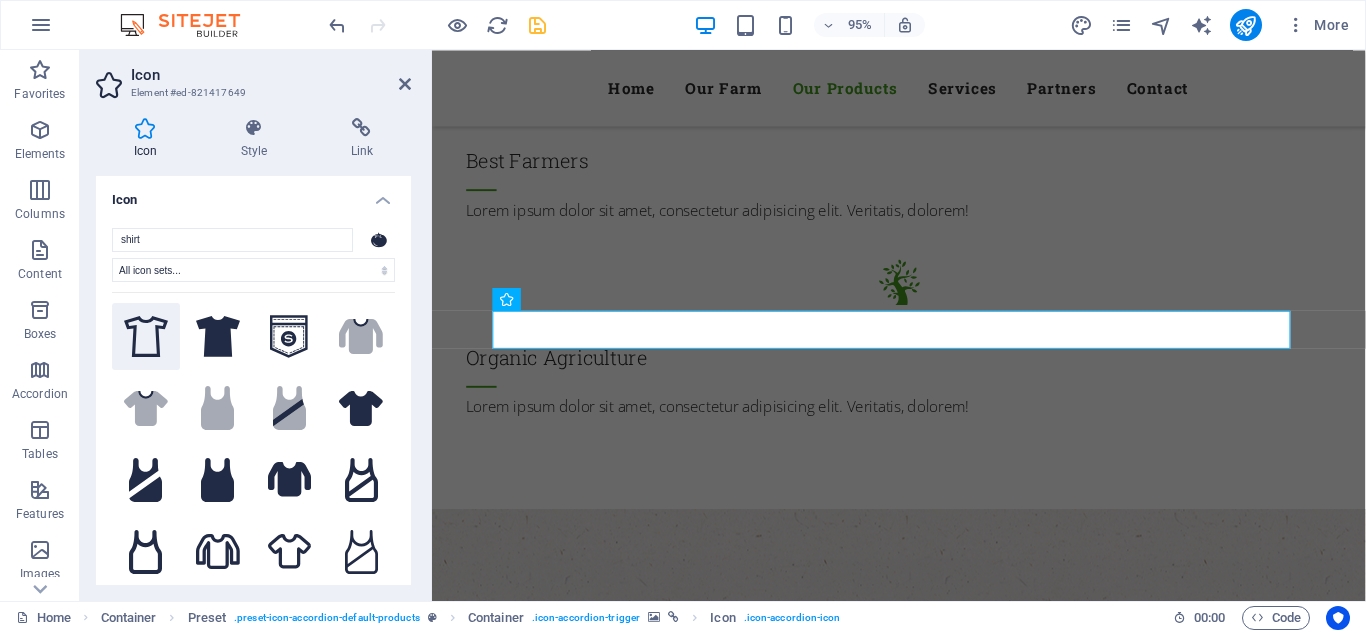 click 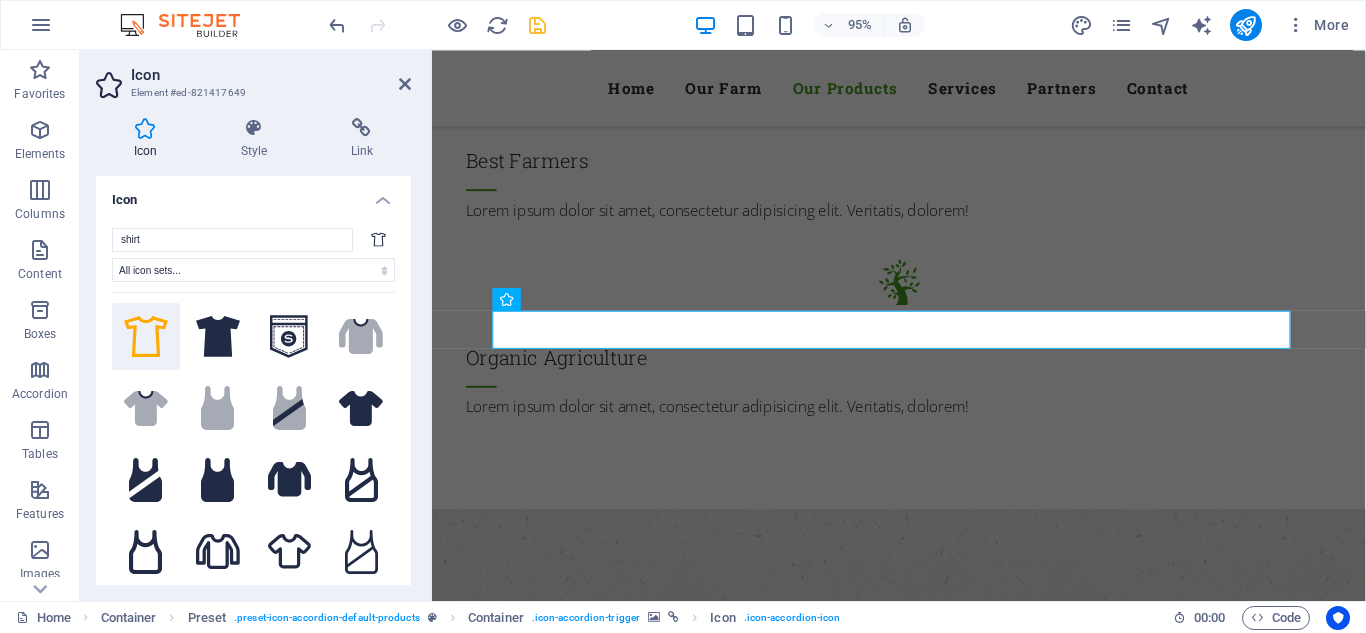 click at bounding box center [437, 25] 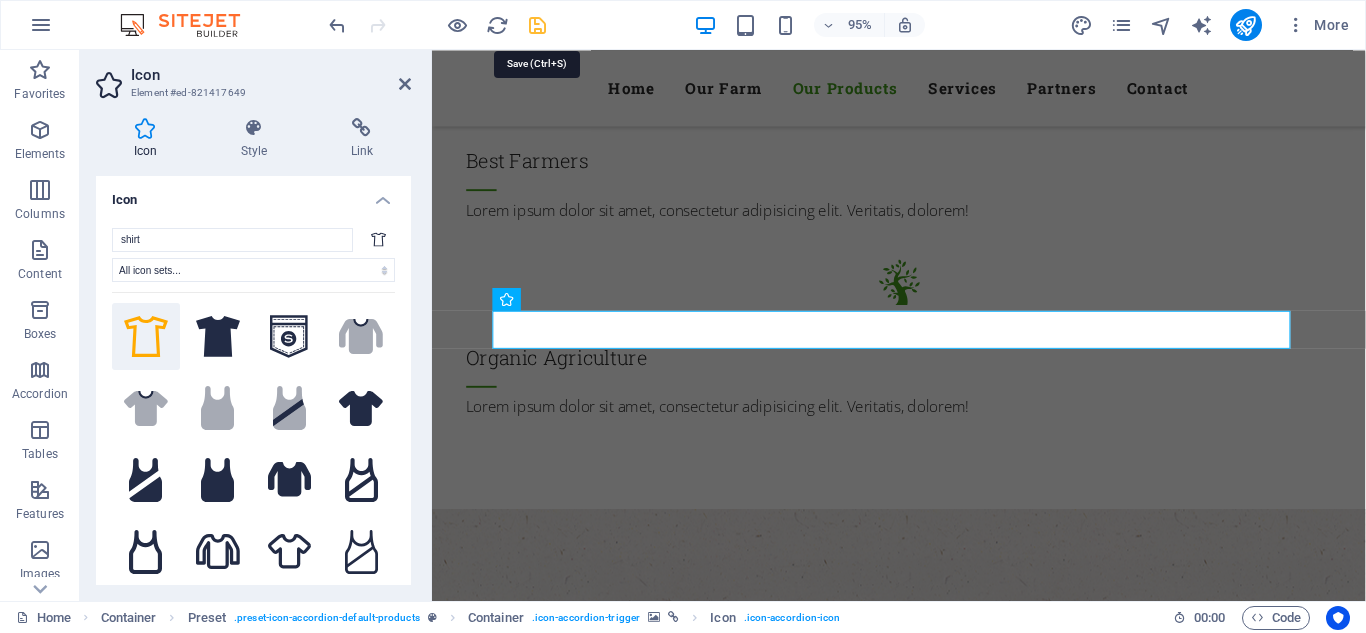 click at bounding box center [537, 25] 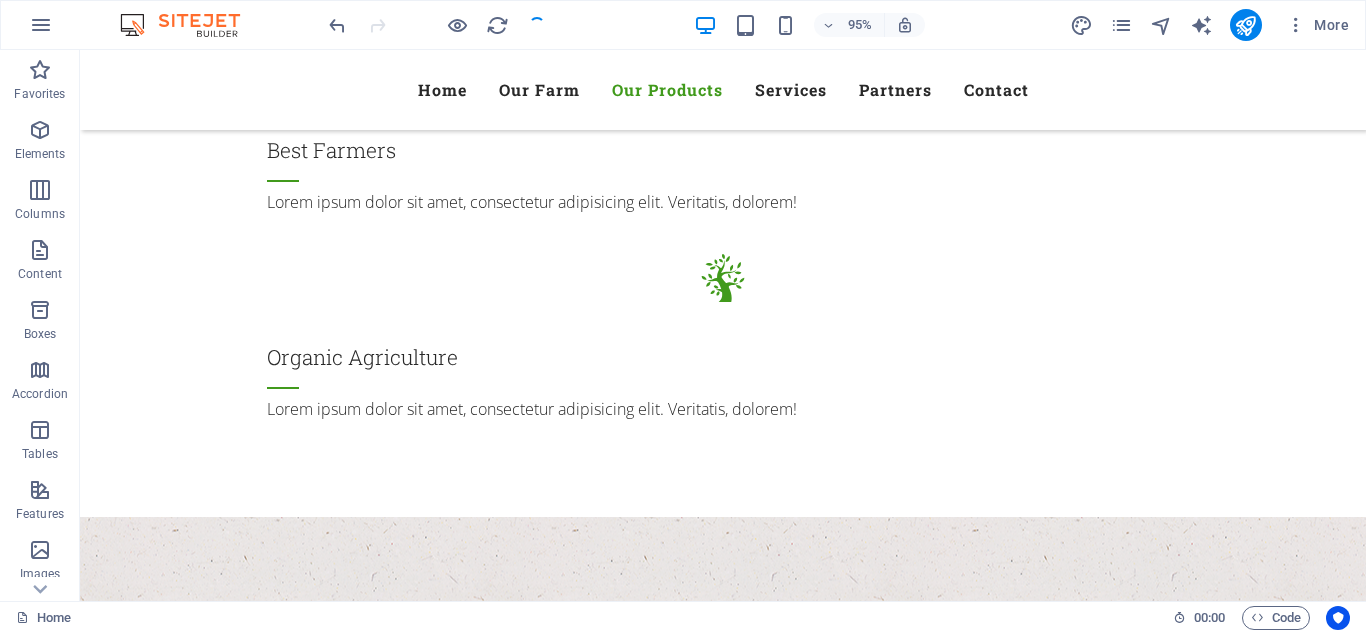 scroll, scrollTop: 2273, scrollLeft: 0, axis: vertical 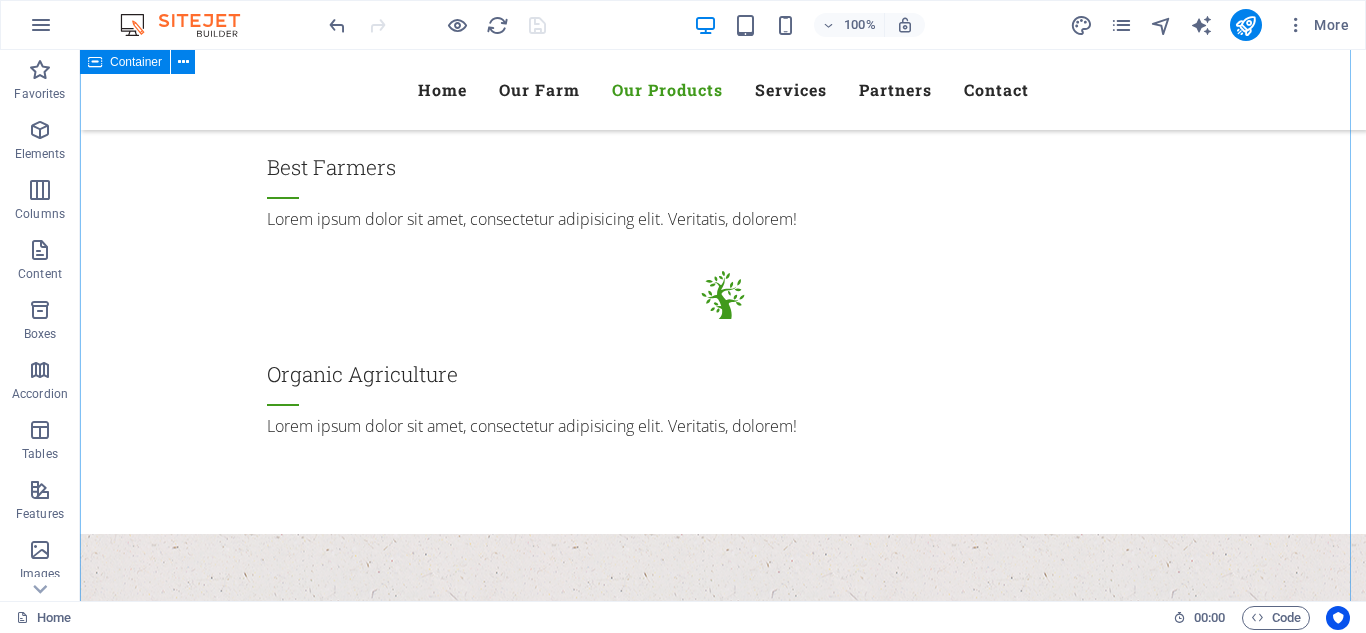 click on "Our  Products What we offer Lorem ipsum dolor sit amet, consetetur sadipscing elitr, sed diam nonumy eirmod tempor invidunt ut labore et dolore magna aliquyam erat, sed diam voluptua.  T-Shirt Printing T-Shirt Printing Lorem ipsum dolor sit amet, consectetur adipisicing elit. Natus, dolores, at, nisi eligendi repellat voluptatem minima officia veritatis quasi animi porro laudantium dicta dolor voluptate non maiores ipsum reprehenderit odio fugiat reiciendis consectetur fuga pariatur libero accusantium quod minus odit debitis cumque quo adipisci vel vitae aliquid corrupti perferendis voluptates. Herbs & Salad Tumbler Printing Lorem ipsum dolor sit amet, consectetur adipisicing elit. Natus, dolores, at, nisi eligendi repellat voluptatem minima officia veritatis quasi animi porro laudantium dicta dolor voluptate non maiores ipsum reprehenderit odio fugiat reiciendis consectetur fuga pariatur libero accusantium quod minus odit debitis cumque quo adipisci vel vitae aliquid corrupti perferendis voluptates. Fruits" at bounding box center (723, 4601) 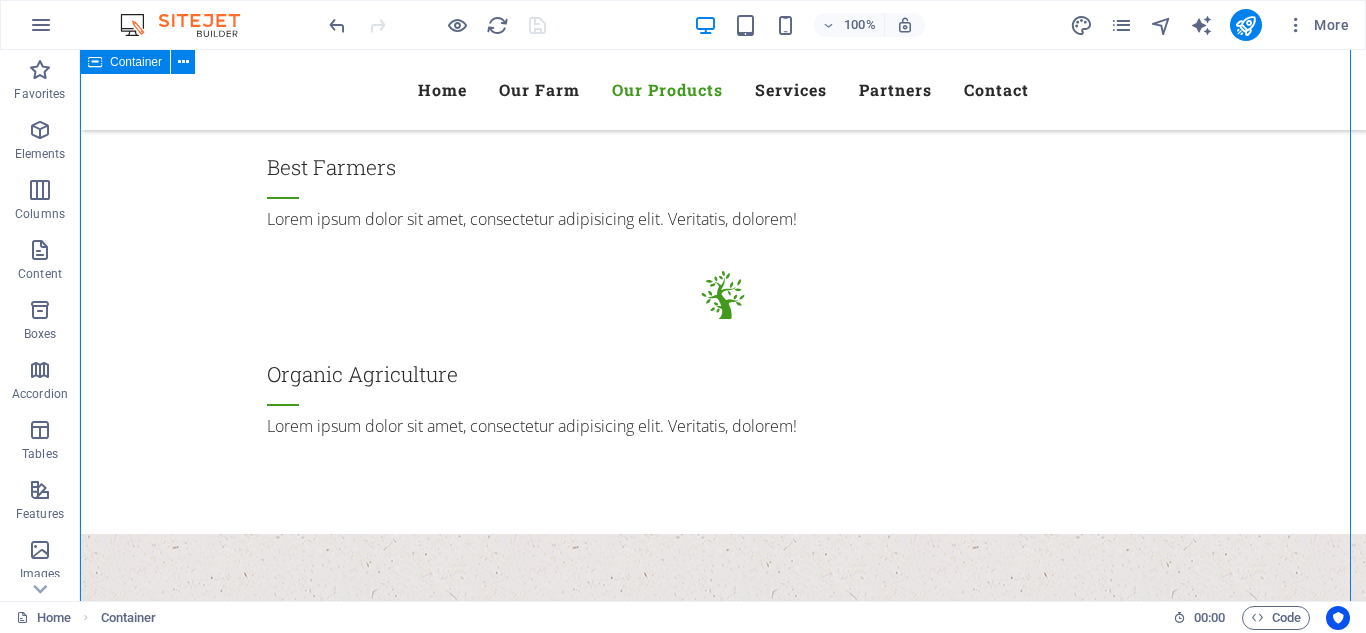 click on "Our  Products What we offer Lorem ipsum dolor sit amet, consetetur sadipscing elitr, sed diam nonumy eirmod tempor invidunt ut labore et dolore magna aliquyam erat, sed diam voluptua.  T-Shirt Printing T-Shirt Printing Lorem ipsum dolor sit amet, consectetur adipisicing elit. Natus, dolores, at, nisi eligendi repellat voluptatem minima officia veritatis quasi animi porro laudantium dicta dolor voluptate non maiores ipsum reprehenderit odio fugiat reiciendis consectetur fuga pariatur libero accusantium quod minus odit debitis cumque quo adipisci vel vitae aliquid corrupti perferendis voluptates. Herbs & Salad Tumbler Printing Lorem ipsum dolor sit amet, consectetur adipisicing elit. Natus, dolores, at, nisi eligendi repellat voluptatem minima officia veritatis quasi animi porro laudantium dicta dolor voluptate non maiores ipsum reprehenderit odio fugiat reiciendis consectetur fuga pariatur libero accusantium quod minus odit debitis cumque quo adipisci vel vitae aliquid corrupti perferendis voluptates. Fruits" at bounding box center (723, 4601) 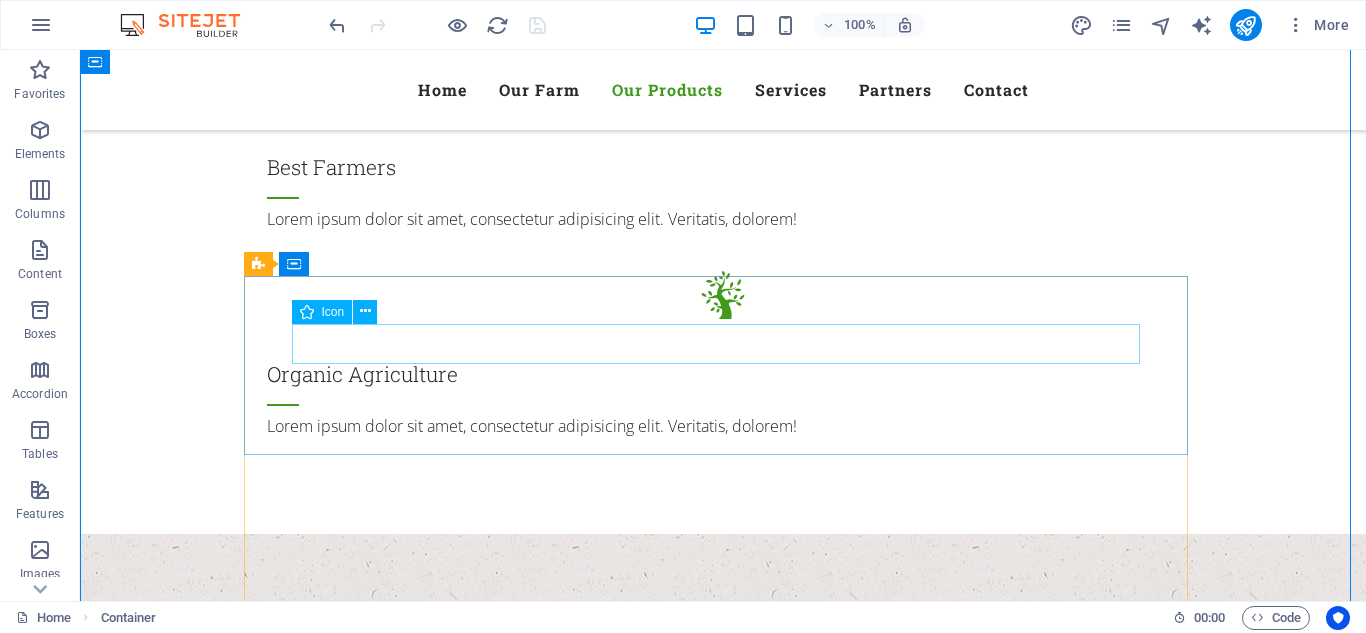 click at bounding box center (723, 2845) 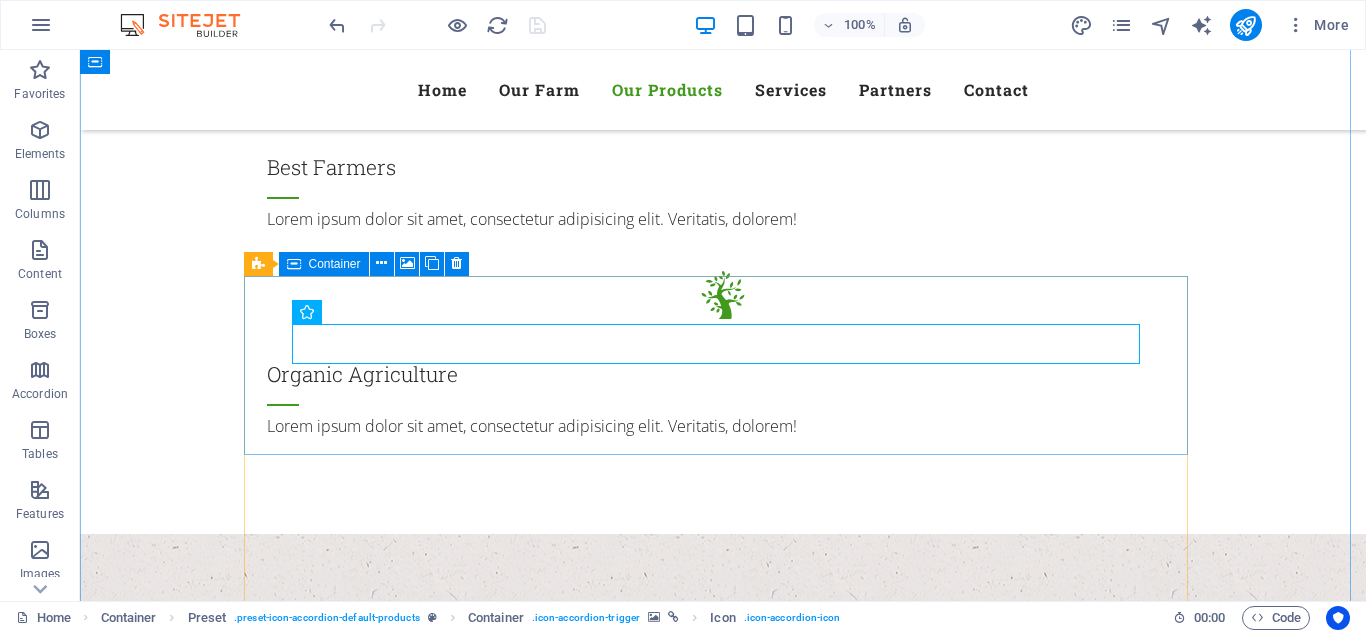 click on "T-Shirt Printing" at bounding box center (723, 2866) 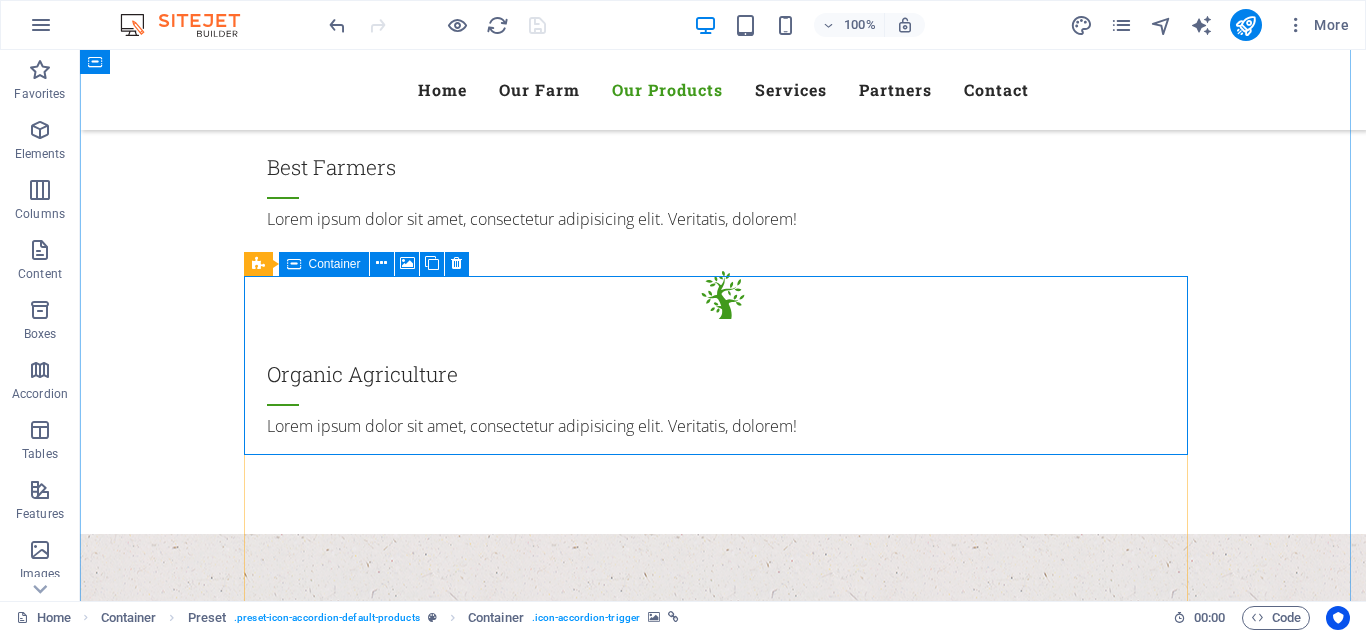 click on "T-Shirt Printing" at bounding box center [723, 2866] 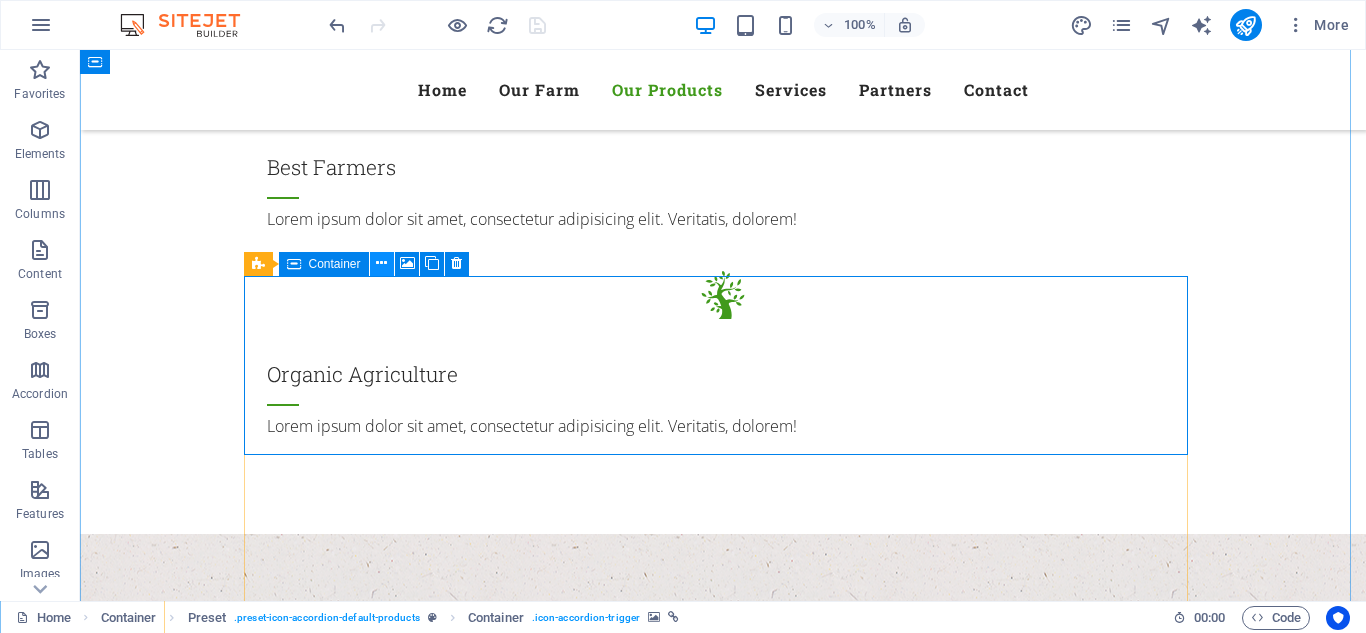 click at bounding box center [382, 264] 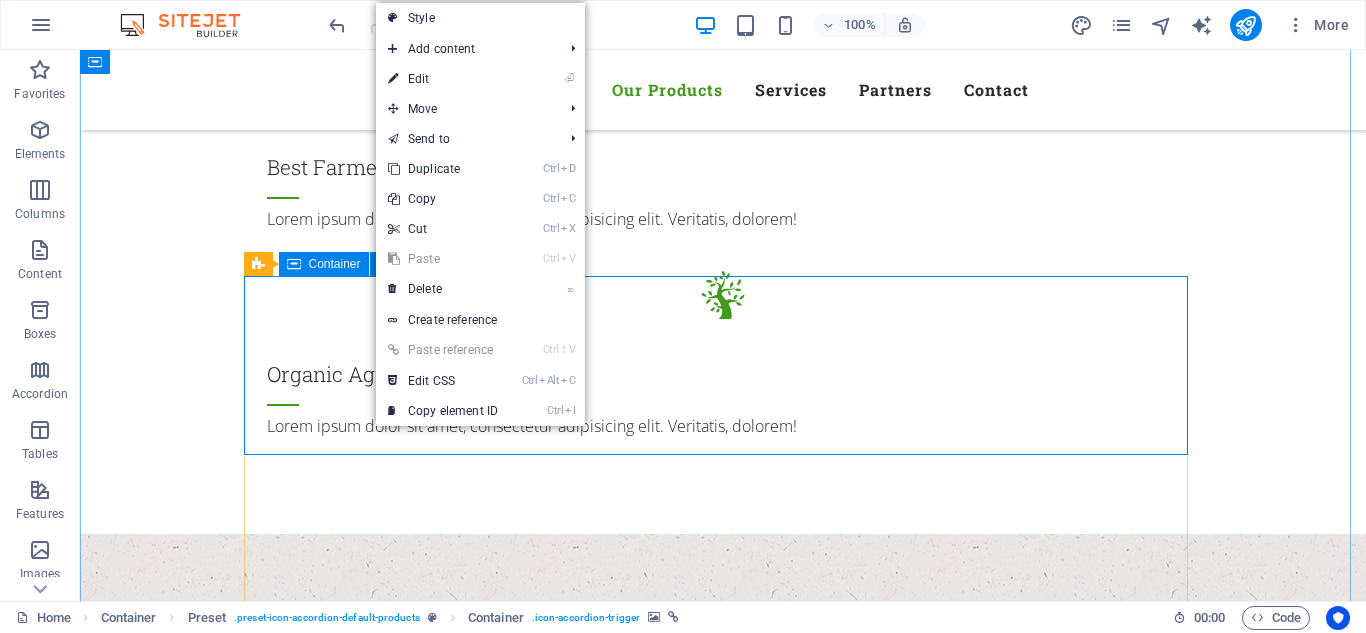 click on "T-Shirt Printing" at bounding box center [723, 2866] 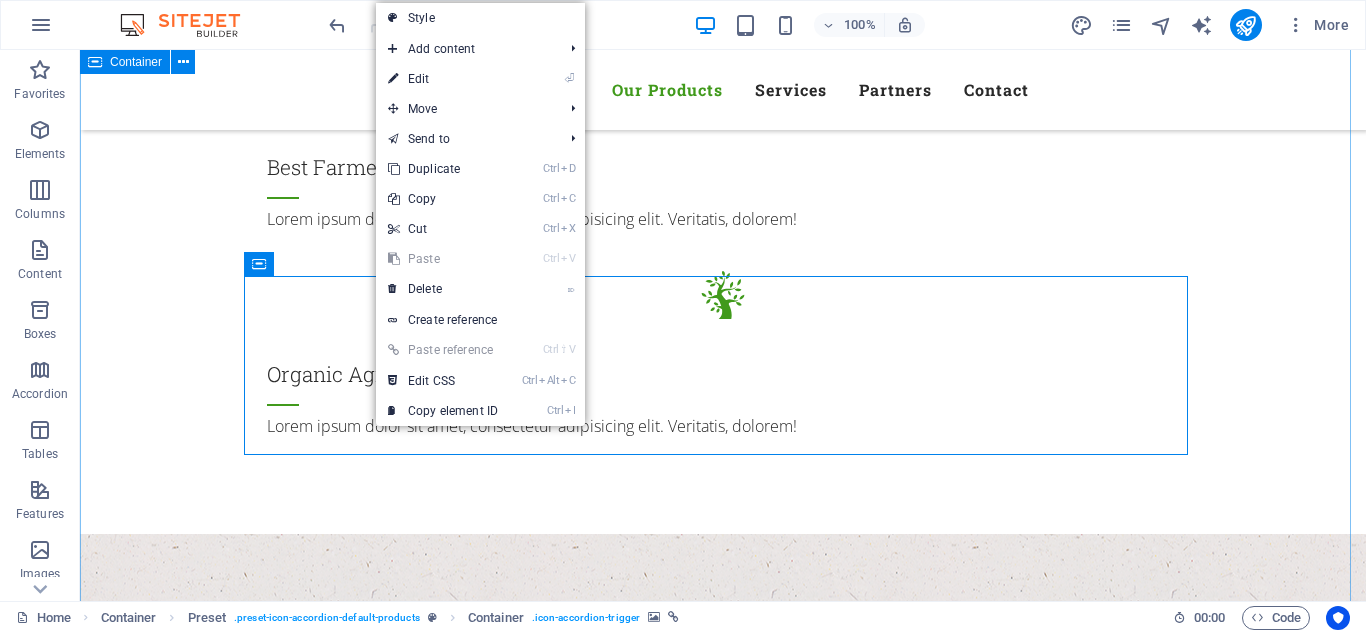 click on "Our  Products What we offer Lorem ipsum dolor sit amet, consetetur sadipscing elitr, sed diam nonumy eirmod tempor invidunt ut labore et dolore magna aliquyam erat, sed diam voluptua.  T-Shirt Printing T-Shirt Printing Lorem ipsum dolor sit amet, consectetur adipisicing elit. Natus, dolores, at, nisi eligendi repellat voluptatem minima officia veritatis quasi animi porro laudantium dicta dolor voluptate non maiores ipsum reprehenderit odio fugiat reiciendis consectetur fuga pariatur libero accusantium quod minus odit debitis cumque quo adipisci vel vitae aliquid corrupti perferendis voluptates. Herbs & Salad Tumbler Printing Lorem ipsum dolor sit amet, consectetur adipisicing elit. Natus, dolores, at, nisi eligendi repellat voluptatem minima officia veritatis quasi animi porro laudantium dicta dolor voluptate non maiores ipsum reprehenderit odio fugiat reiciendis consectetur fuga pariatur libero accusantium quod minus odit debitis cumque quo adipisci vel vitae aliquid corrupti perferendis voluptates. Fruits" at bounding box center [723, 4601] 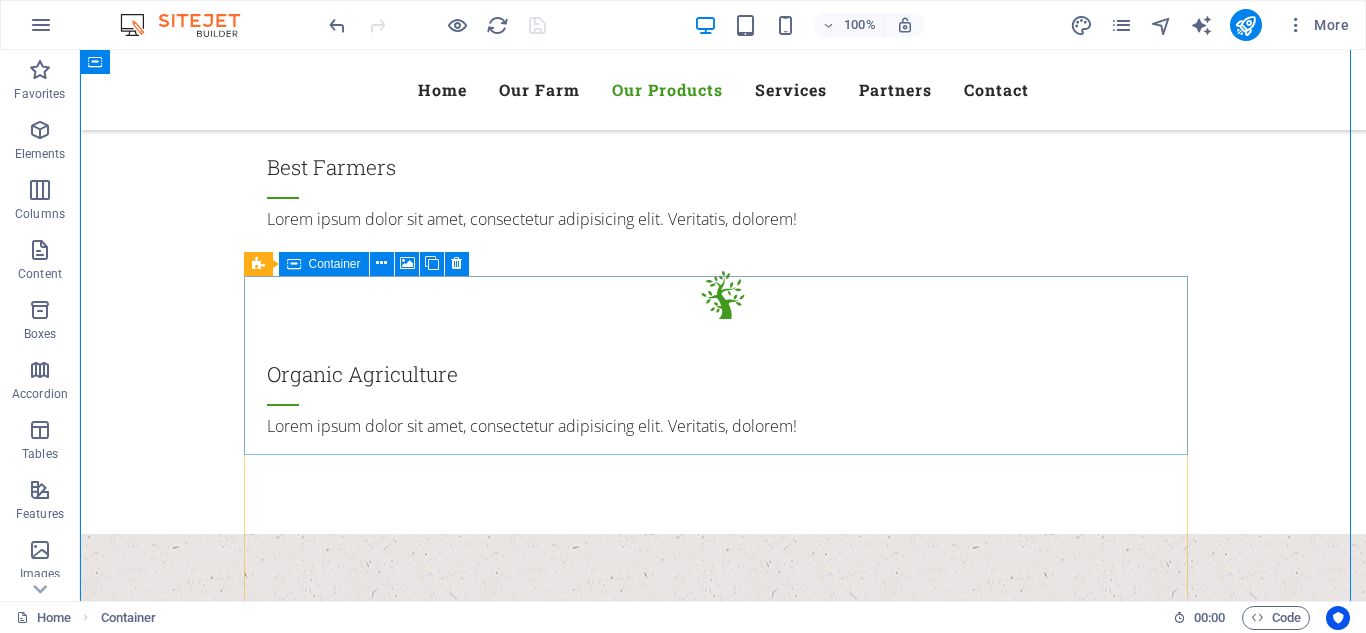 click on "T-Shirt Printing" at bounding box center [723, 2866] 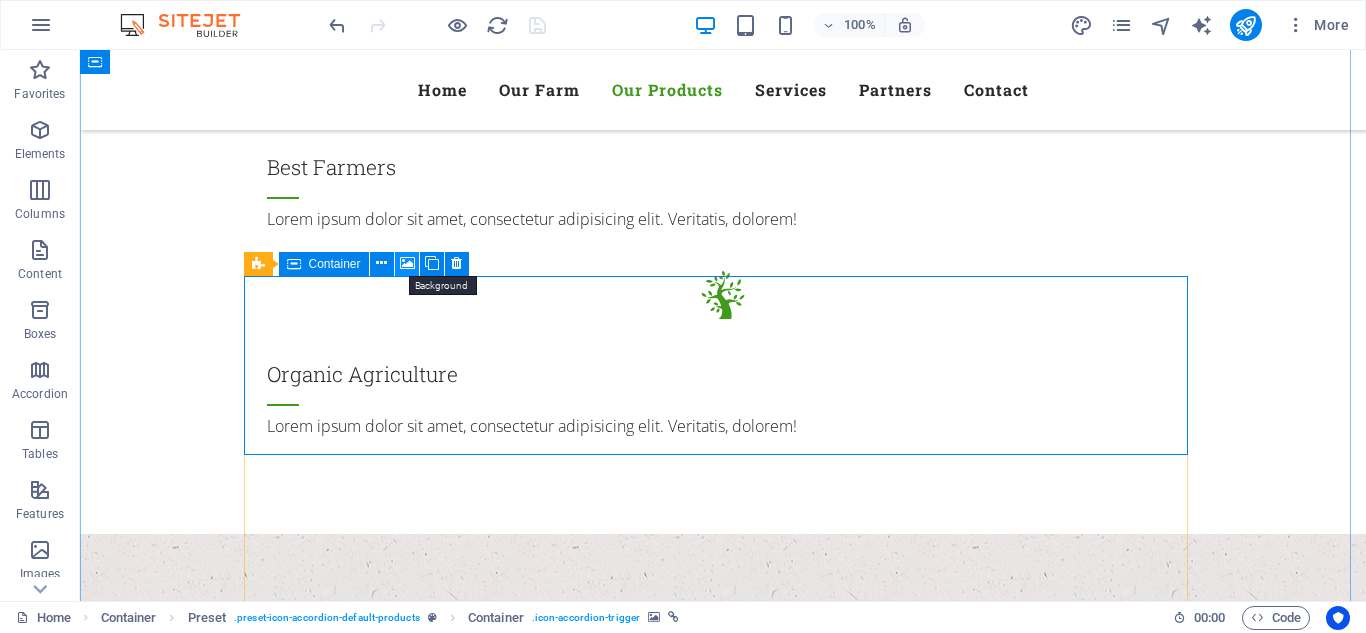 click at bounding box center [407, 263] 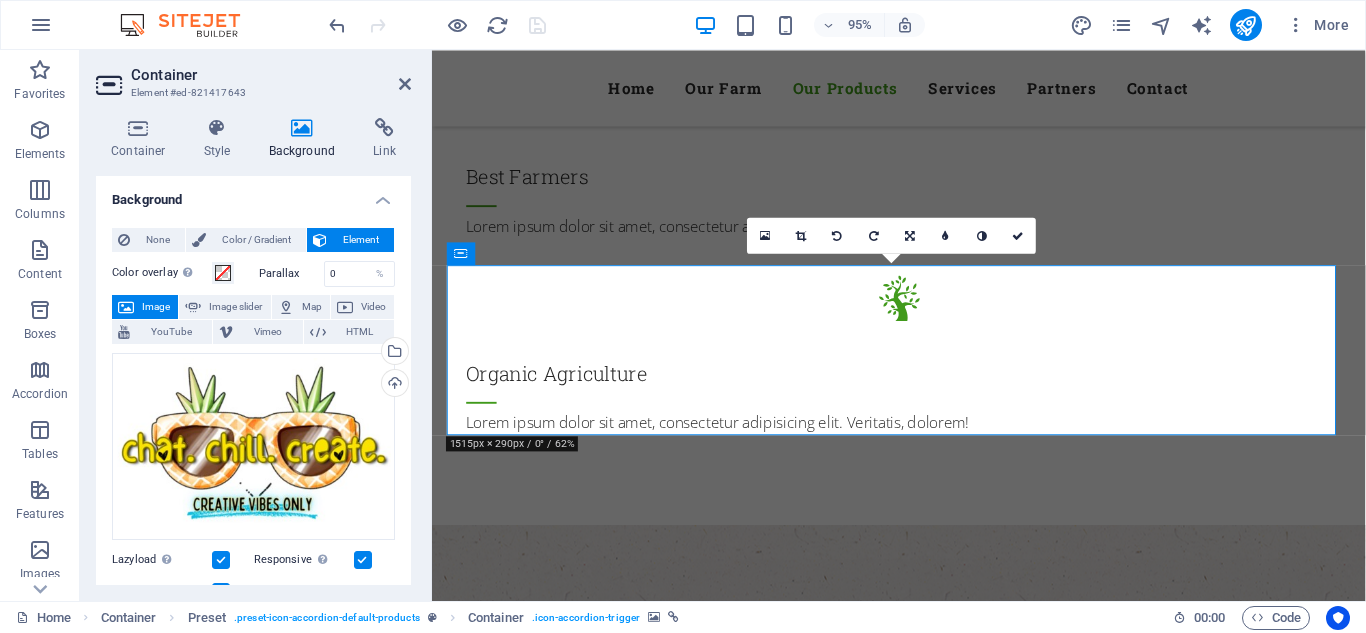 scroll, scrollTop: 2290, scrollLeft: 0, axis: vertical 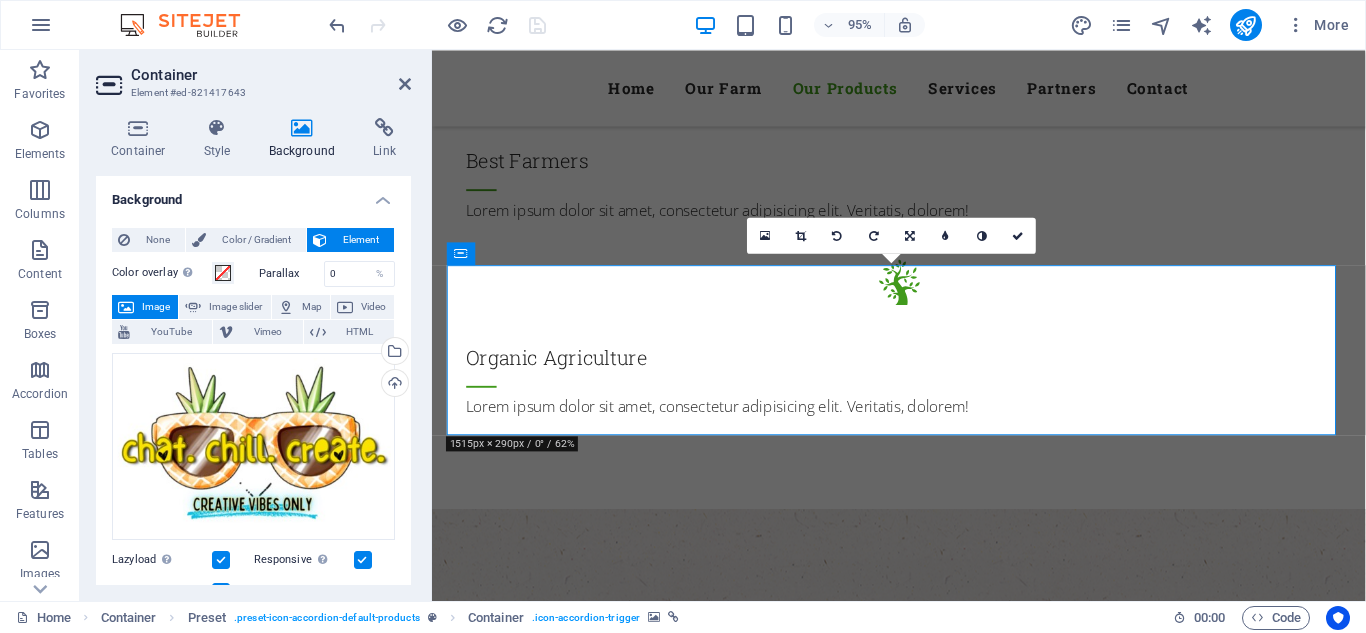 drag, startPoint x: 412, startPoint y: 235, endPoint x: 395, endPoint y: 336, distance: 102.4207 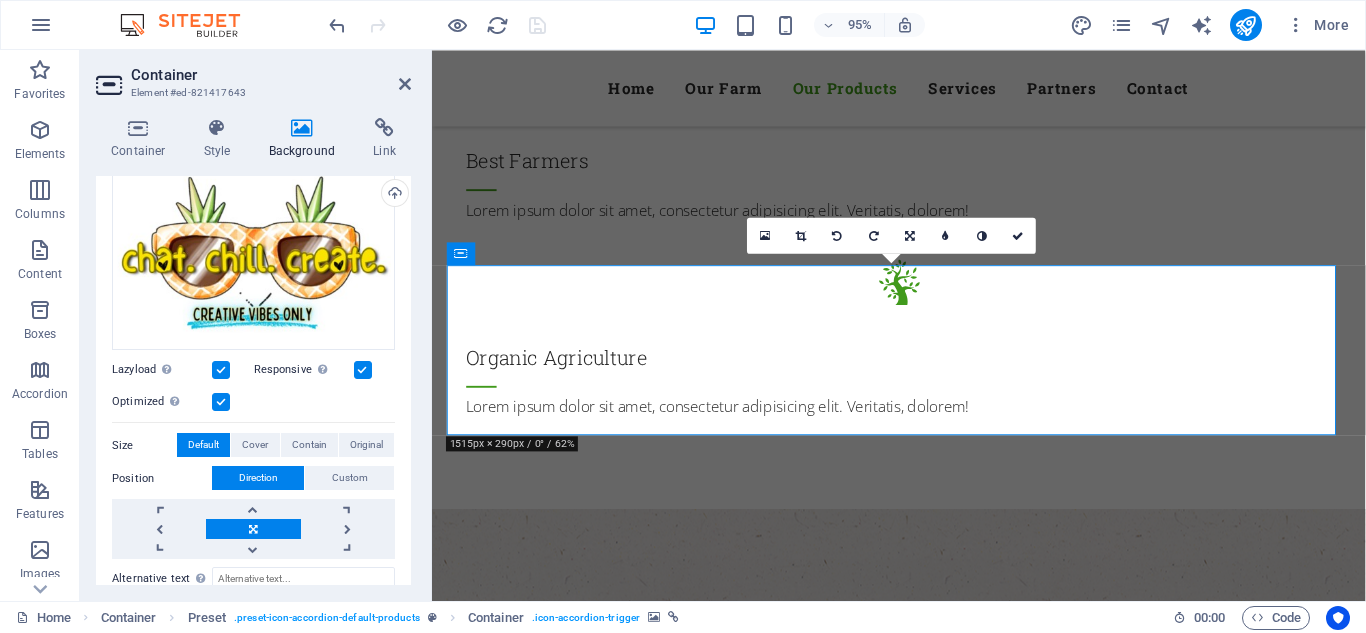 click on "None Color / Gradient Element Stretch background to full-width Color overlay Places an overlay over the background to colorize it Parallax 0 % Image Image slider Map Video YouTube Vimeo HTML Drag files here, click to choose files or select files from Files or our free stock photos & videos Select files from the file manager, stock photos, or upload file(s) Upload Lazyload Loading images after the page loads improves page speed. Responsive Automatically load retina image and smartphone optimized sizes. Optimized Images are compressed to improve page speed. Size Default Cover Contain Original Repeat Default Position Direction Custom X offset 50 px rem % vh vw Y offset 50 px rem % vh vw Alternative text The alternative text is used by devices that cannot display images (e.g. image search engines) and should be added to every image to improve website accessibility. Image caption Paragraph Format Normal Heading 1 Heading 2 Heading 3 Heading 4 Heading 5 Heading 6 Code Font Family Arial Georgia Impact Tahoma Verdana" at bounding box center (253, 386) 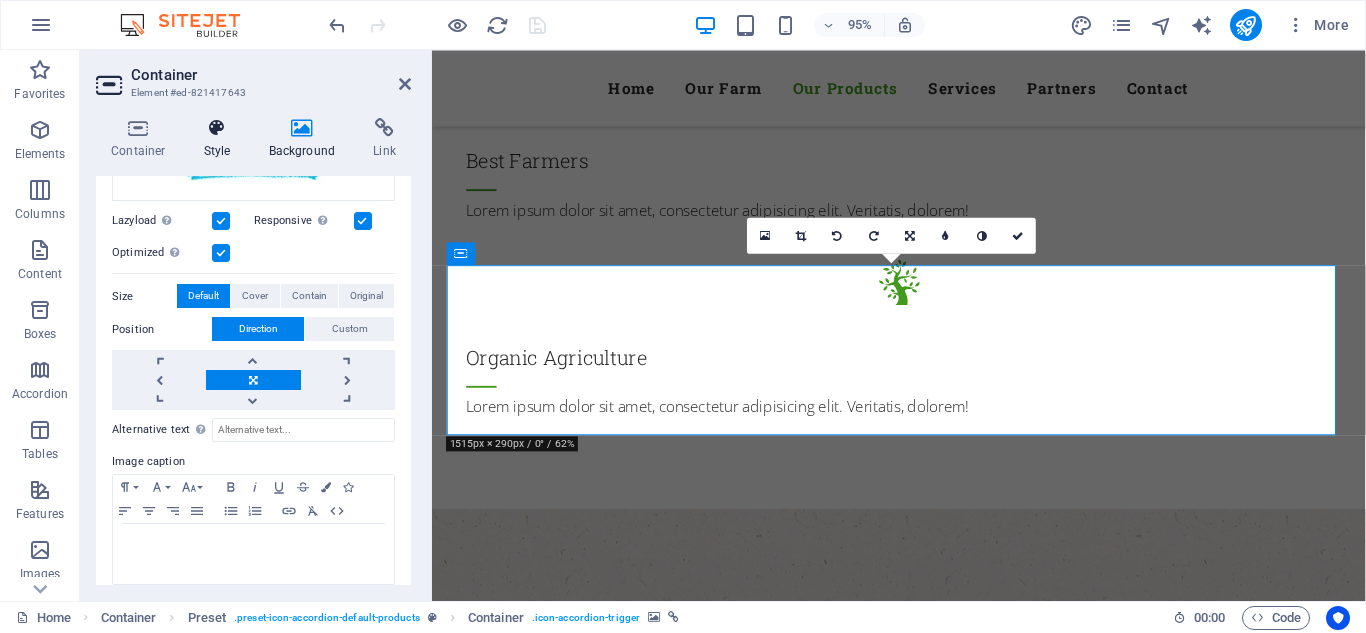click at bounding box center (217, 128) 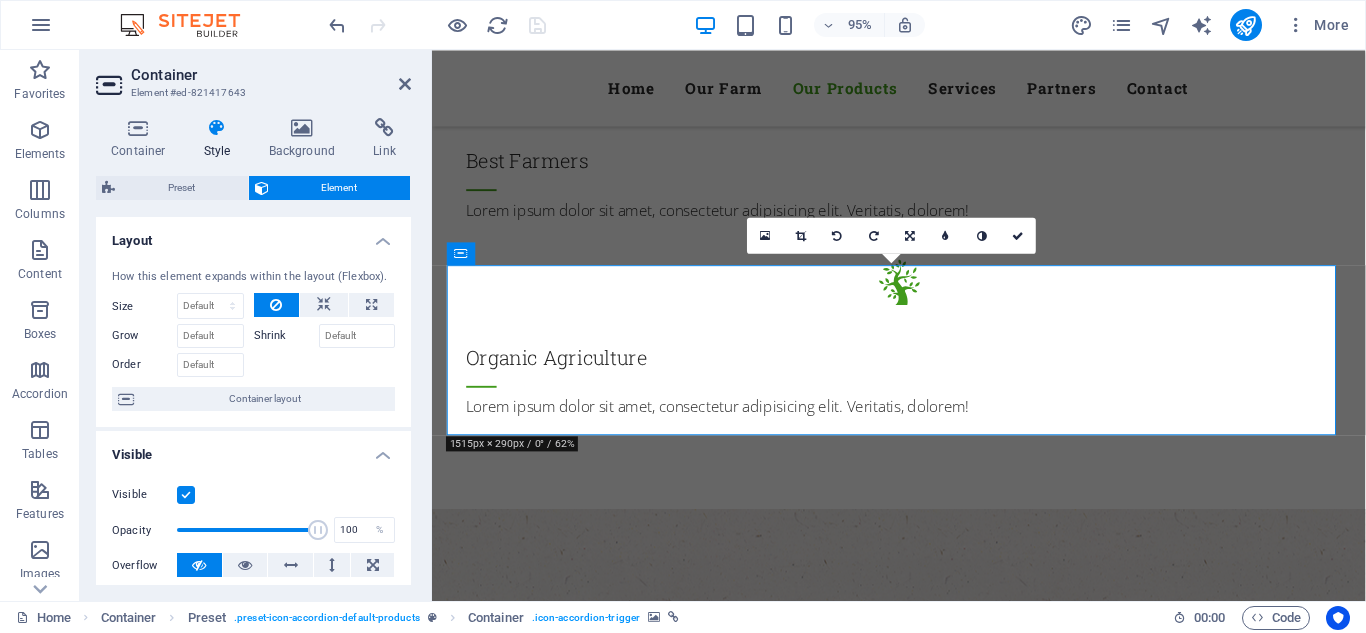 drag, startPoint x: 406, startPoint y: 304, endPoint x: 408, endPoint y: 542, distance: 238.0084 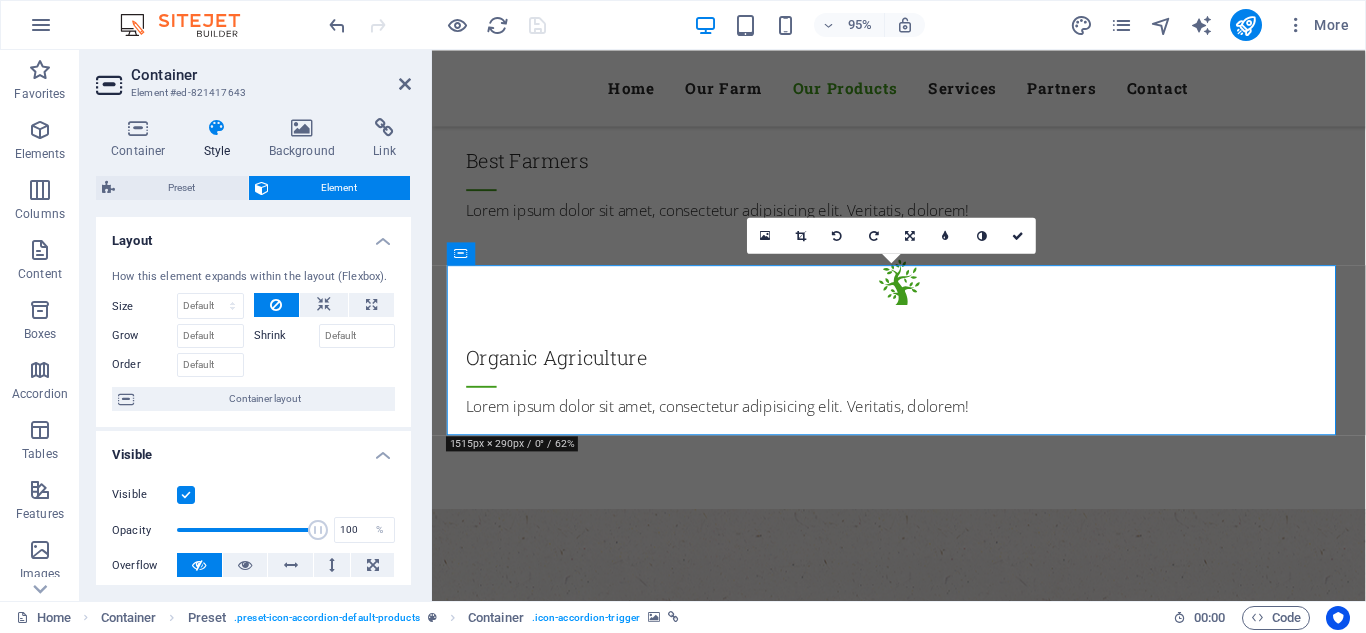 click on "Layout How this element expands within the layout (Flexbox). Size Default auto px % 1/1 1/2 1/3 1/4 1/5 1/6 1/7 1/8 1/9 1/10 Grow Shrink Order Container layout Visible Visible Opacity 100 % Overflow Spacing Margin Default auto px % rem vw vh Custom Custom auto px % rem vw vh auto px % rem vw vh auto px % rem vw vh auto px % rem vw vh Padding Default px rem % vh vw Custom Custom px rem % vh vw px rem % vh vw px rem % vh vw px rem % vh vw Border Style              - Width 1 auto px rem % vh vw Custom Custom 1 auto px rem % vh vw 1 auto px rem % vh vw 1 auto px rem % vh vw 1 auto px rem % vh vw  - Color Round corners For background overlay and background images, the overflow must be hidden so that the round corners are visible Default px rem % vh vw Custom Custom px rem % vh vw px rem % vh vw px rem % vh vw px rem % vh vw Shadow Default None Outside Inside Color X offset 0 px rem vh vw Y offset 0 px rem vh vw Blur 0 px rem % vh vw Spread 0 px rem vh vw Text Shadow Default None Outside Color X offset 0" at bounding box center (253, 401) 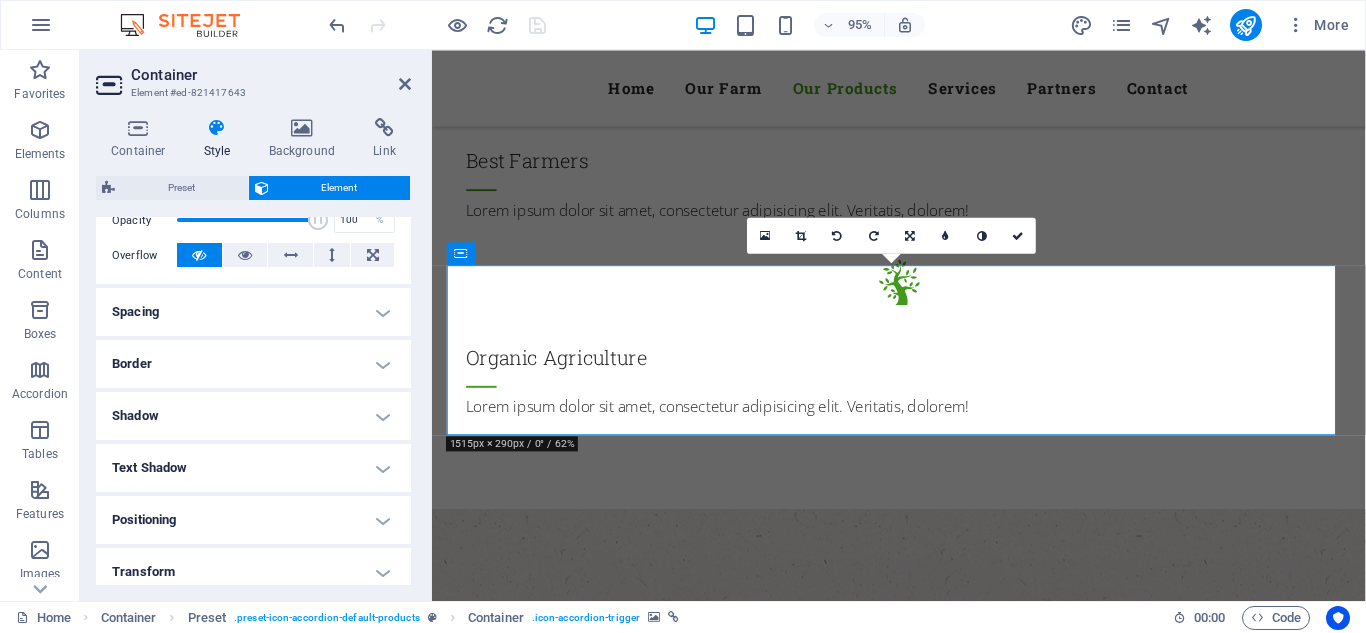 scroll, scrollTop: 477, scrollLeft: 0, axis: vertical 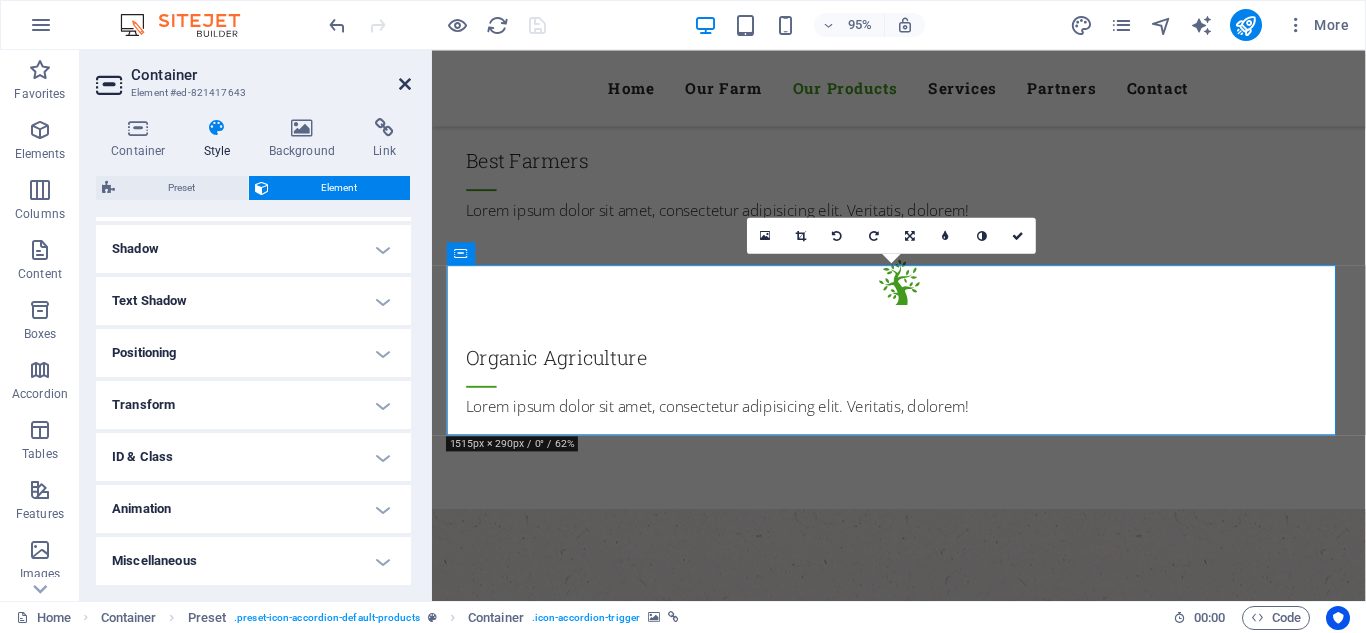 click at bounding box center [405, 84] 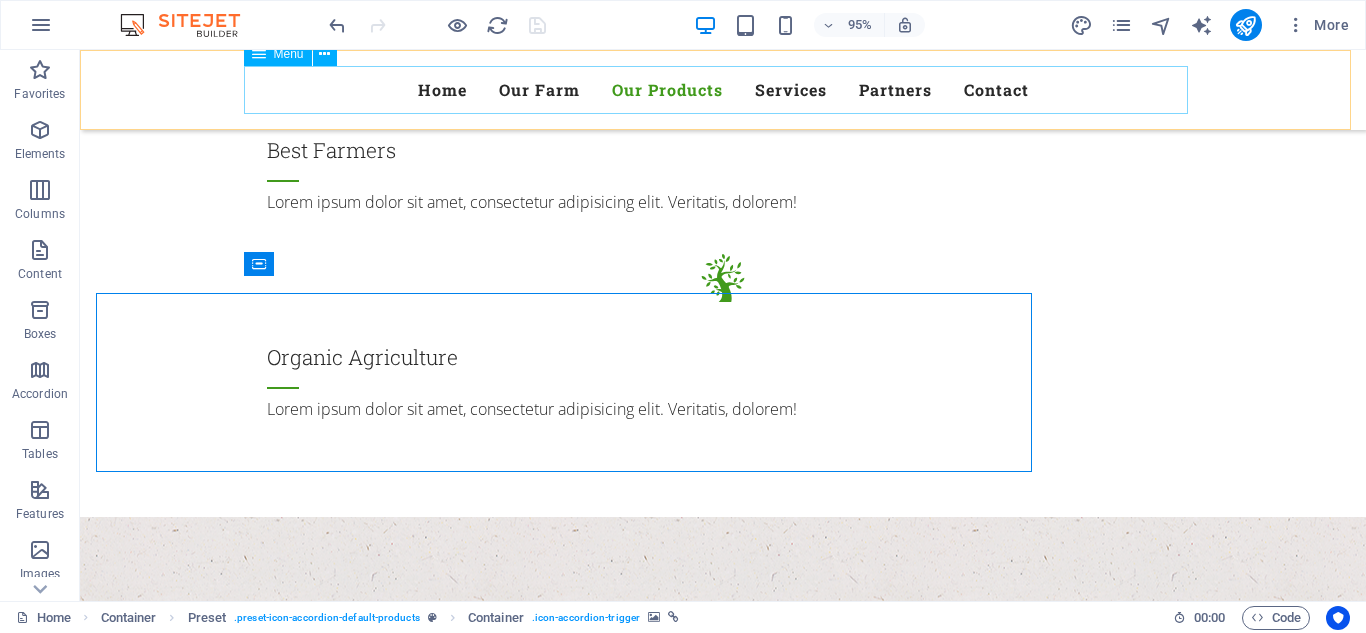 scroll, scrollTop: 2273, scrollLeft: 0, axis: vertical 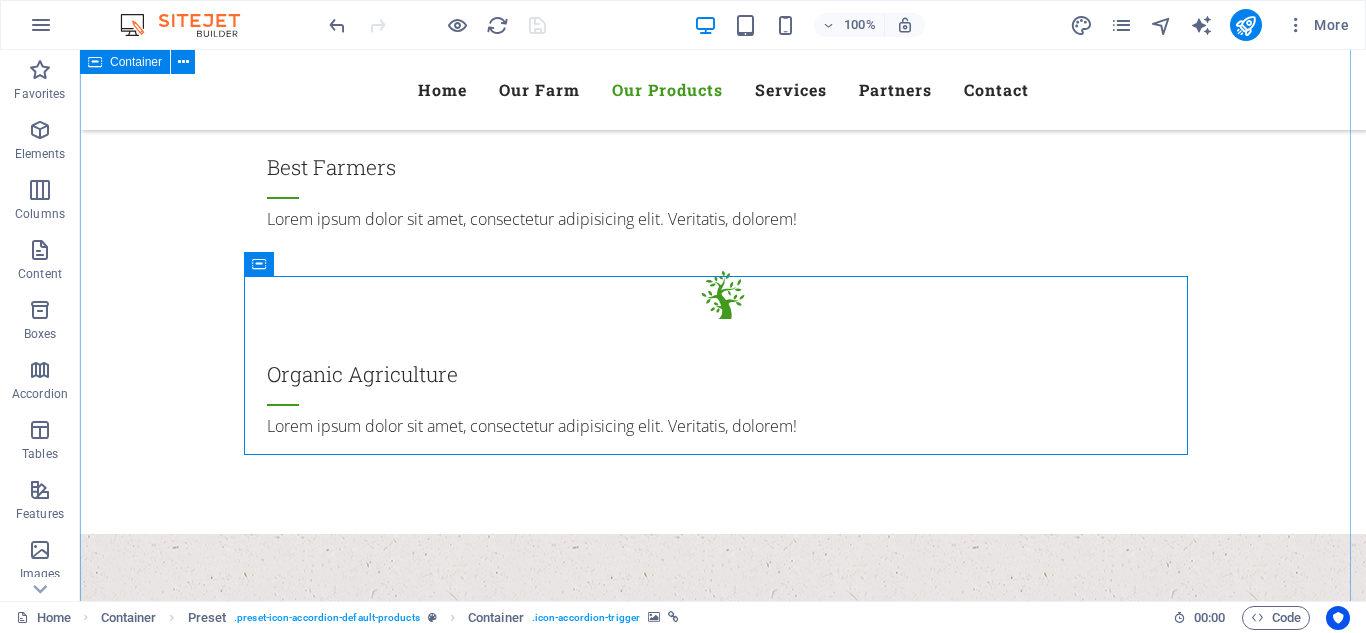 click on "Our  Products What we offer Lorem ipsum dolor sit amet, consetetur sadipscing elitr, sed diam nonumy eirmod tempor invidunt ut labore et dolore magna aliquyam erat, sed diam voluptua.  T-Shirt Printing T-Shirt Printing Lorem ipsum dolor sit amet, consectetur adipisicing elit. Natus, dolores, at, nisi eligendi repellat voluptatem minima officia veritatis quasi animi porro laudantium dicta dolor voluptate non maiores ipsum reprehenderit odio fugiat reiciendis consectetur fuga pariatur libero accusantium quod minus odit debitis cumque quo adipisci vel vitae aliquid corrupti perferendis voluptates. Herbs & Salad Tumbler Printing Lorem ipsum dolor sit amet, consectetur adipisicing elit. Natus, dolores, at, nisi eligendi repellat voluptatem minima officia veritatis quasi animi porro laudantium dicta dolor voluptate non maiores ipsum reprehenderit odio fugiat reiciendis consectetur fuga pariatur libero accusantium quod minus odit debitis cumque quo adipisci vel vitae aliquid corrupti perferendis voluptates. Fruits" at bounding box center (723, 4601) 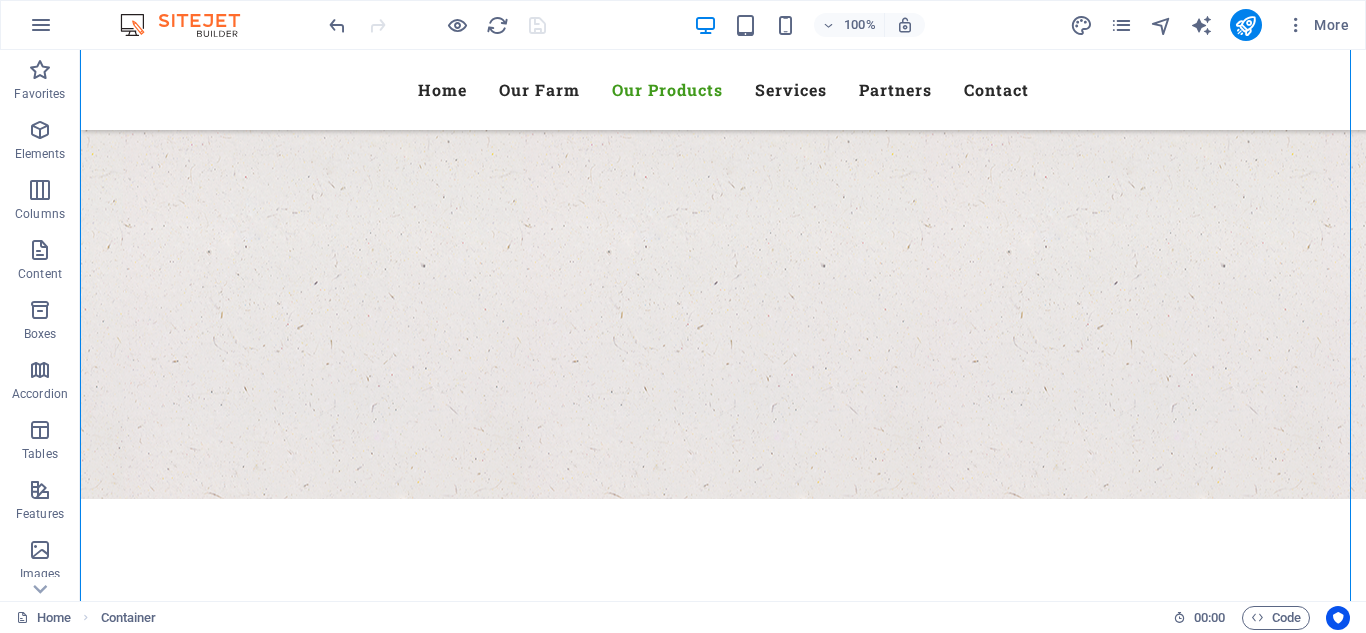 scroll, scrollTop: 2717, scrollLeft: 0, axis: vertical 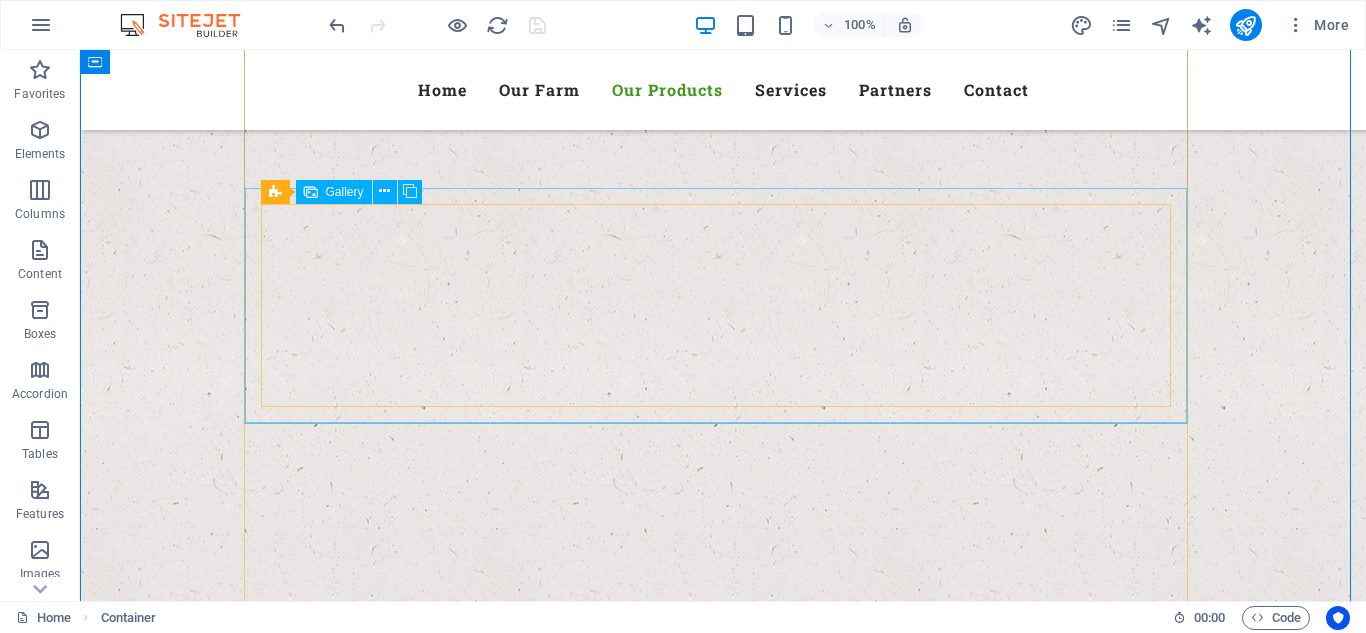 click at bounding box center [841, 2751] 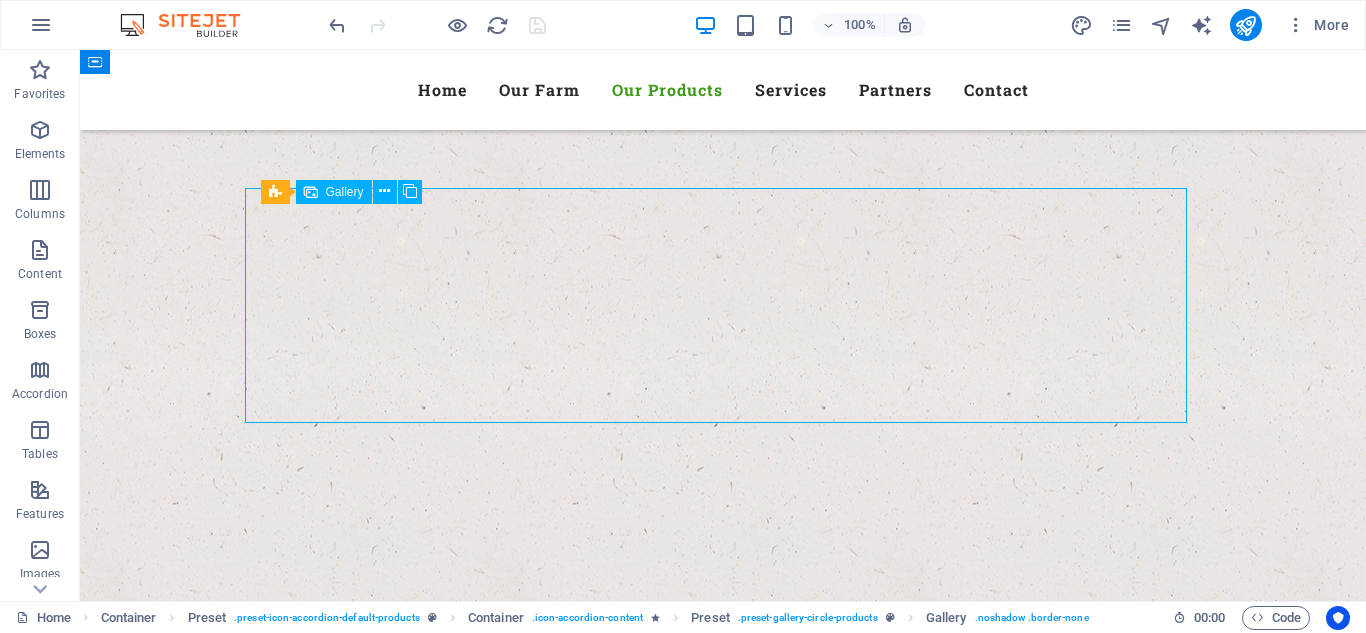 click at bounding box center [841, 2751] 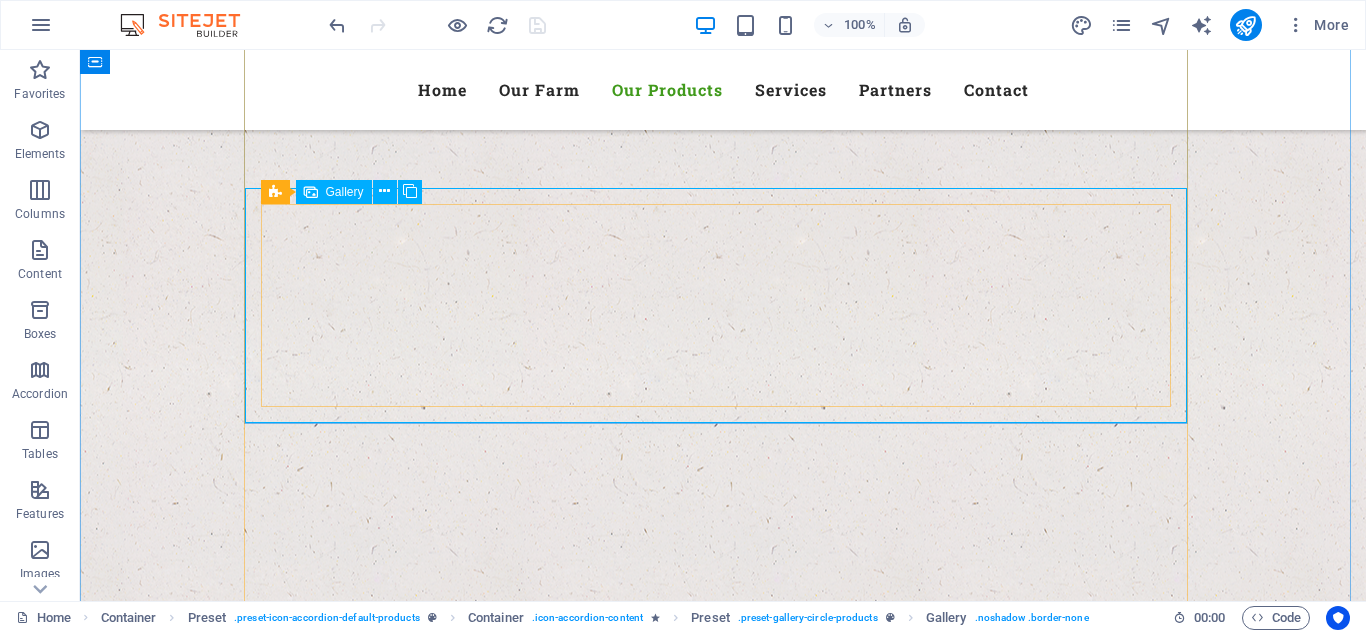 click at bounding box center [841, 2751] 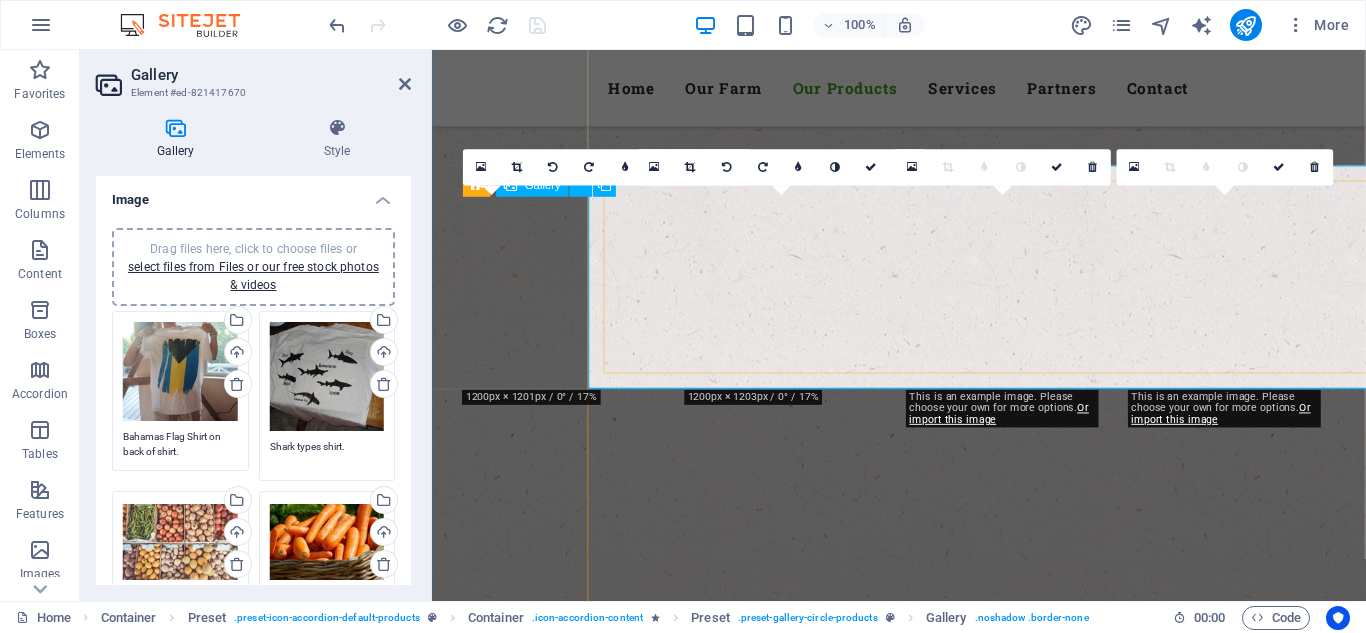scroll, scrollTop: 2734, scrollLeft: 0, axis: vertical 